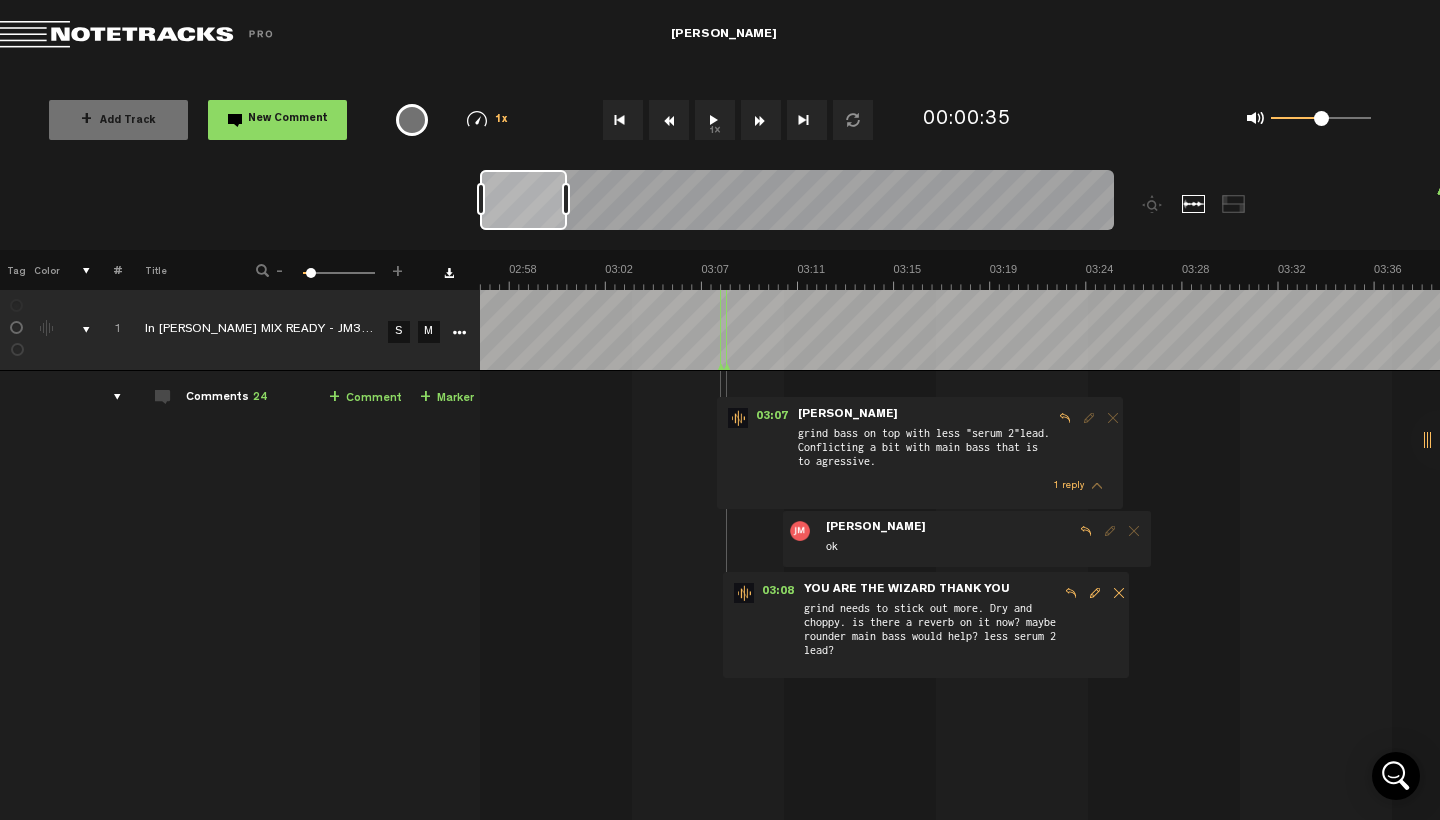 scroll, scrollTop: 0, scrollLeft: 0, axis: both 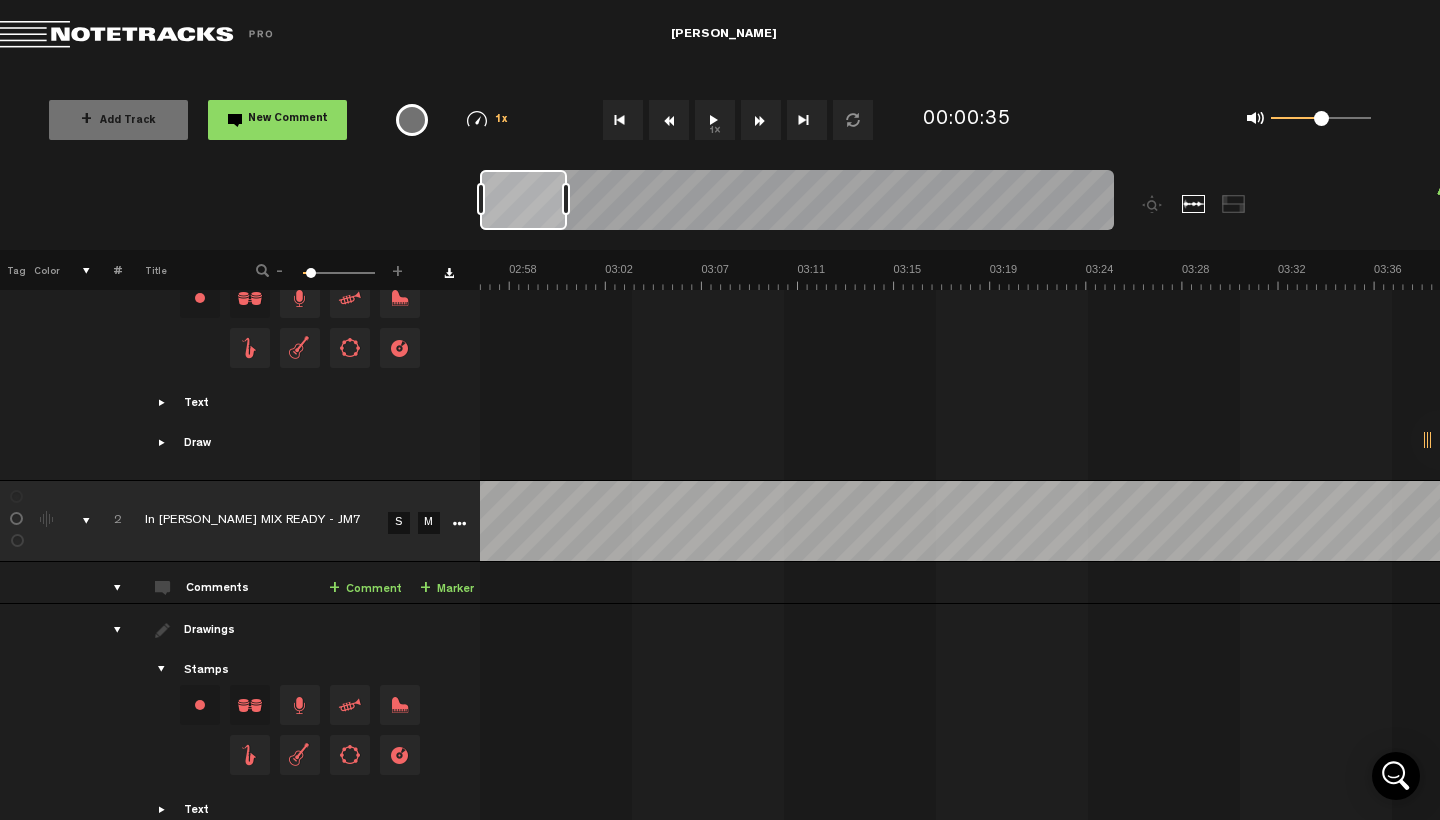click on "S" at bounding box center (399, 523) 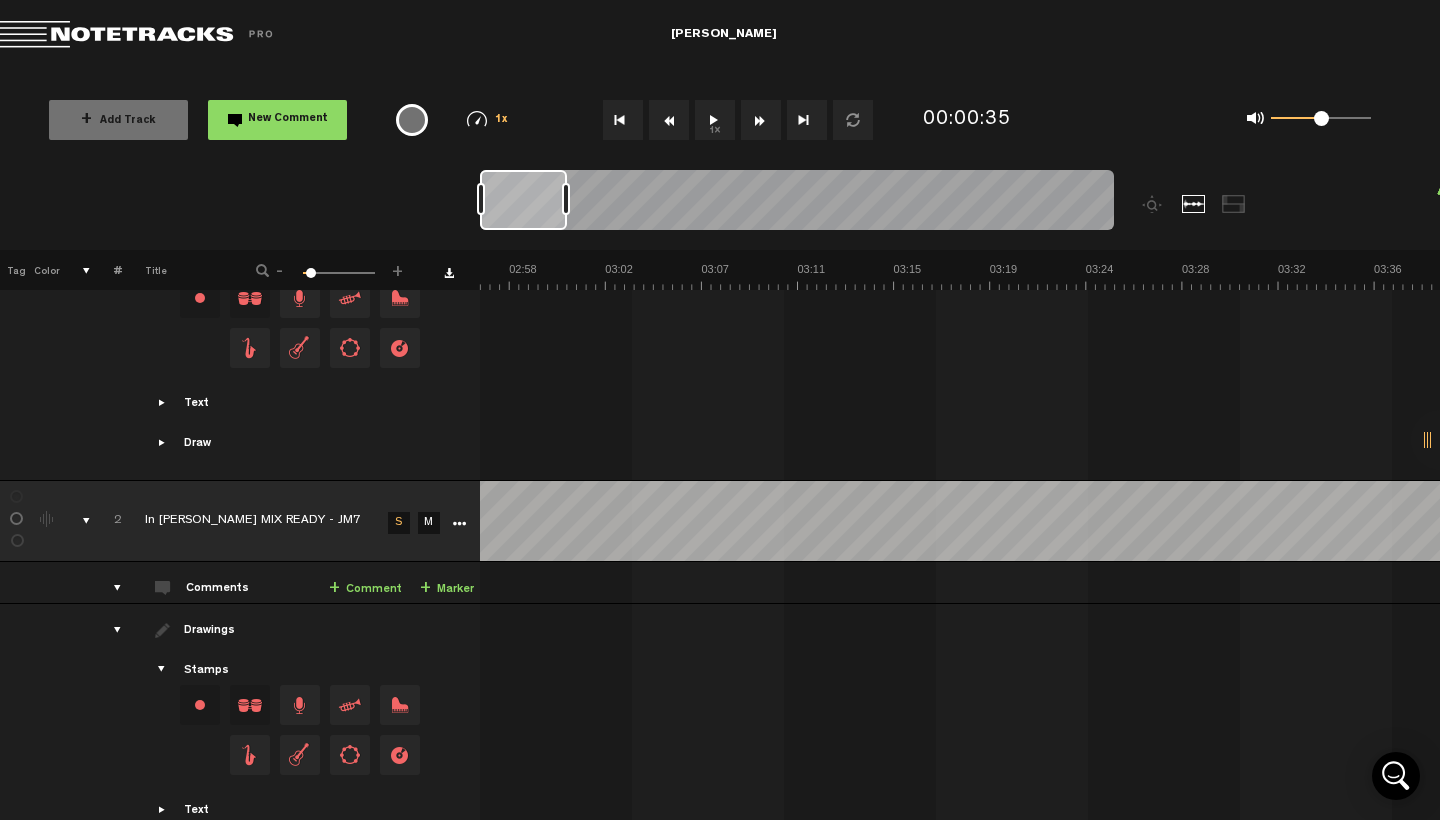 click at bounding box center (623, 120) 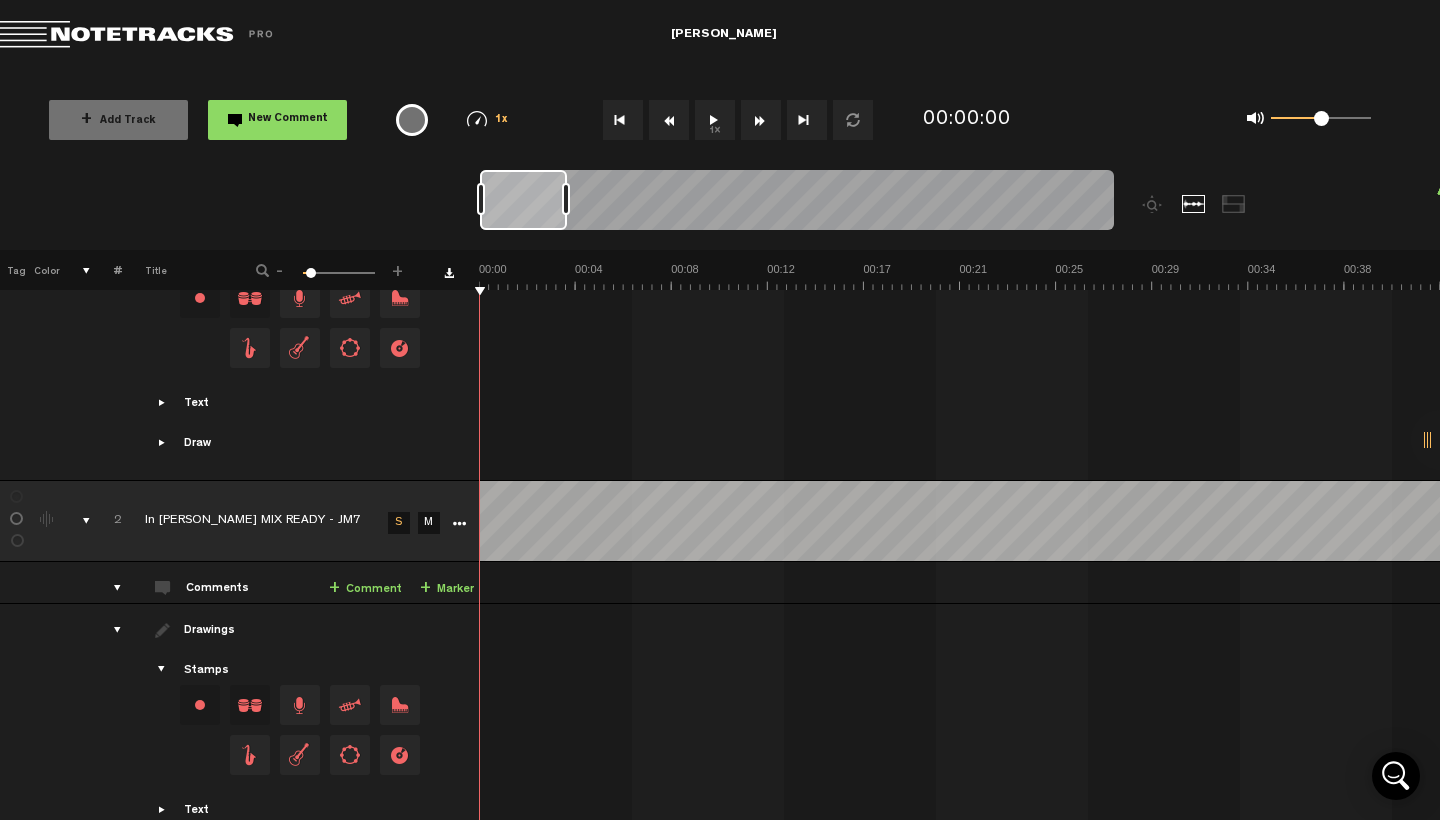 scroll, scrollTop: 0, scrollLeft: 0, axis: both 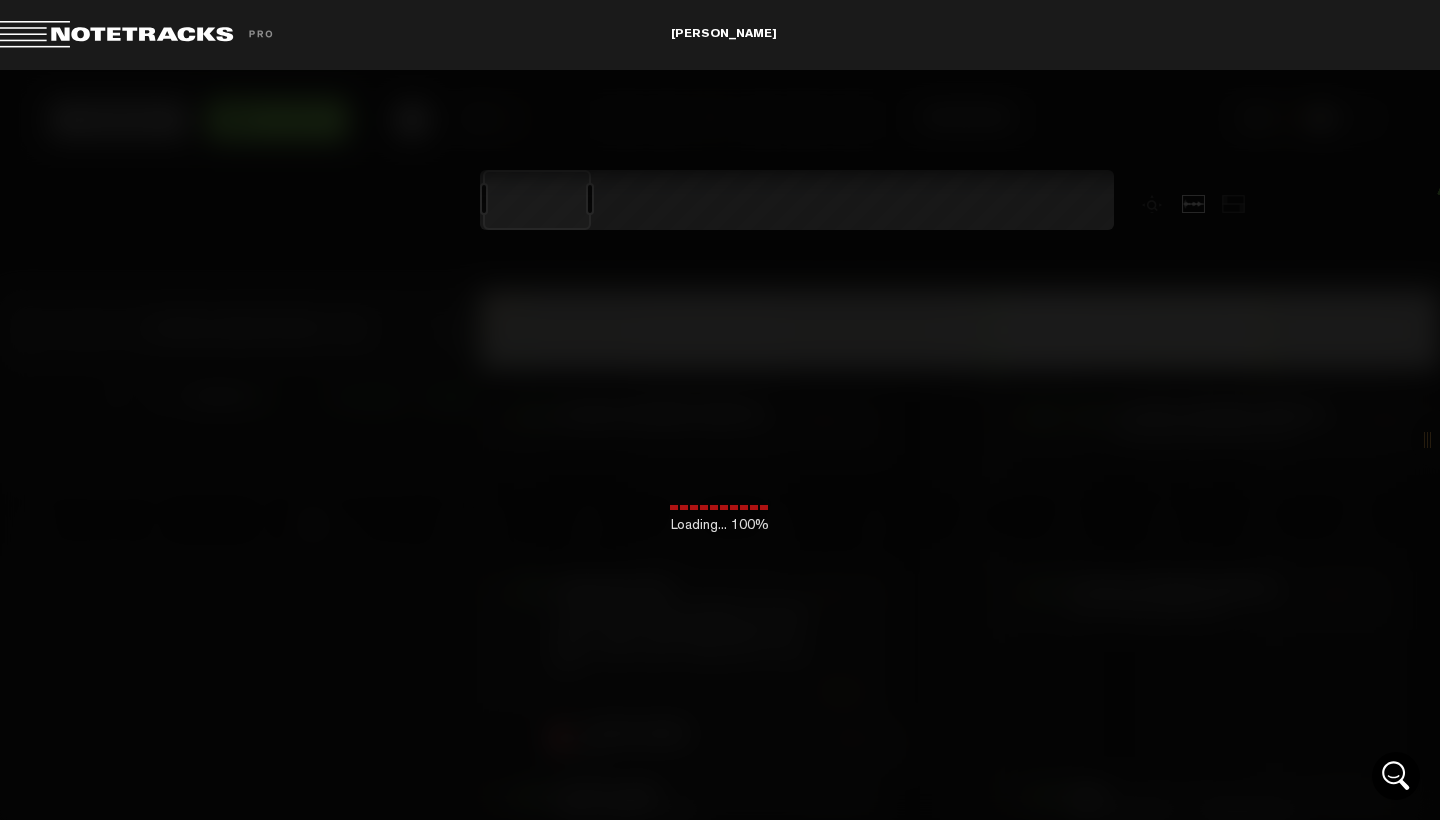drag, startPoint x: 0, startPoint y: 0, endPoint x: 451, endPoint y: 331, distance: 559.43005 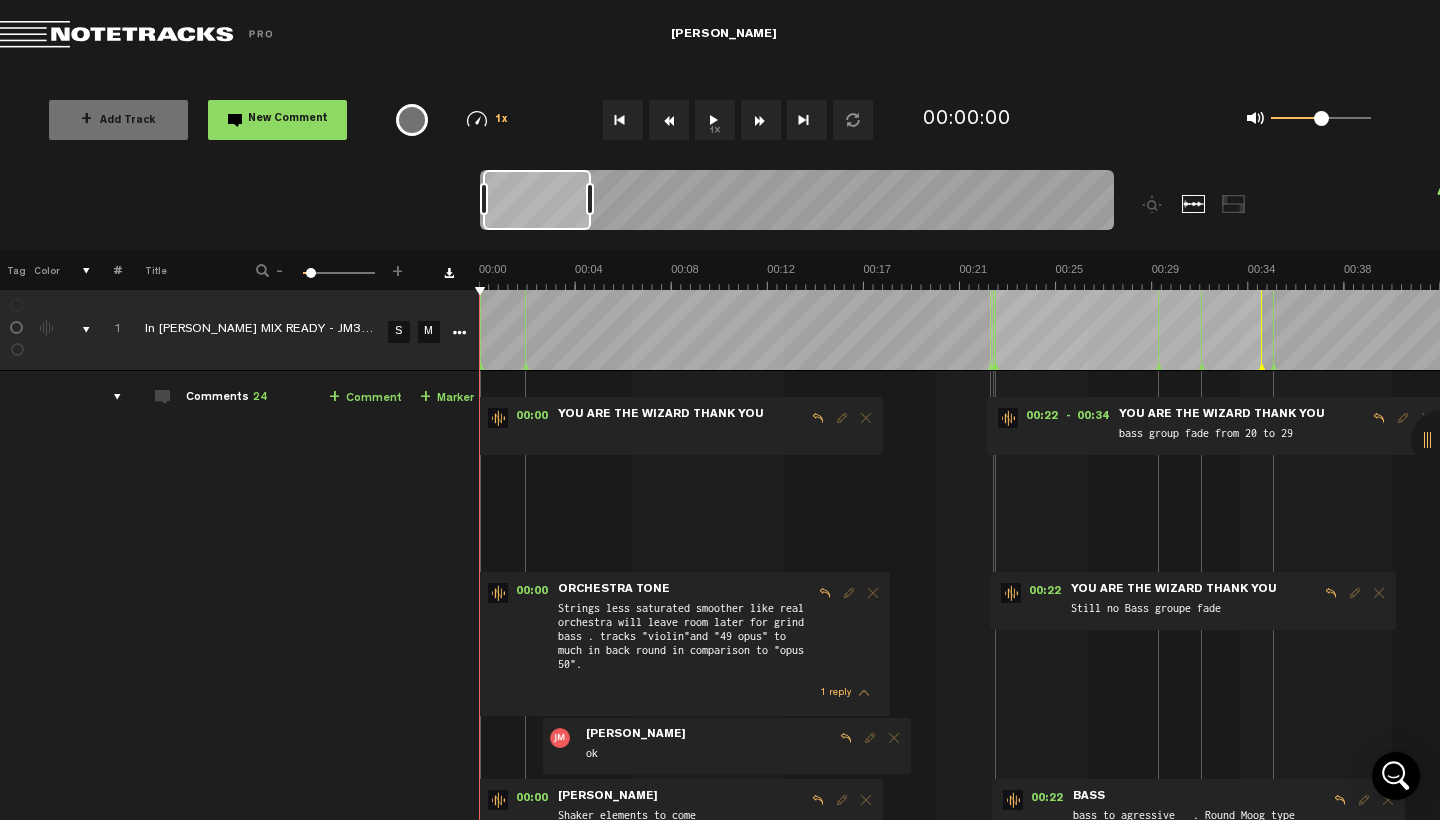 scroll, scrollTop: 1691, scrollLeft: 0, axis: vertical 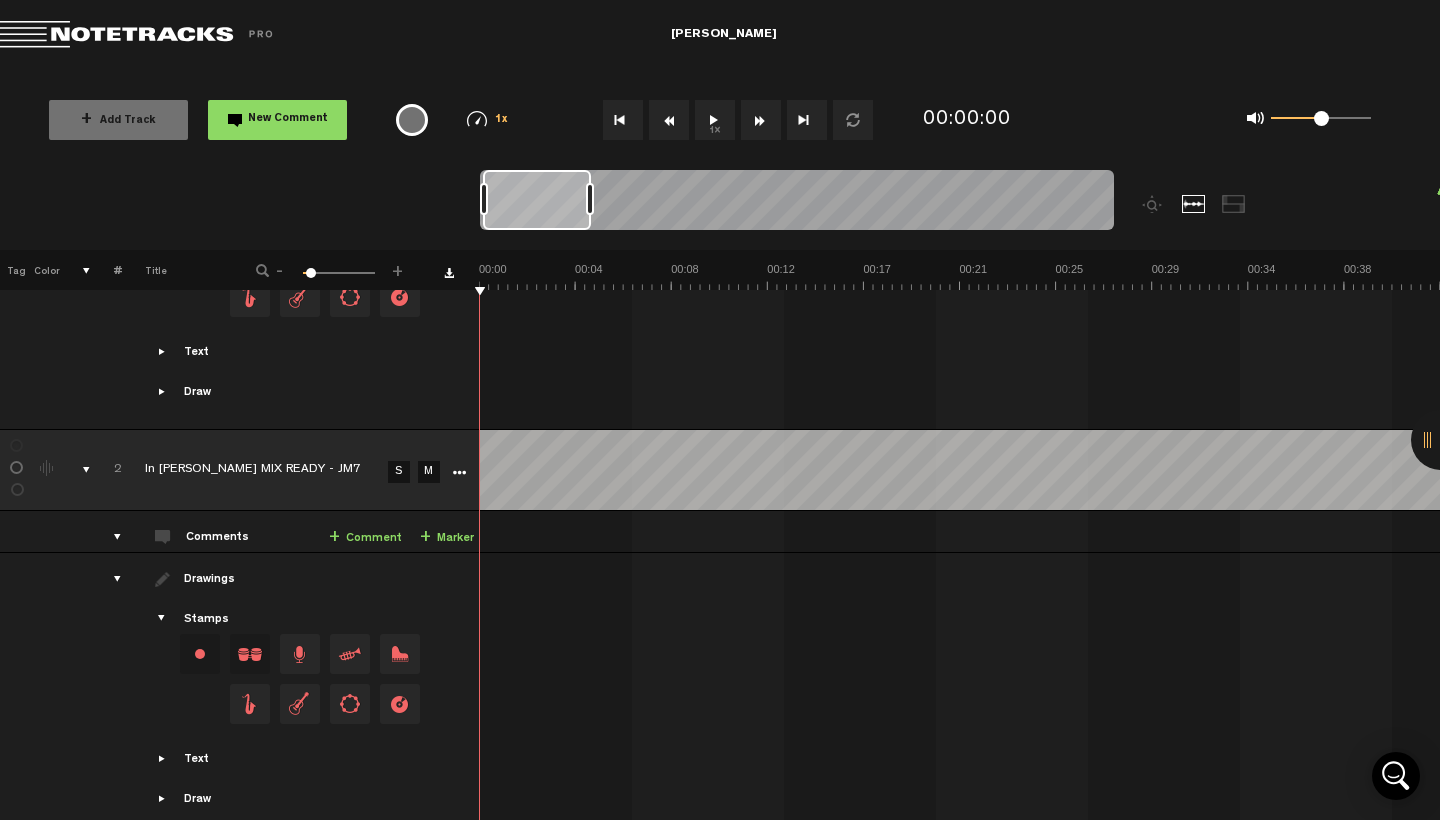 click on "In [PERSON_NAME] MIX READY - JM7" at bounding box center (252, 470) 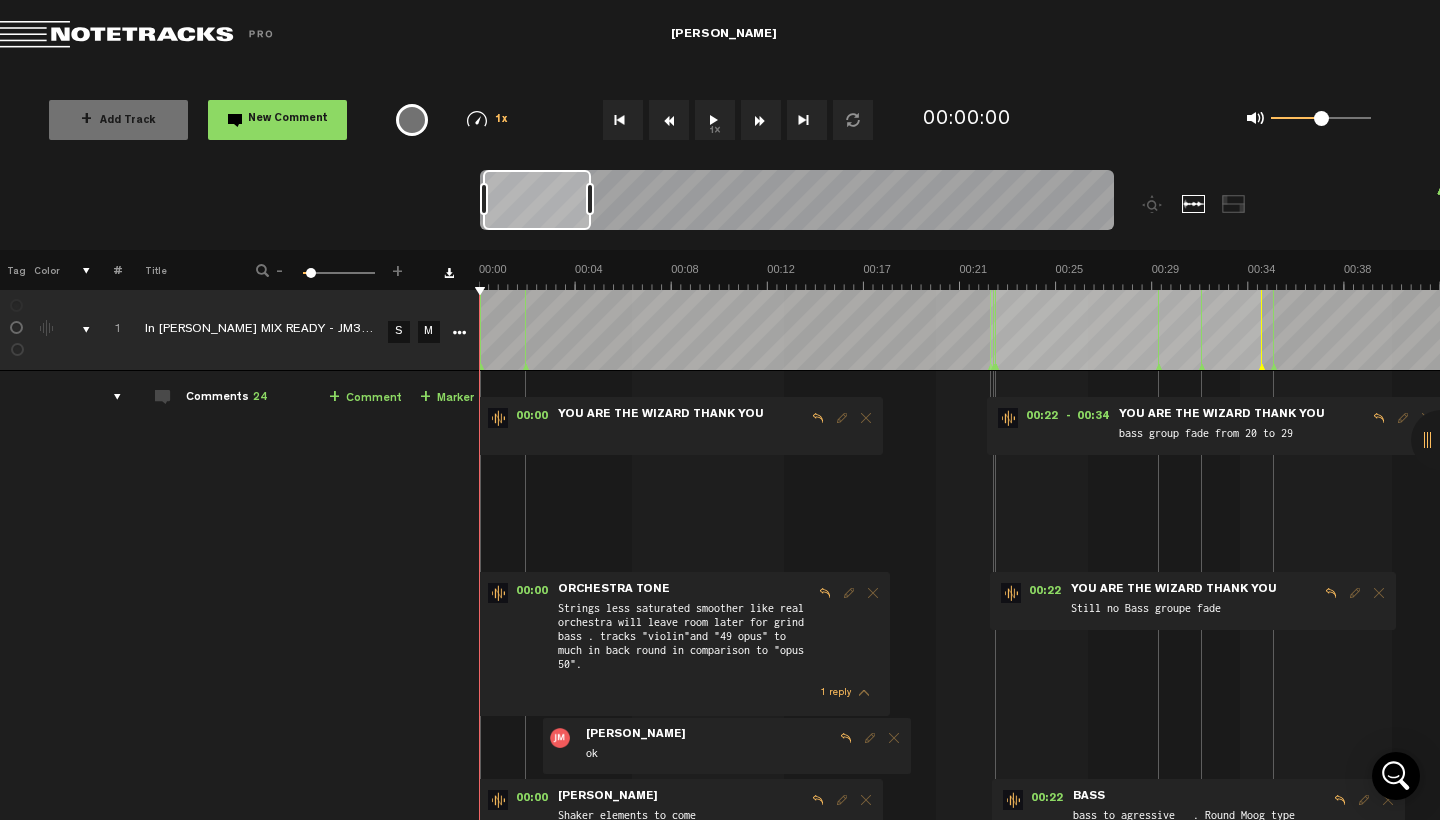 click on "M" at bounding box center (429, 332) 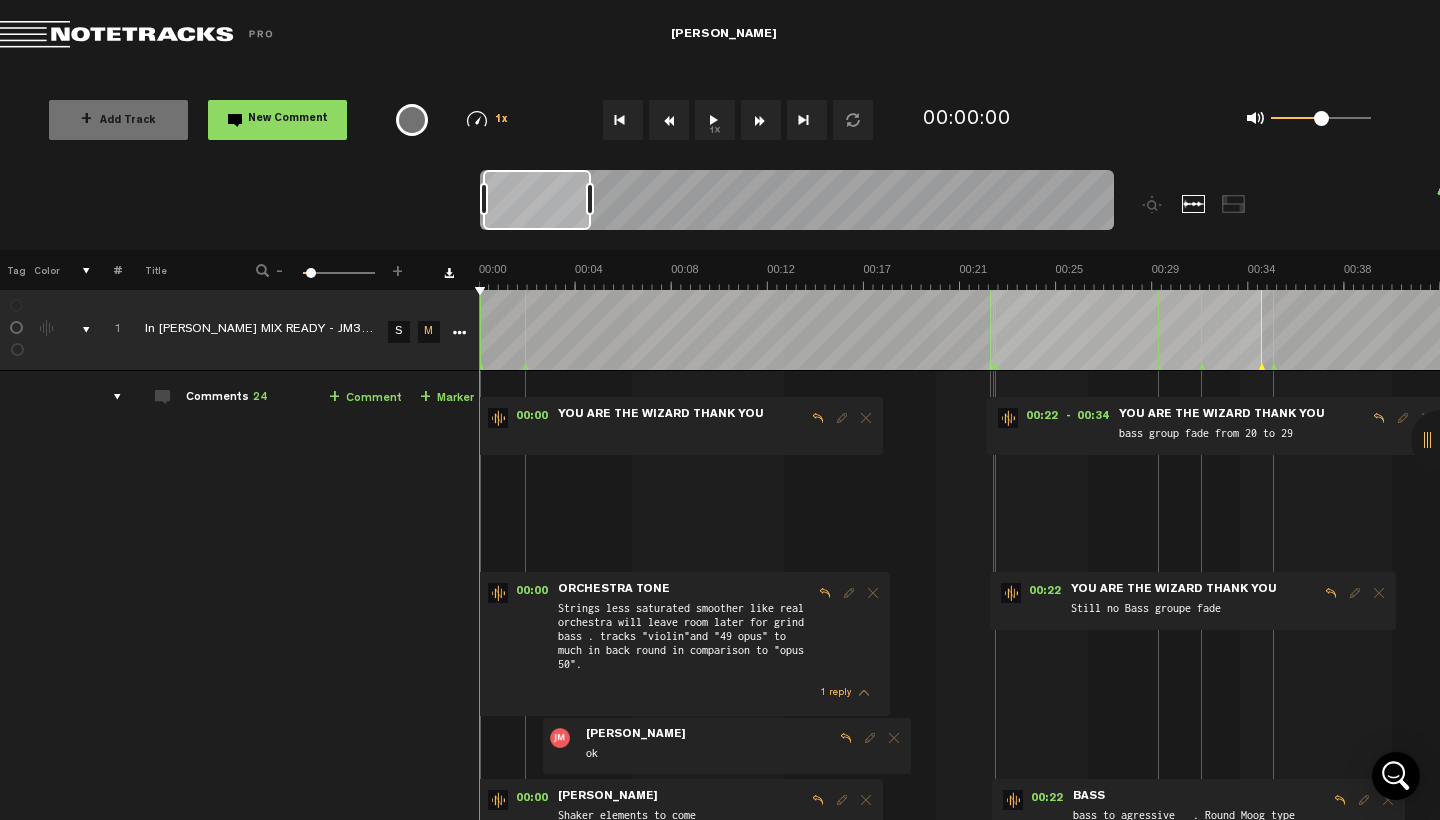 scroll, scrollTop: 1691, scrollLeft: 0, axis: vertical 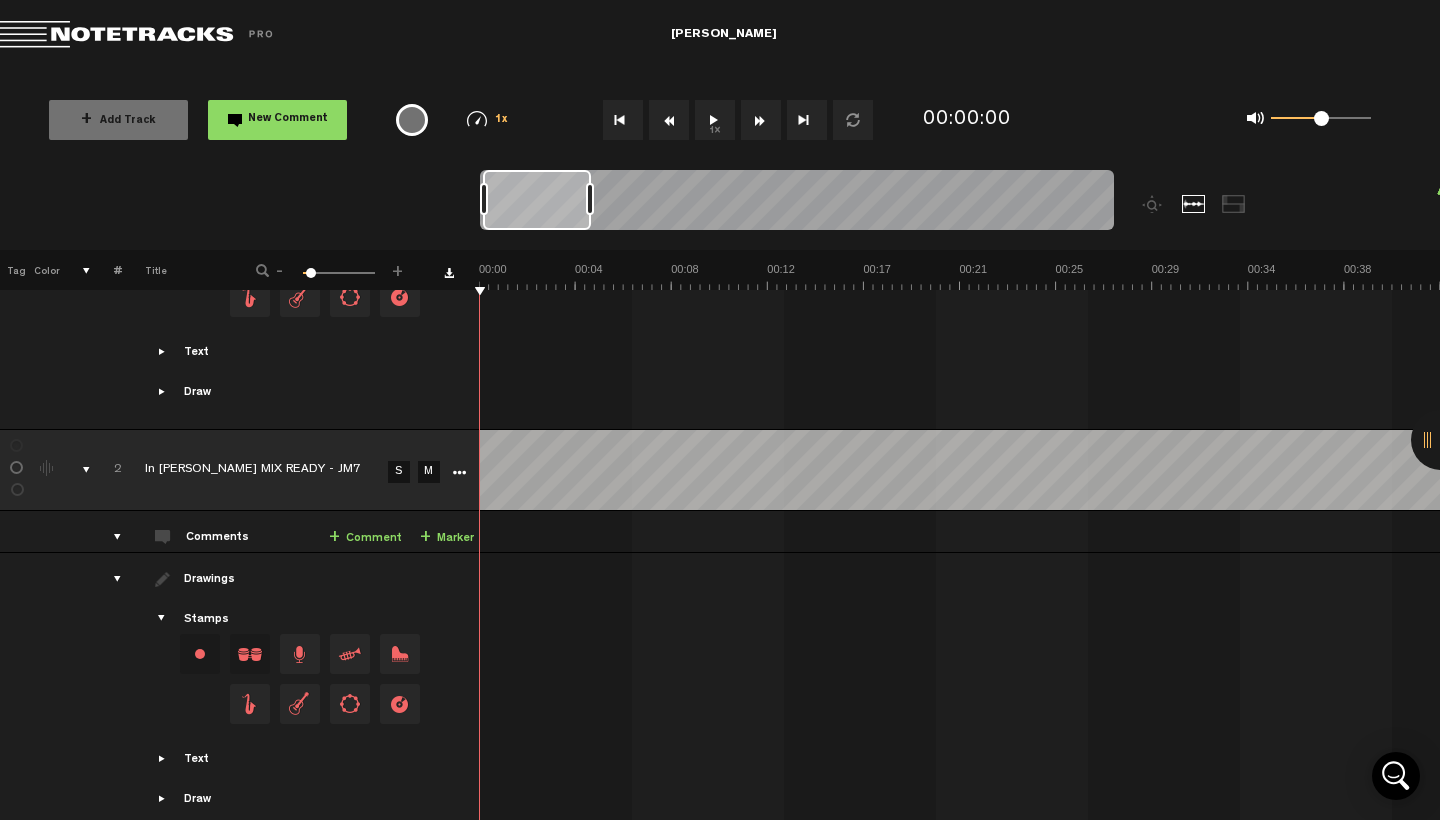 click on "S" at bounding box center (399, 472) 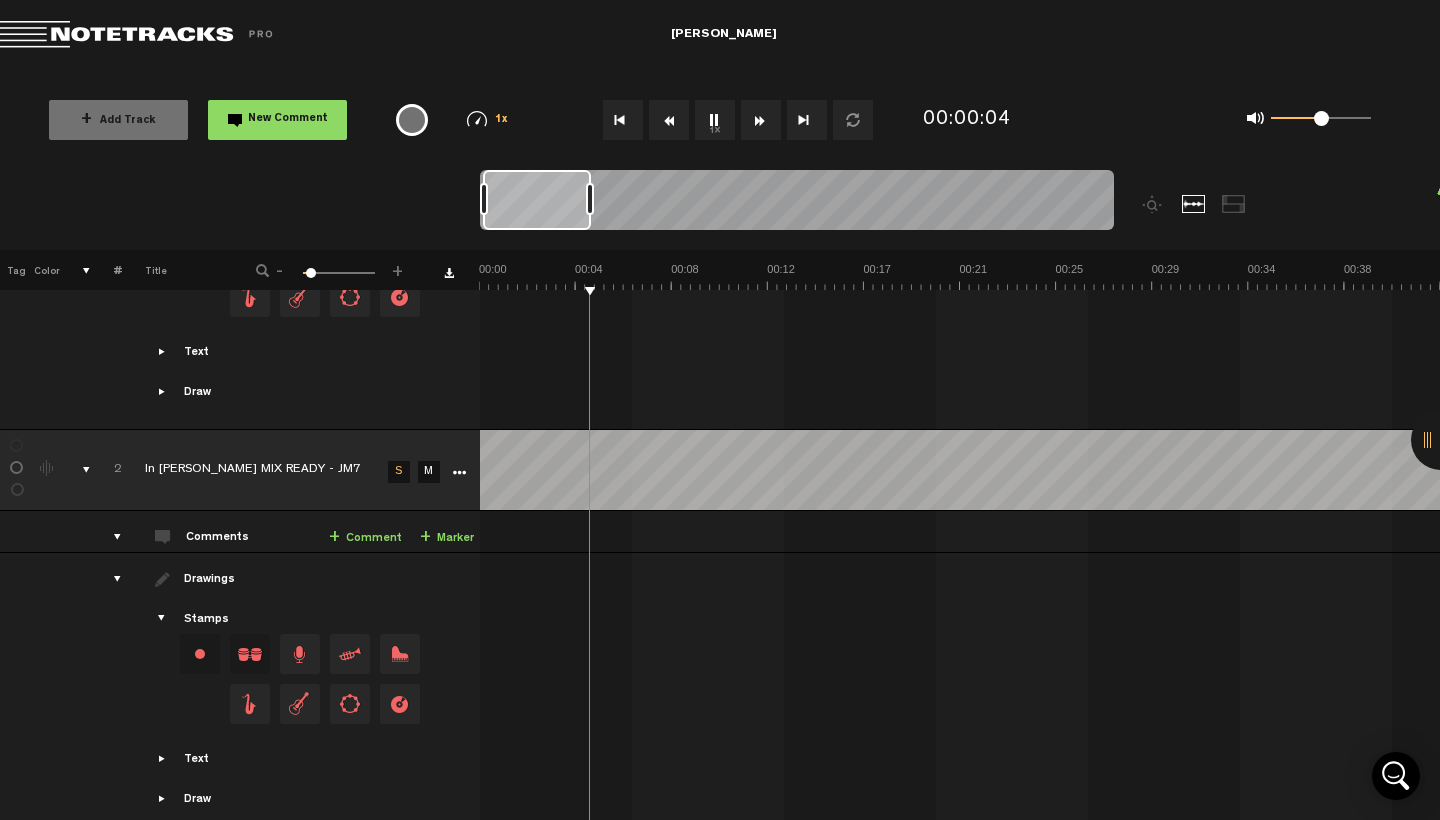 click at bounding box center [275, 471] 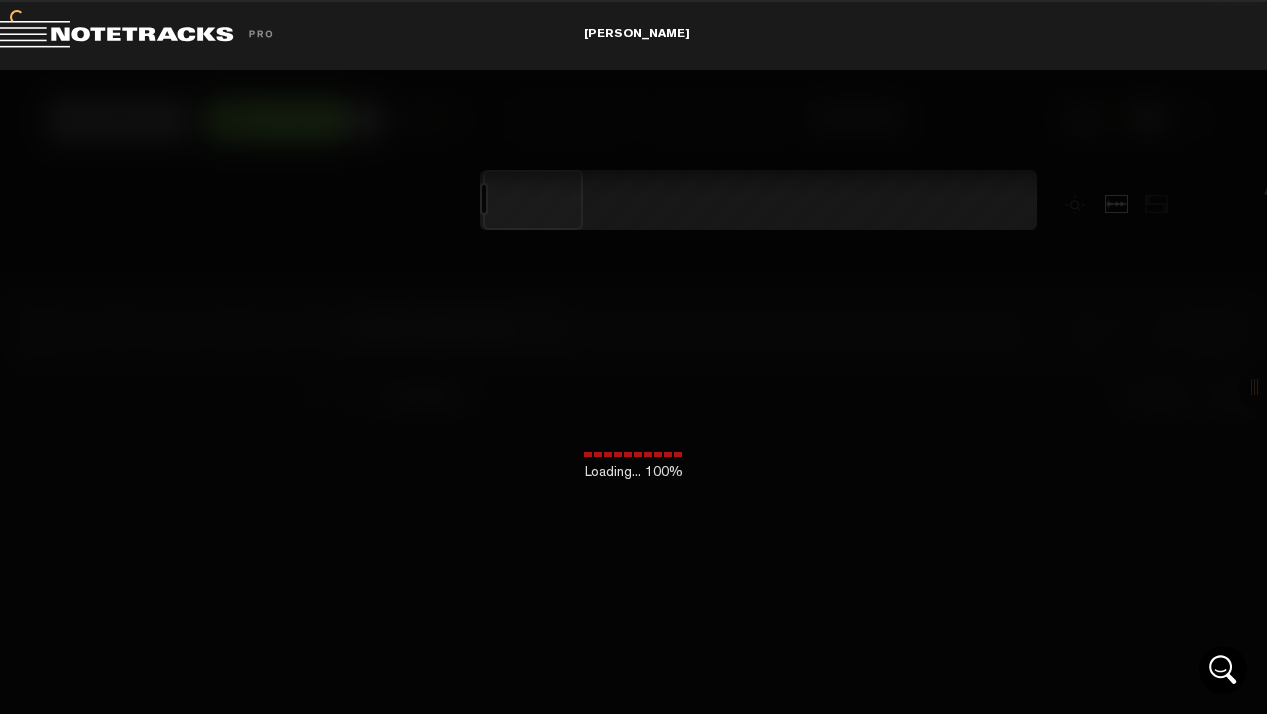scroll, scrollTop: 0, scrollLeft: 0, axis: both 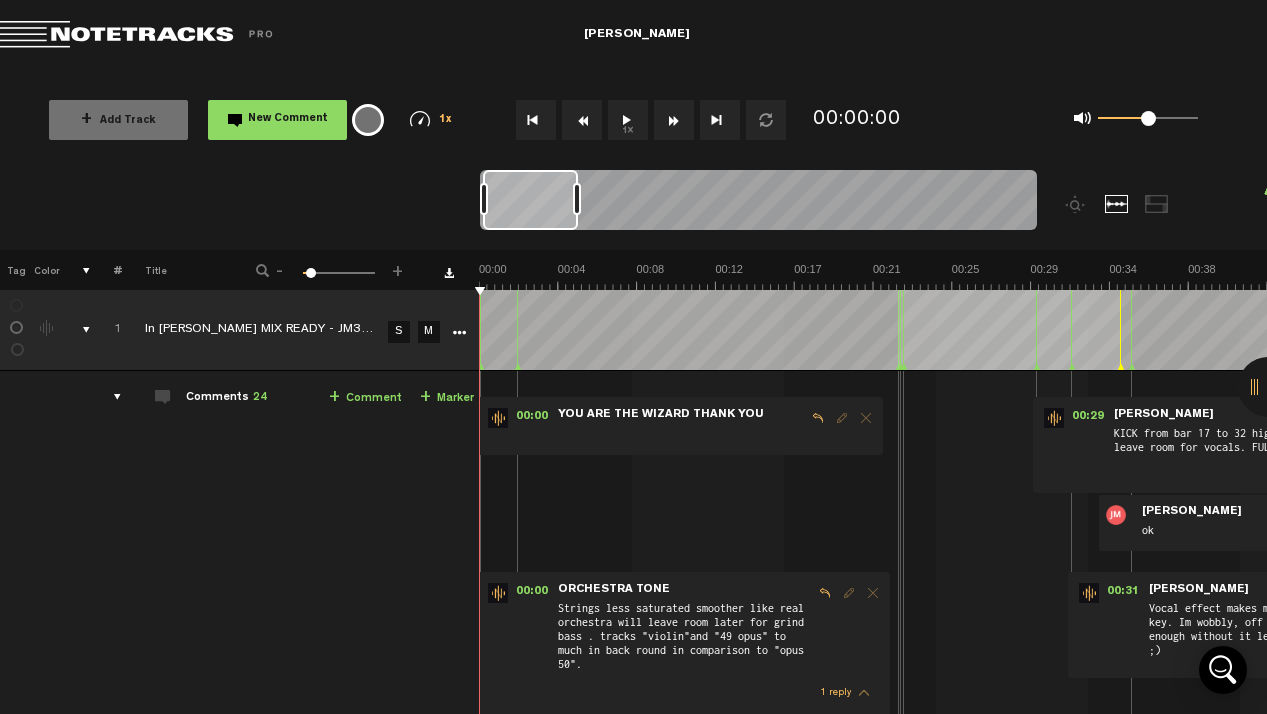 click at bounding box center (536, 120) 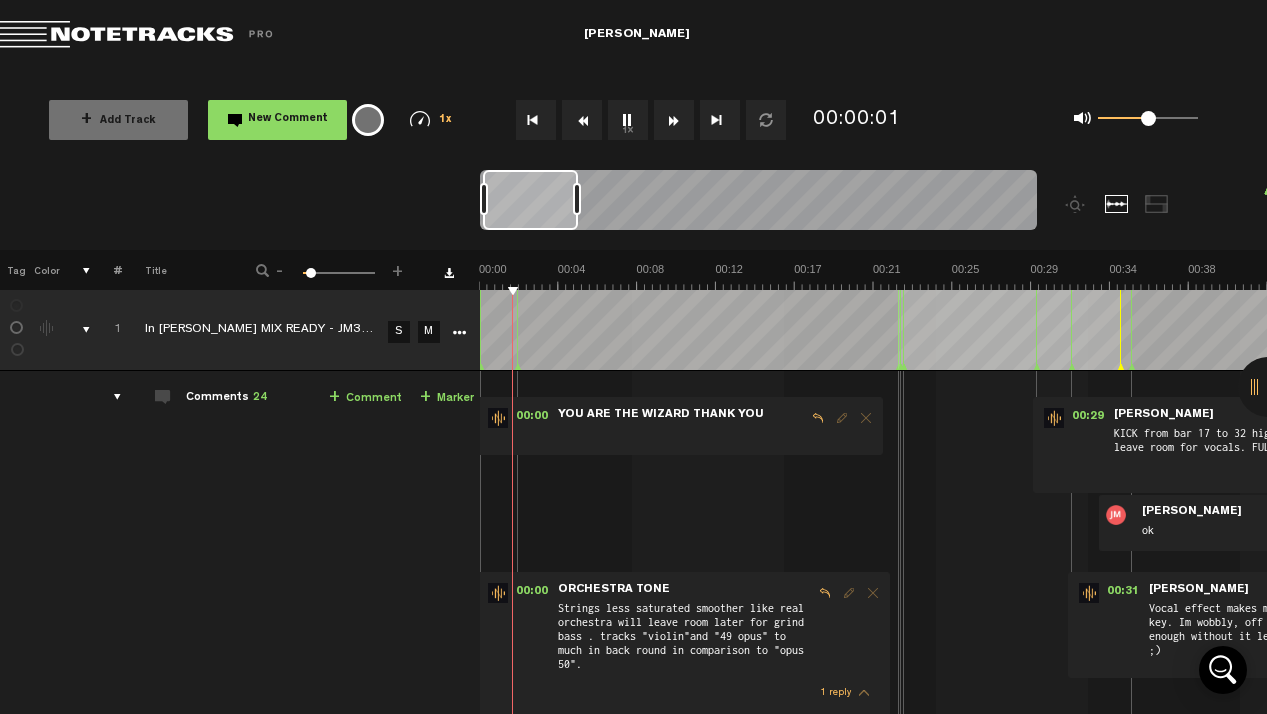 click on "M" at bounding box center [429, 332] 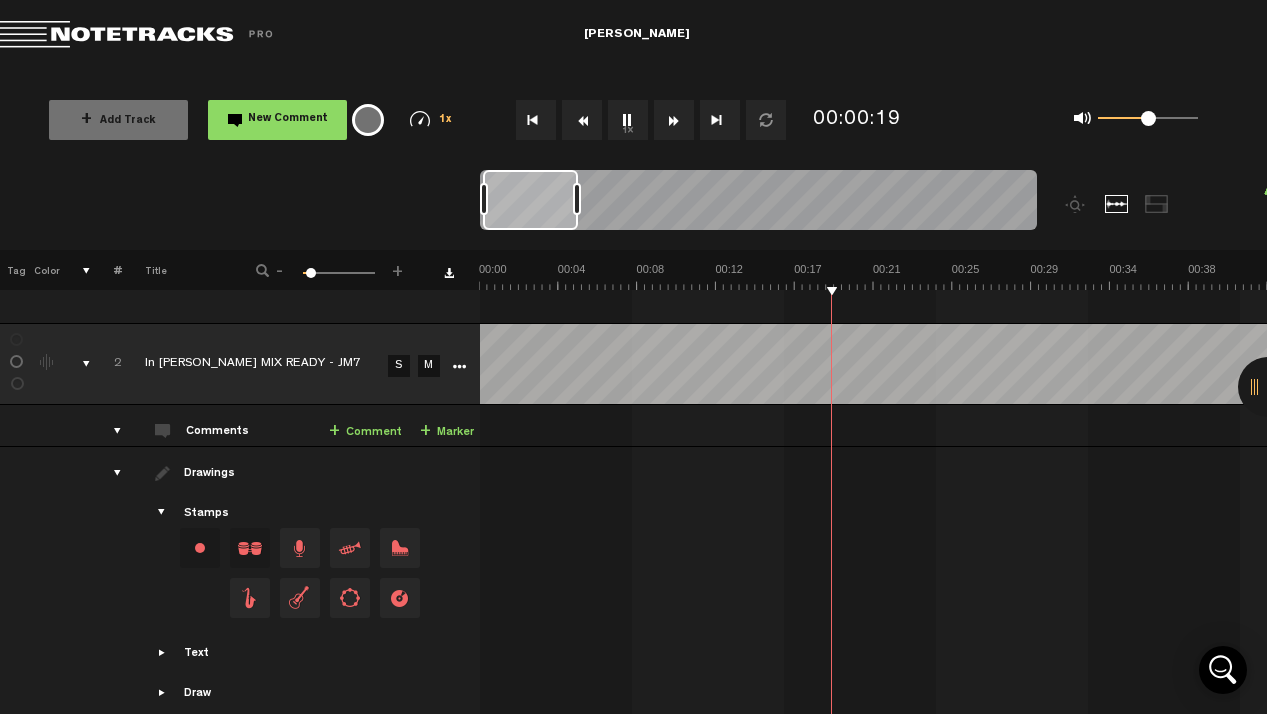 scroll, scrollTop: 1932, scrollLeft: 0, axis: vertical 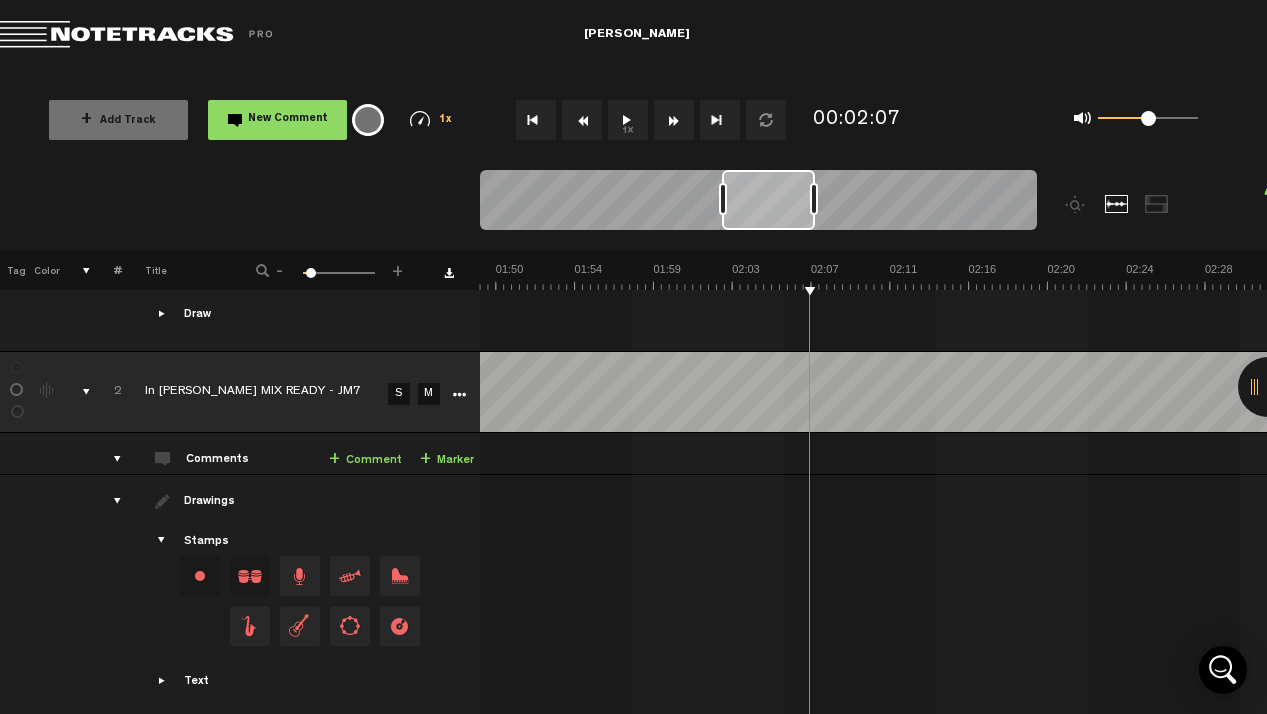 click on "+ Comment" at bounding box center (365, 460) 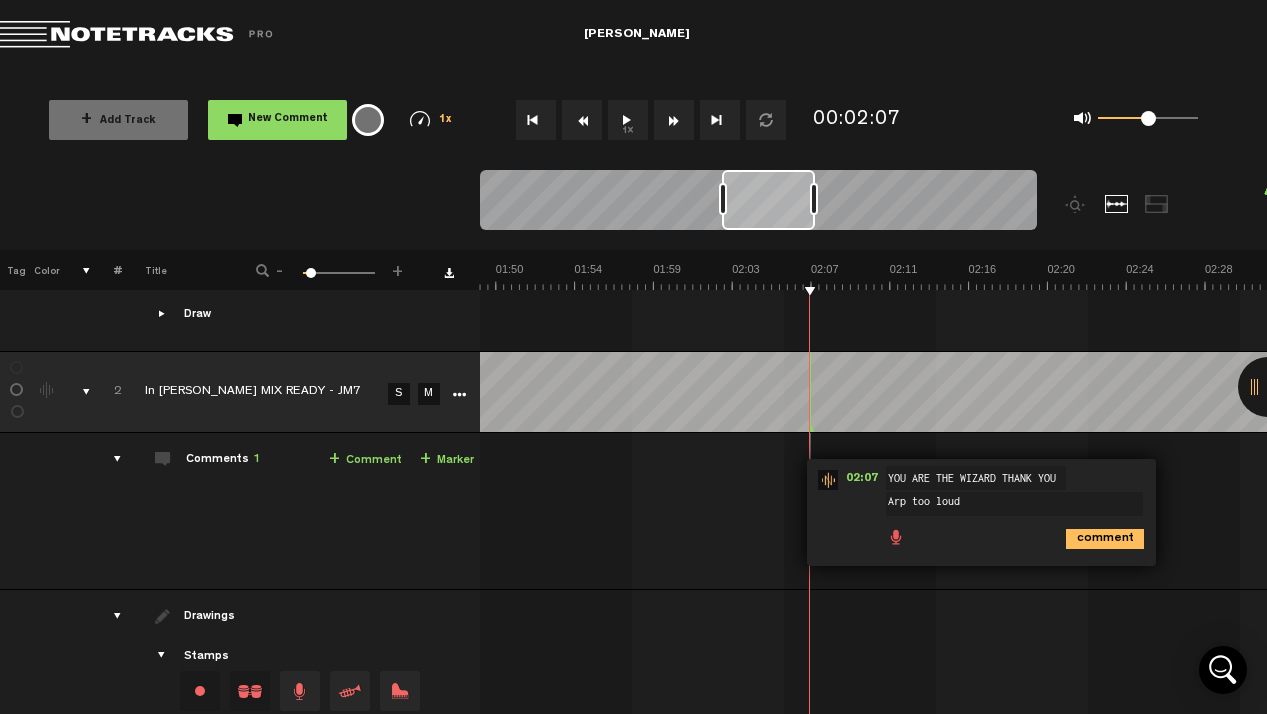type on "Arp too loud" 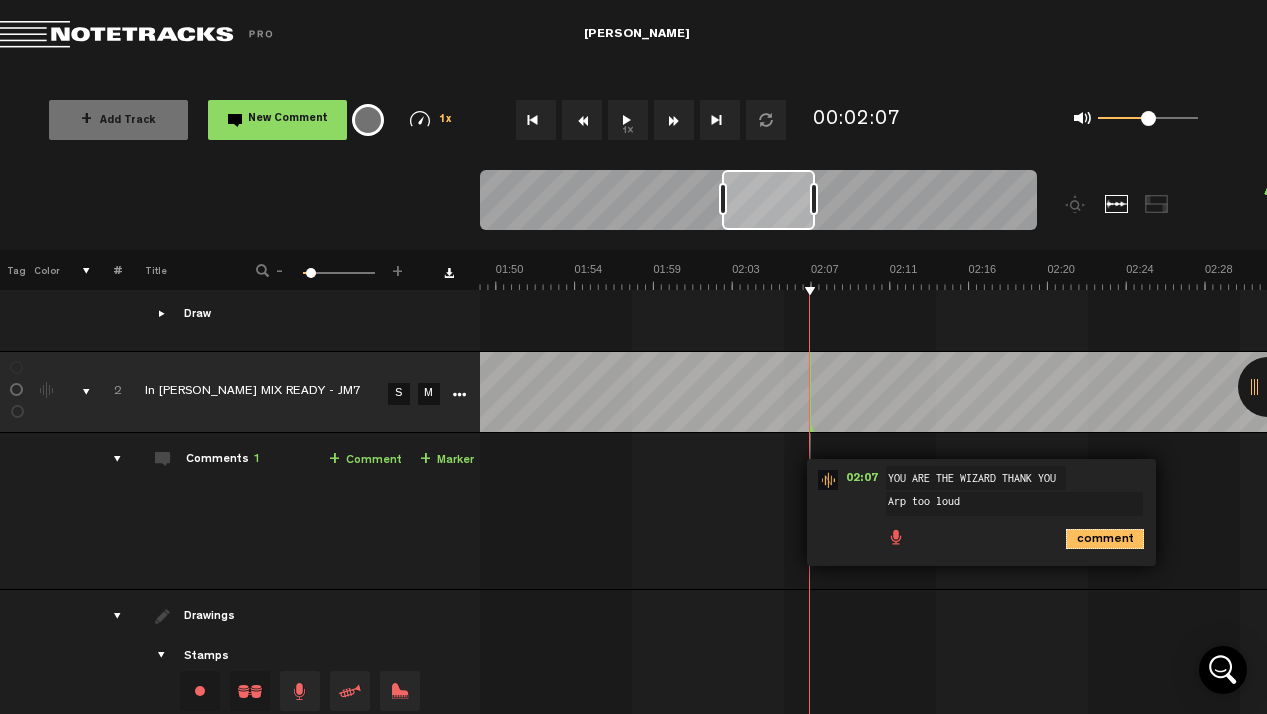 click on "comment" at bounding box center (1105, 539) 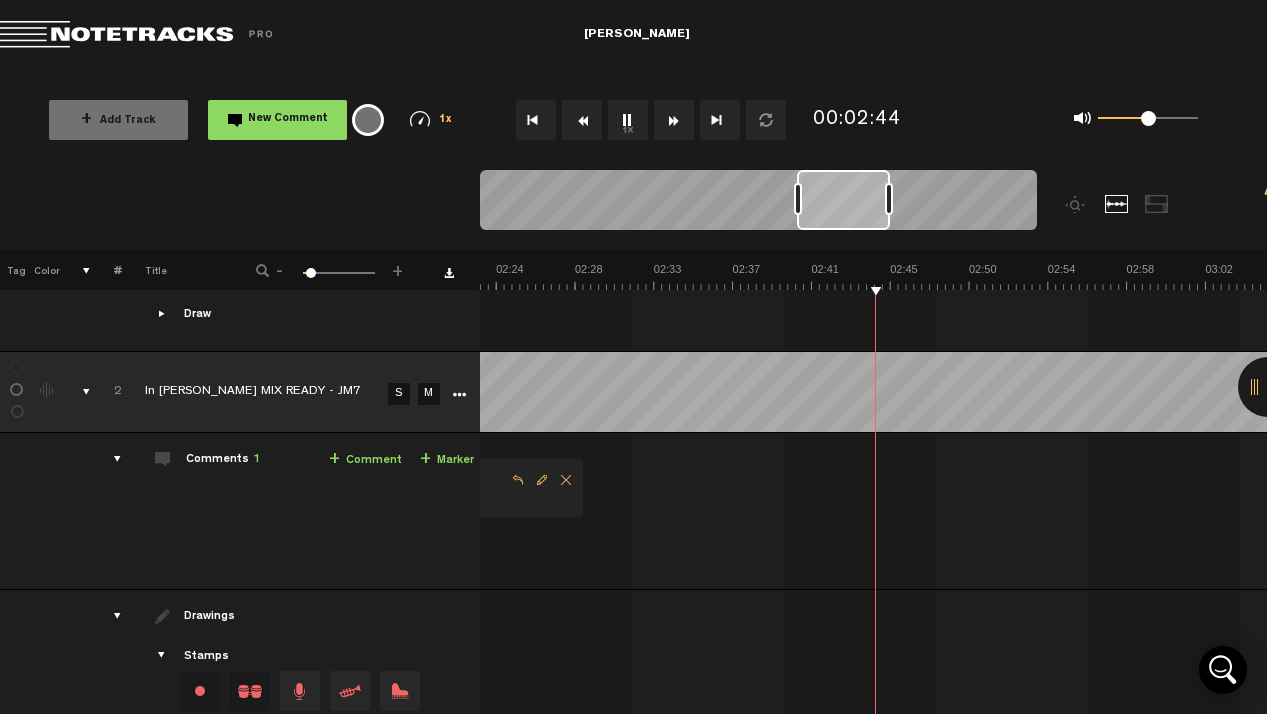 scroll, scrollTop: 0, scrollLeft: 2662, axis: horizontal 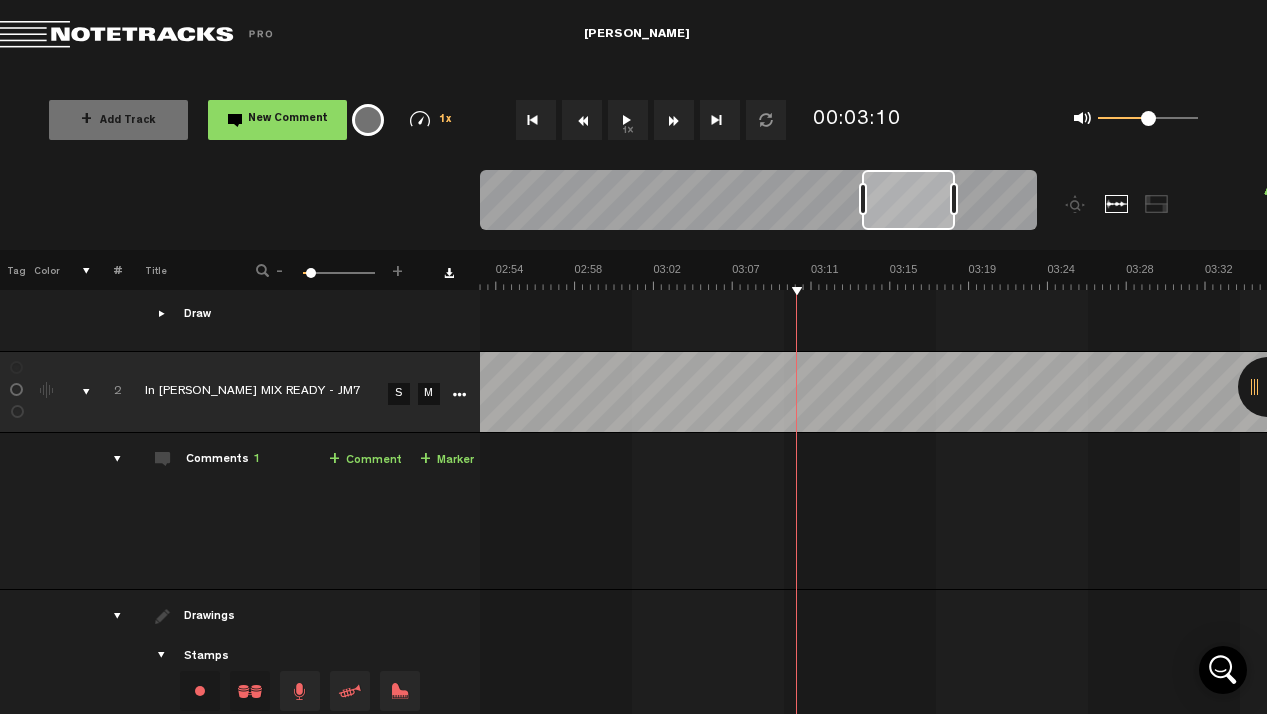 click on "+ Comment" at bounding box center (365, 460) 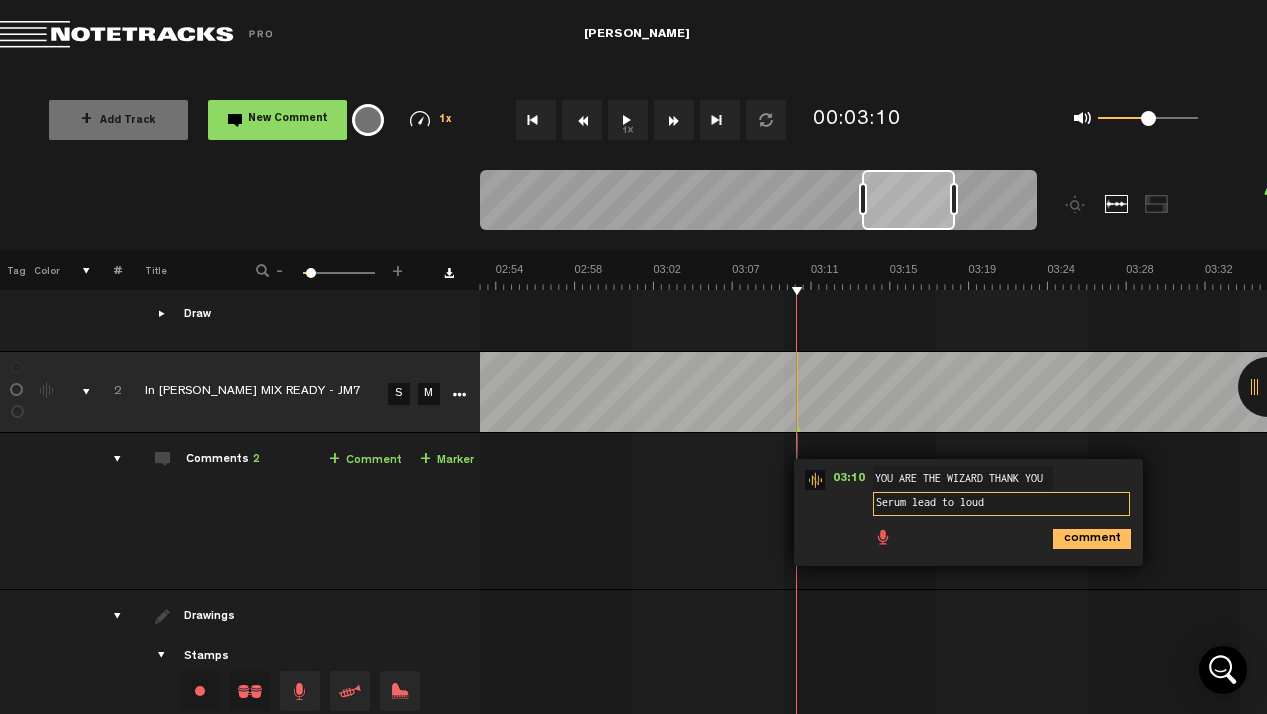 type on "Serum lead to loud" 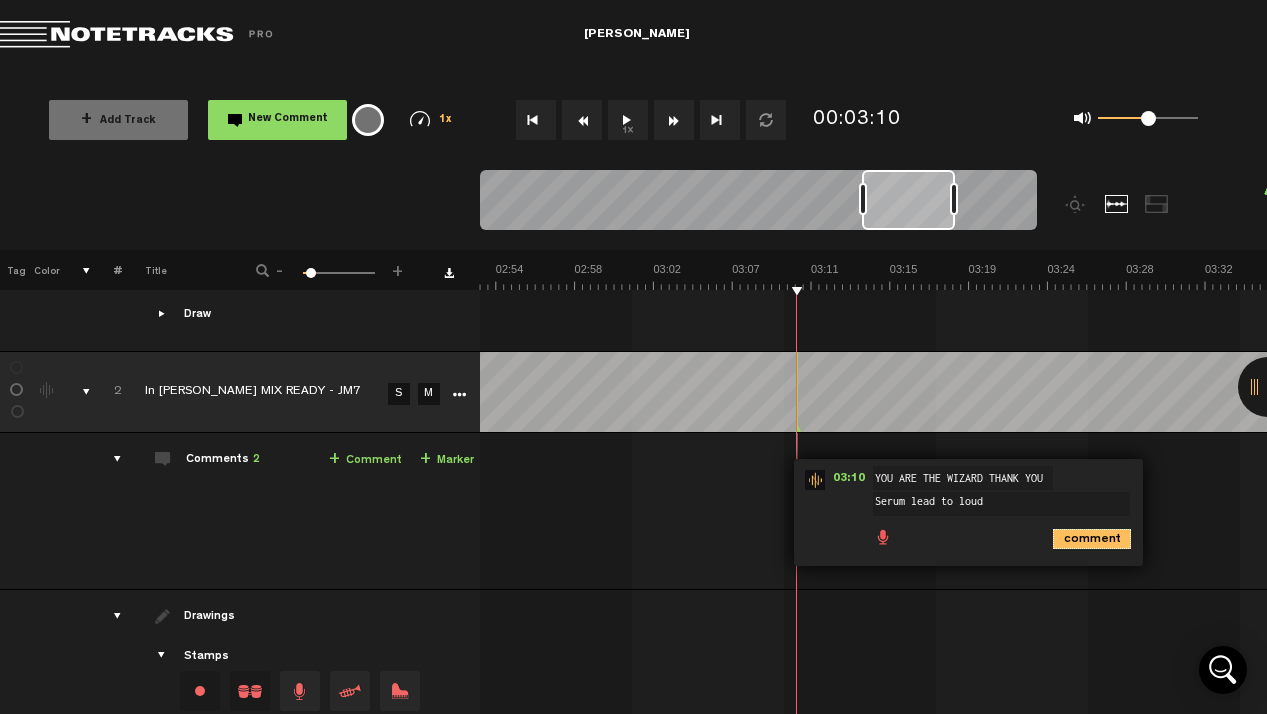 click on "comment" at bounding box center (1092, 539) 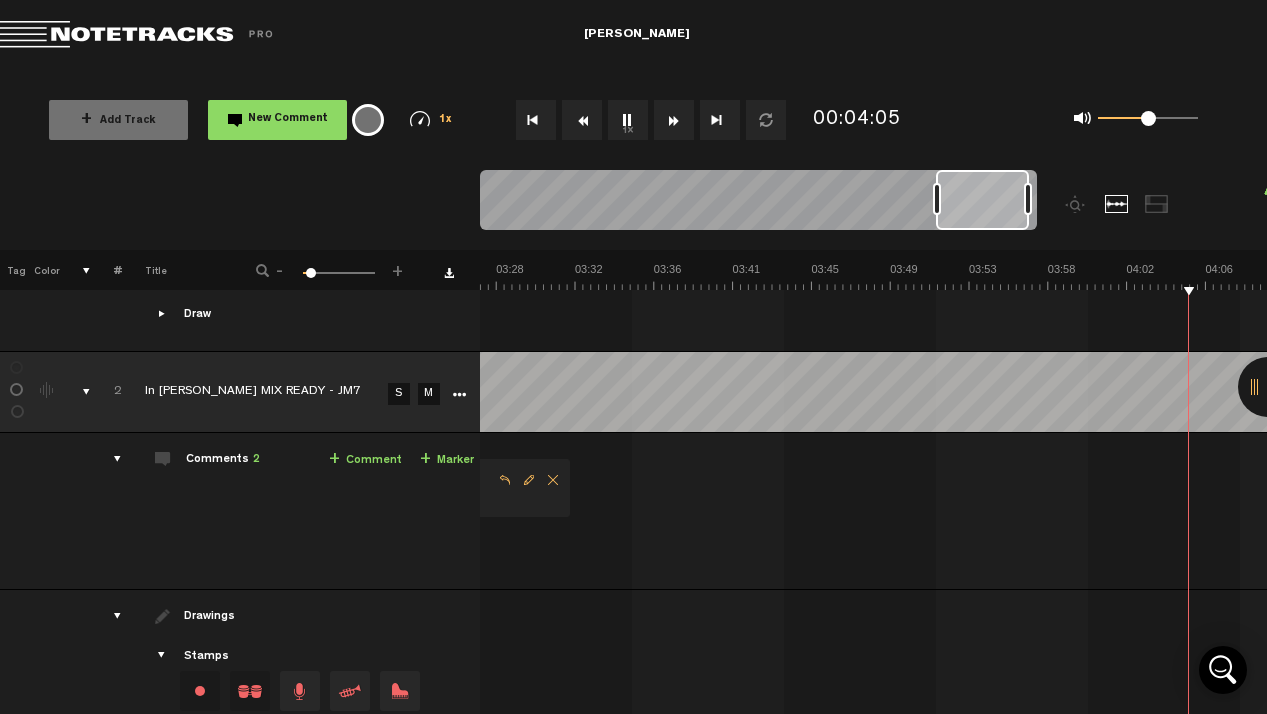 scroll, scrollTop: 0, scrollLeft: 4159, axis: horizontal 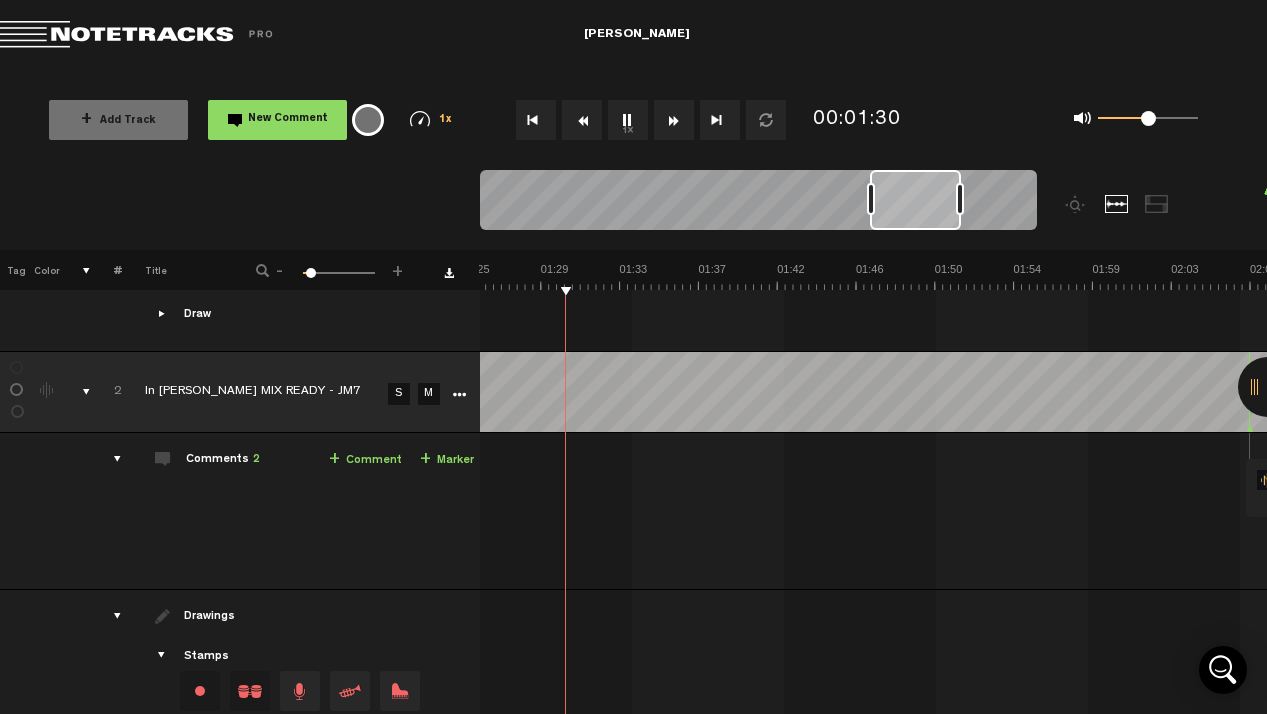drag, startPoint x: 736, startPoint y: 191, endPoint x: 947, endPoint y: 209, distance: 211.76639 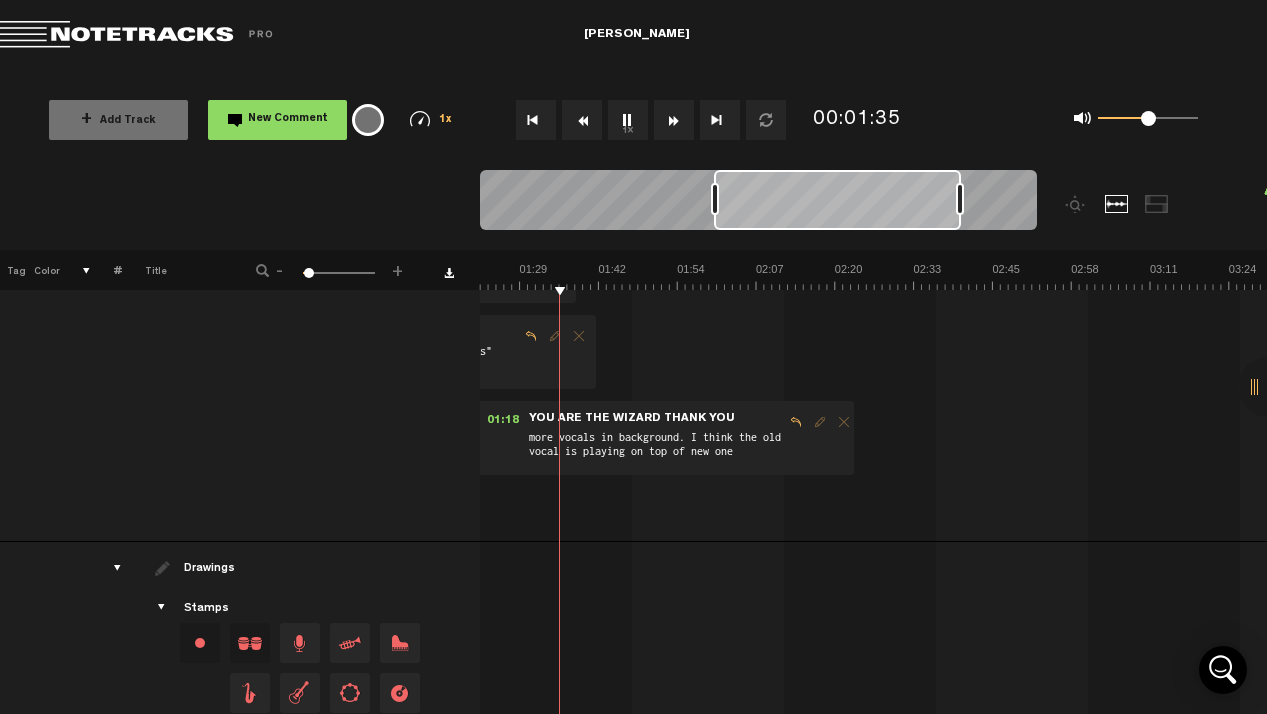 scroll, scrollTop: 0, scrollLeft: 511, axis: horizontal 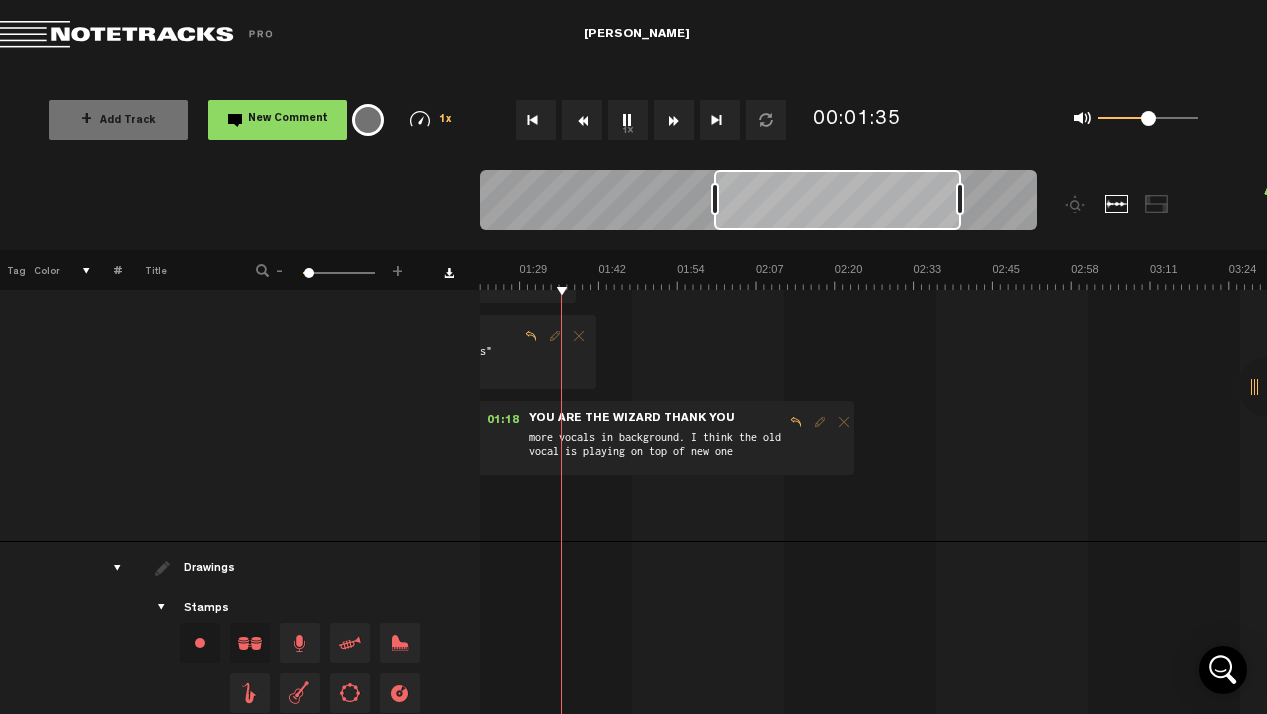drag, startPoint x: 871, startPoint y: 201, endPoint x: 716, endPoint y: 220, distance: 156.16017 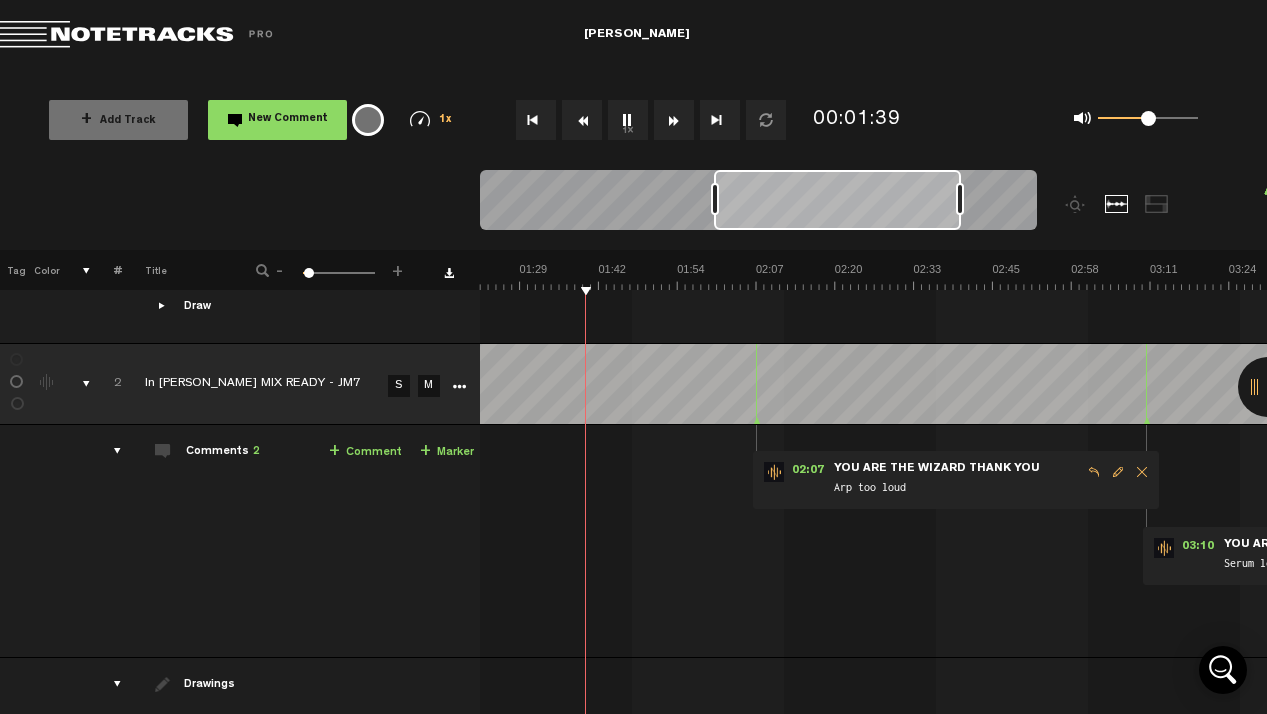 scroll, scrollTop: 2414, scrollLeft: 0, axis: vertical 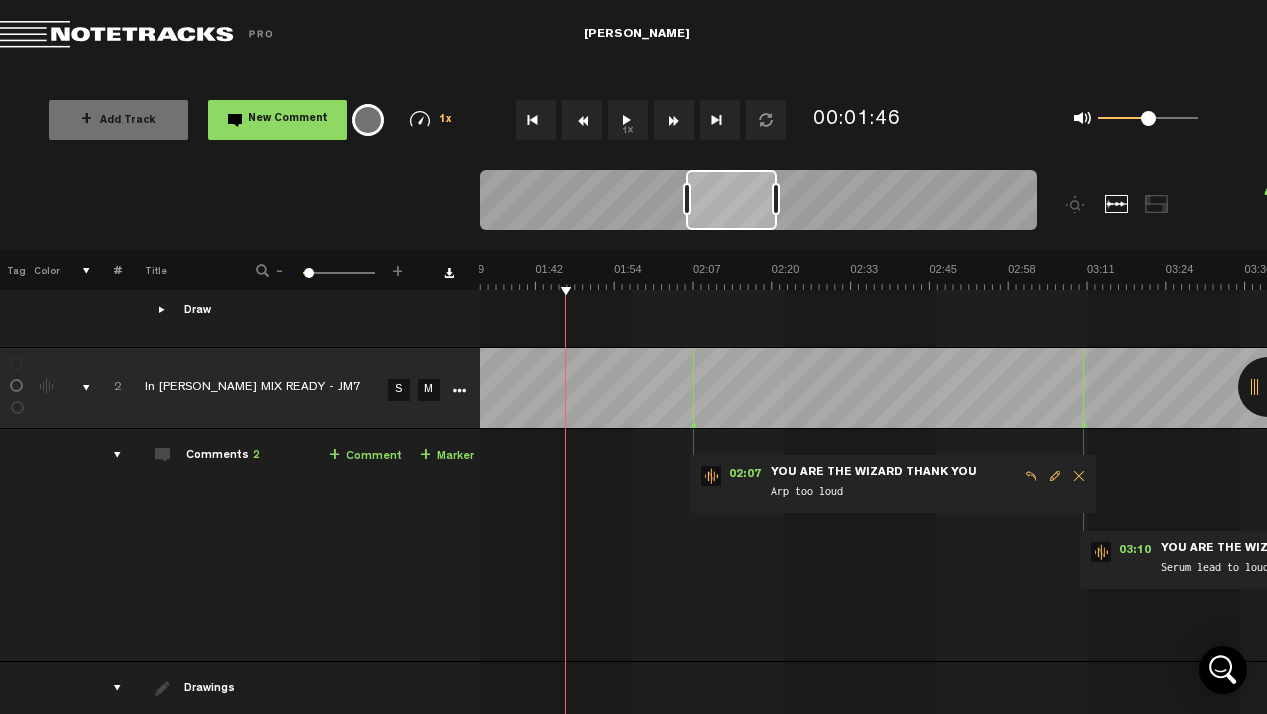 click at bounding box center (693, 388) 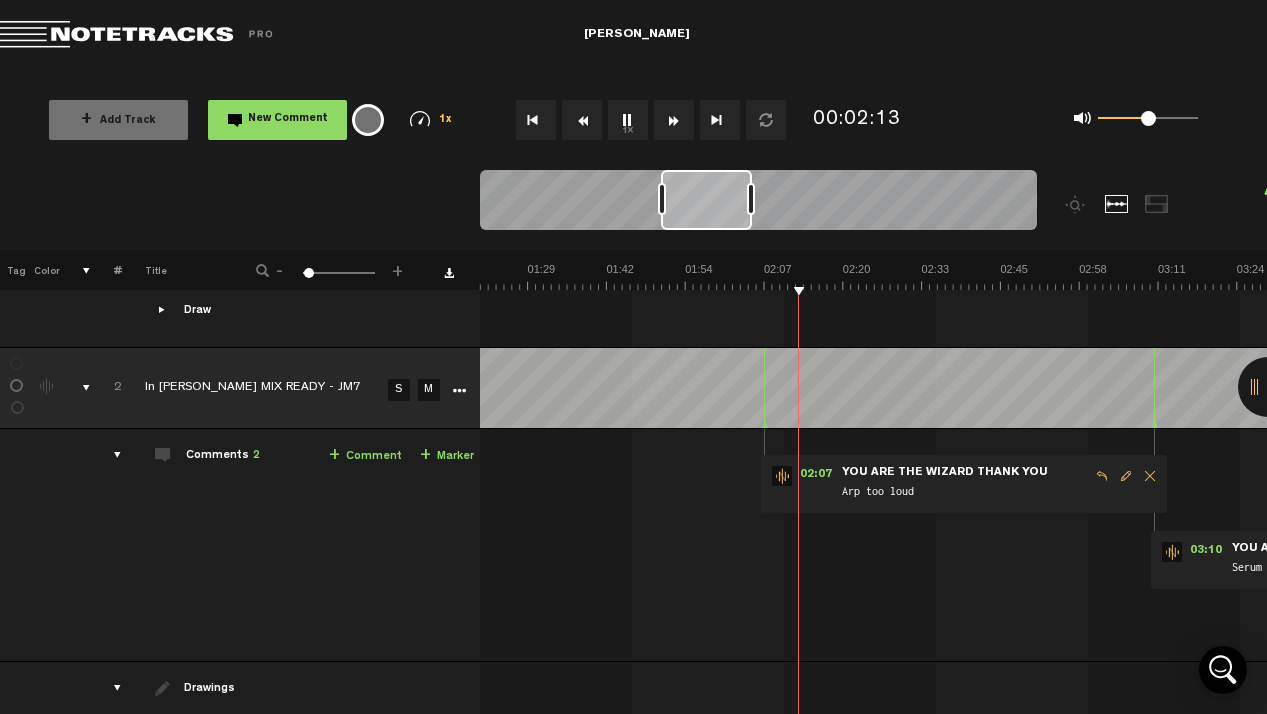 scroll, scrollTop: 0, scrollLeft: 503, axis: horizontal 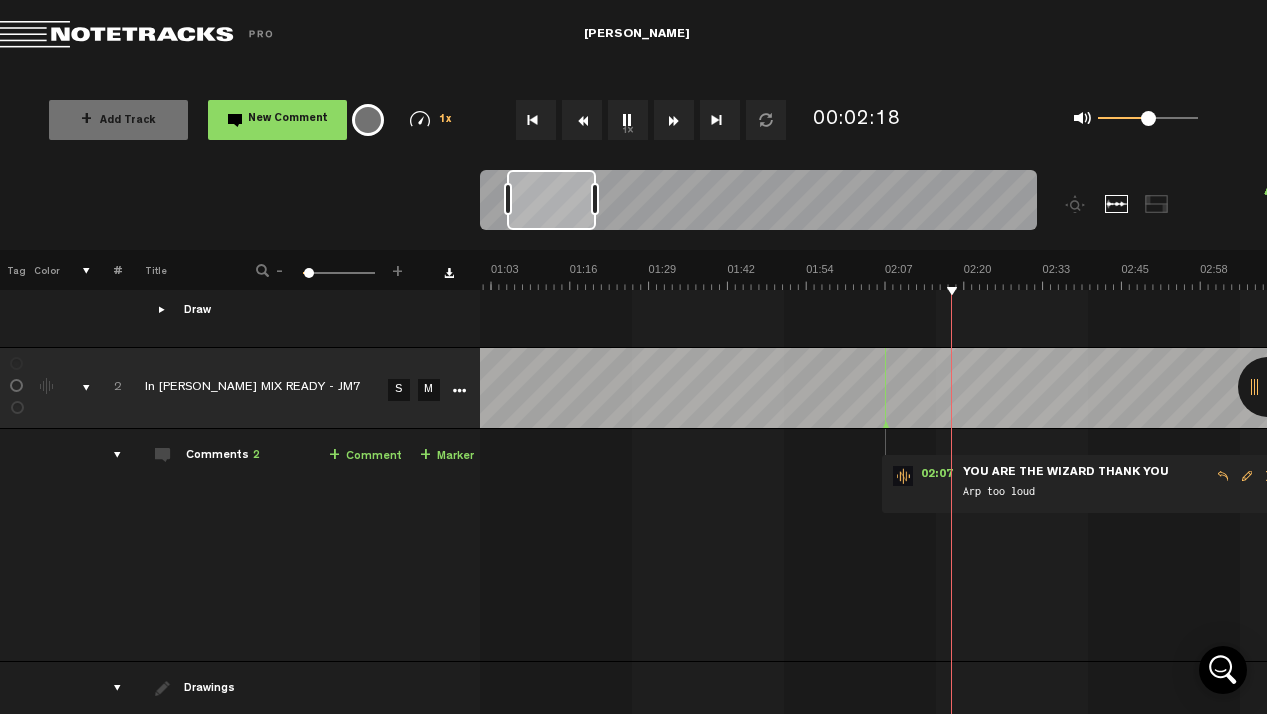 drag, startPoint x: 703, startPoint y: 193, endPoint x: 550, endPoint y: 221, distance: 155.54099 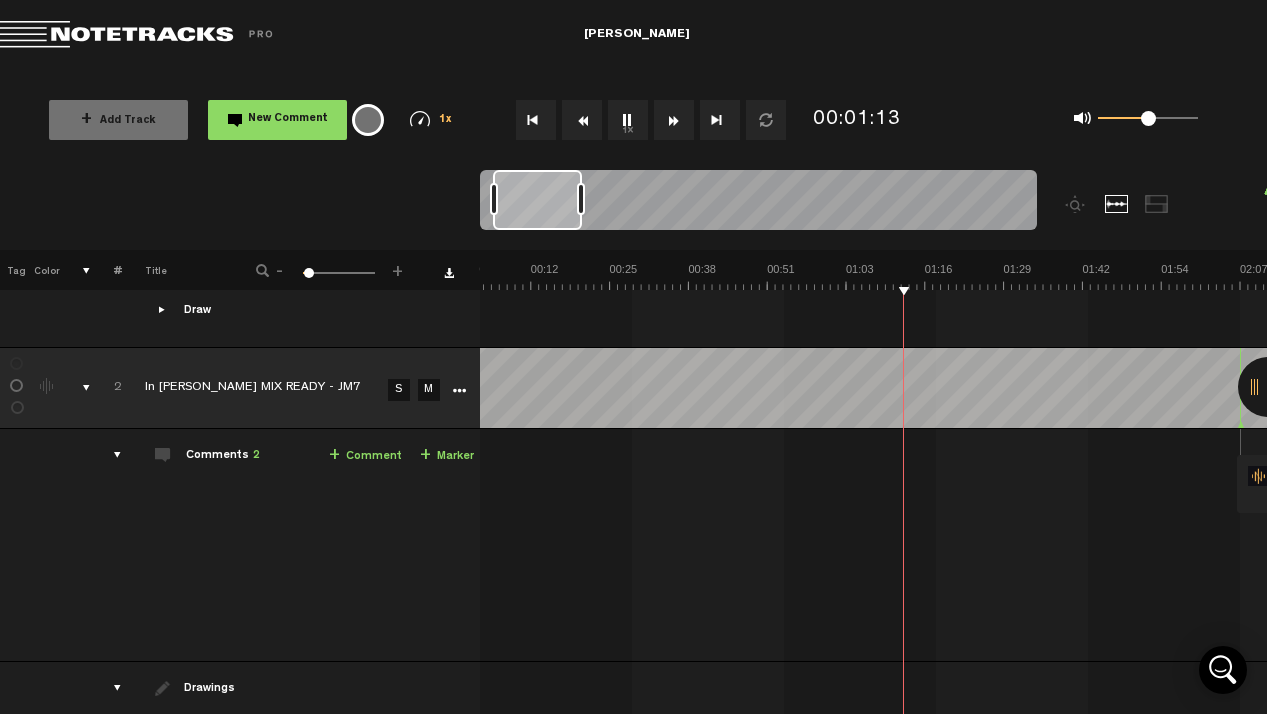 scroll, scrollTop: 0, scrollLeft: 27, axis: horizontal 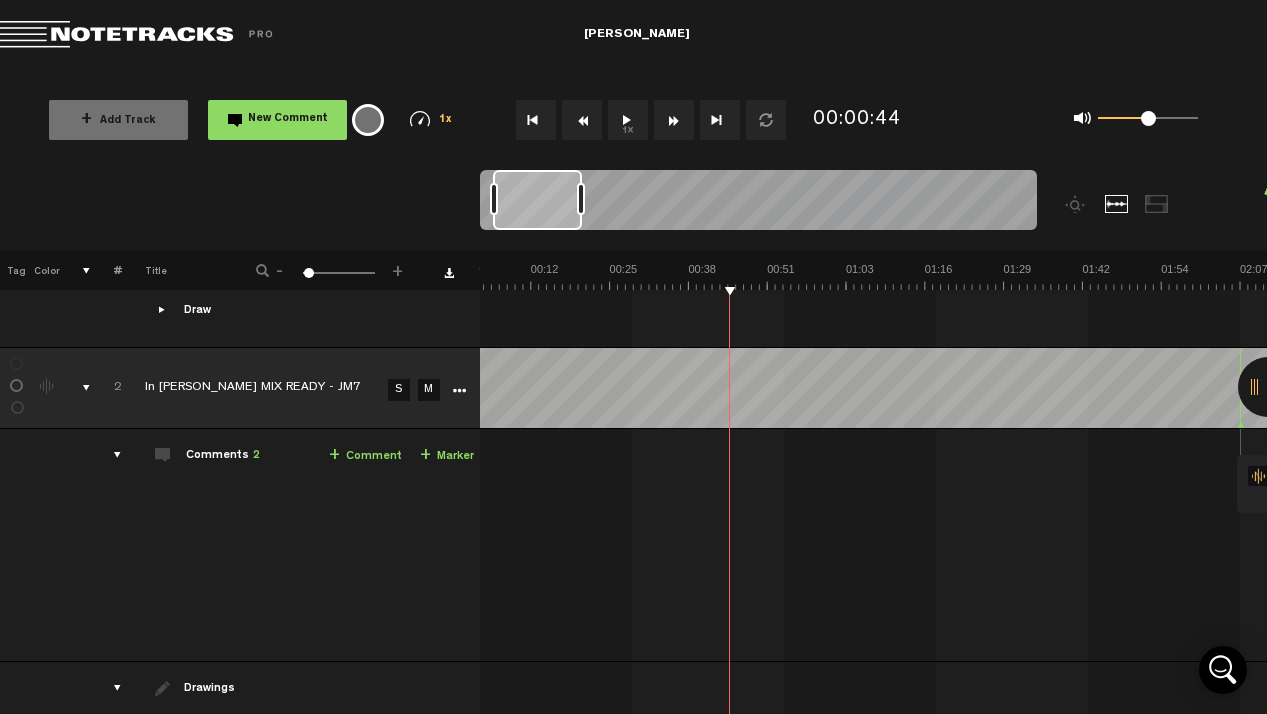click on "+ Comment" at bounding box center (365, 456) 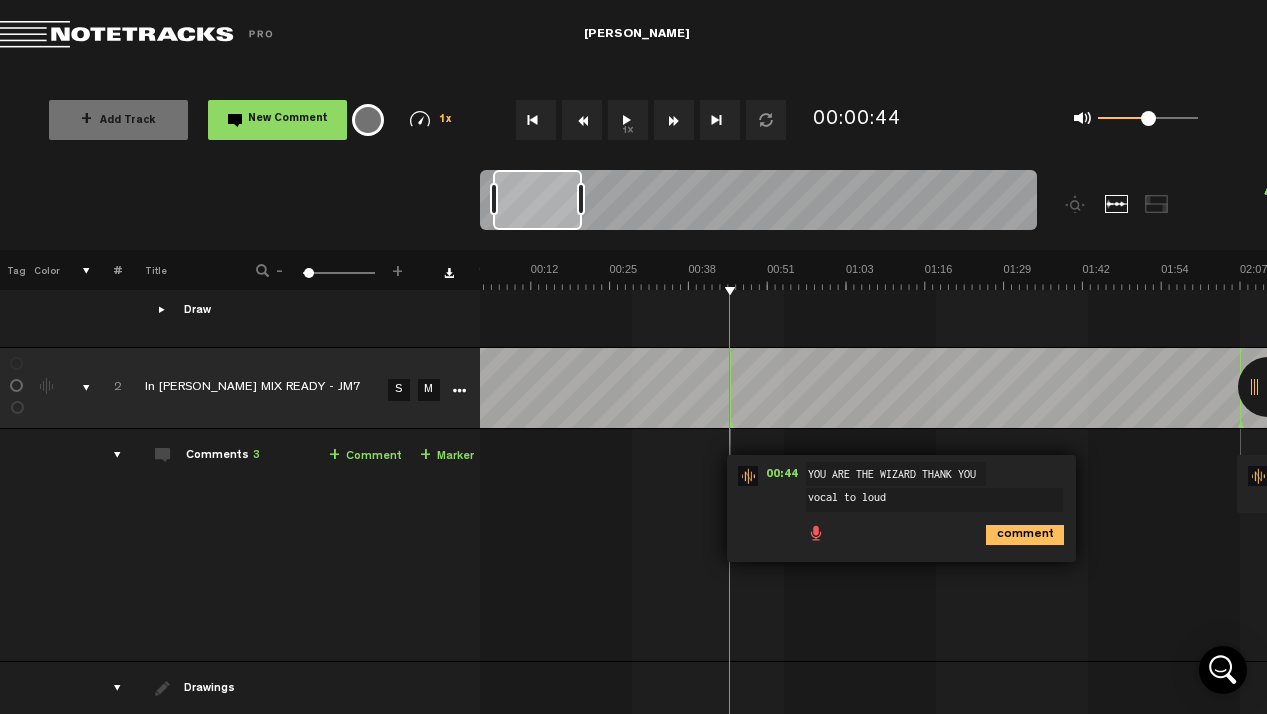 type on "vocal to loud" 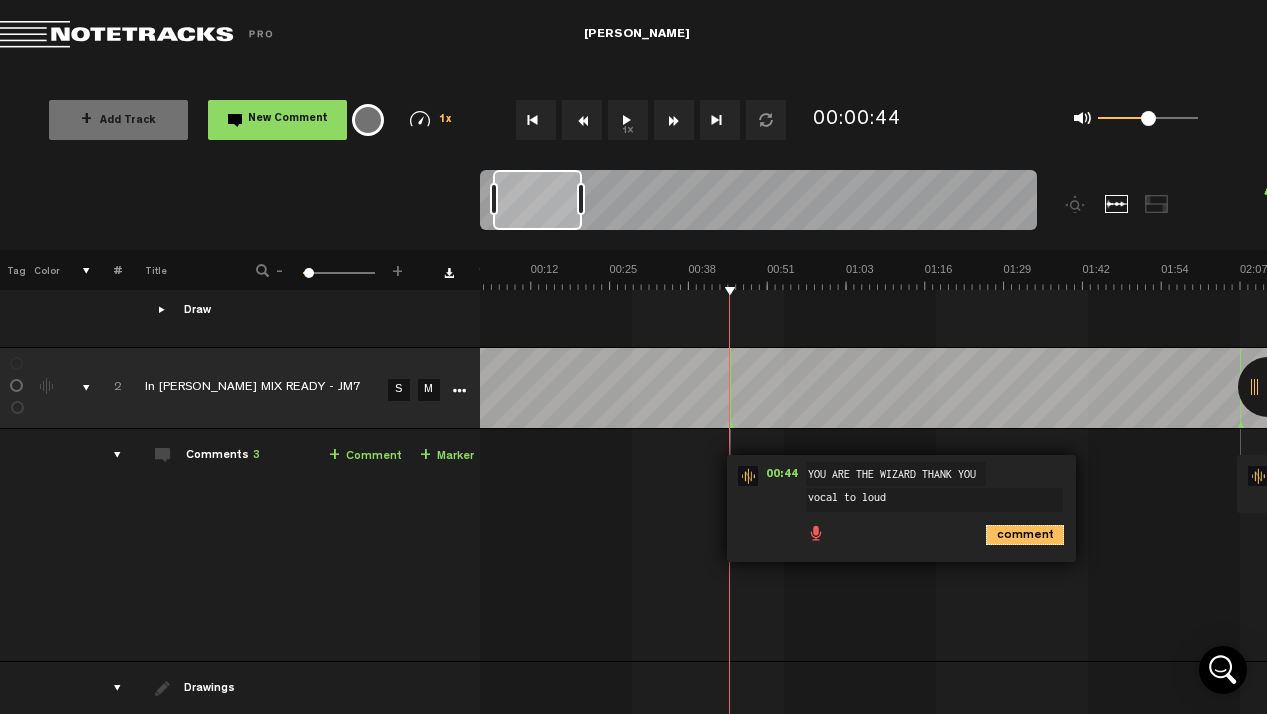 click on "comment" at bounding box center [1025, 535] 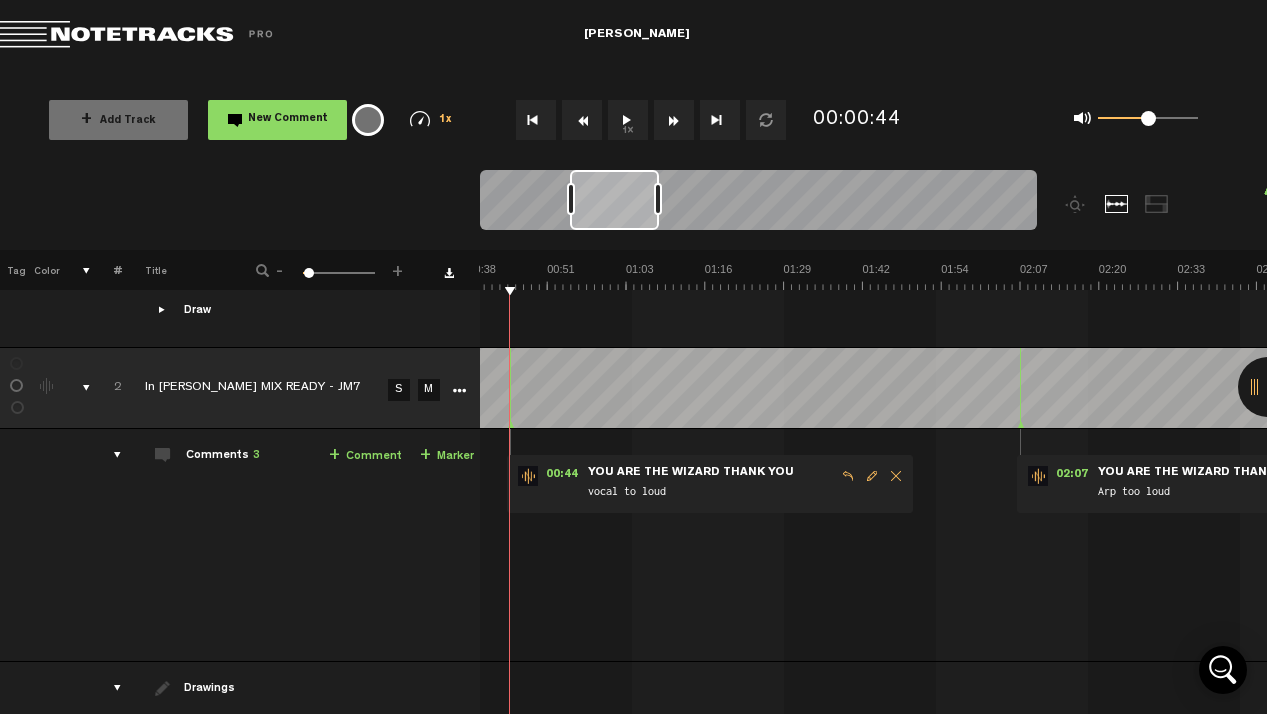 scroll, scrollTop: 0, scrollLeft: 247, axis: horizontal 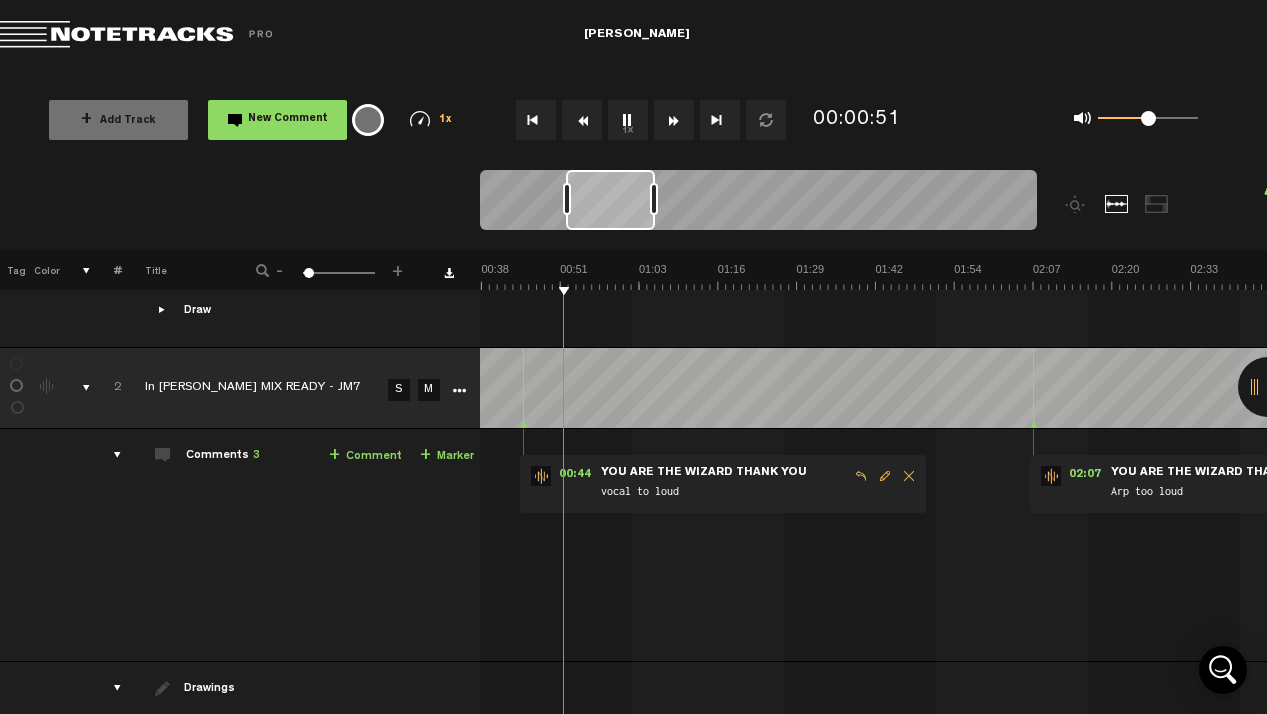 click at bounding box center [885, 476] 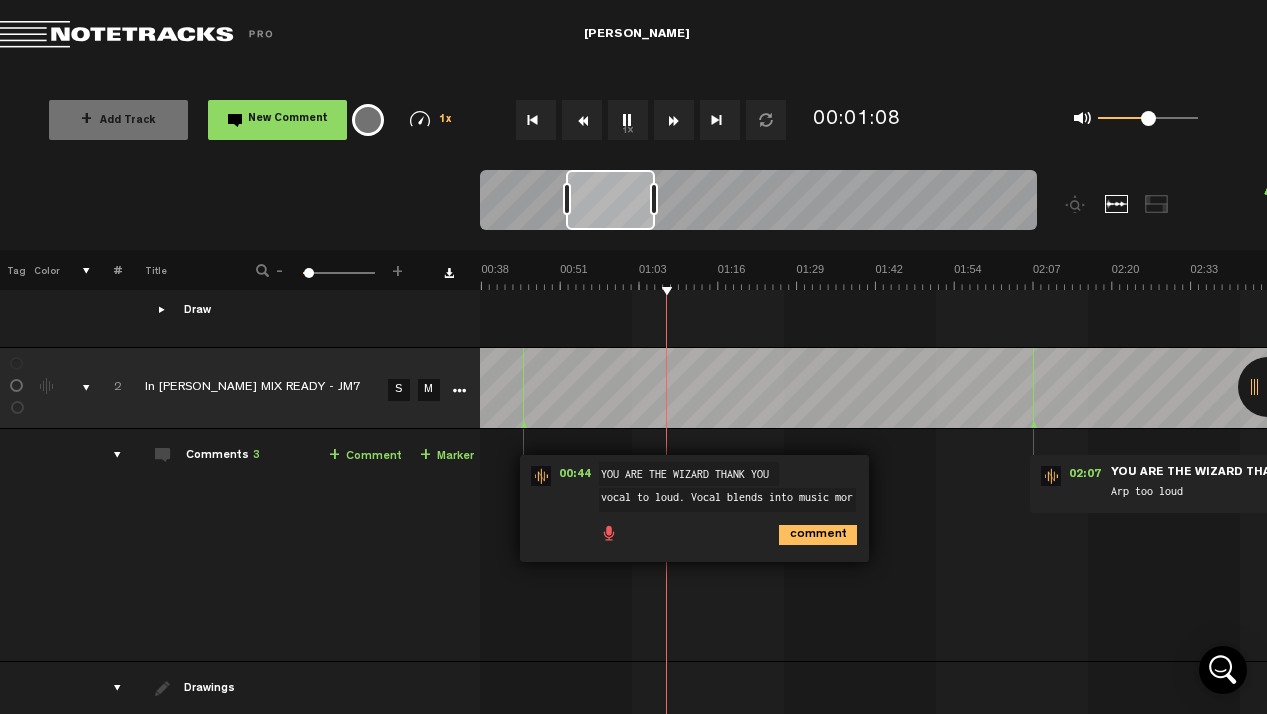 type on "vocal to loud. Vocal blends into music more" 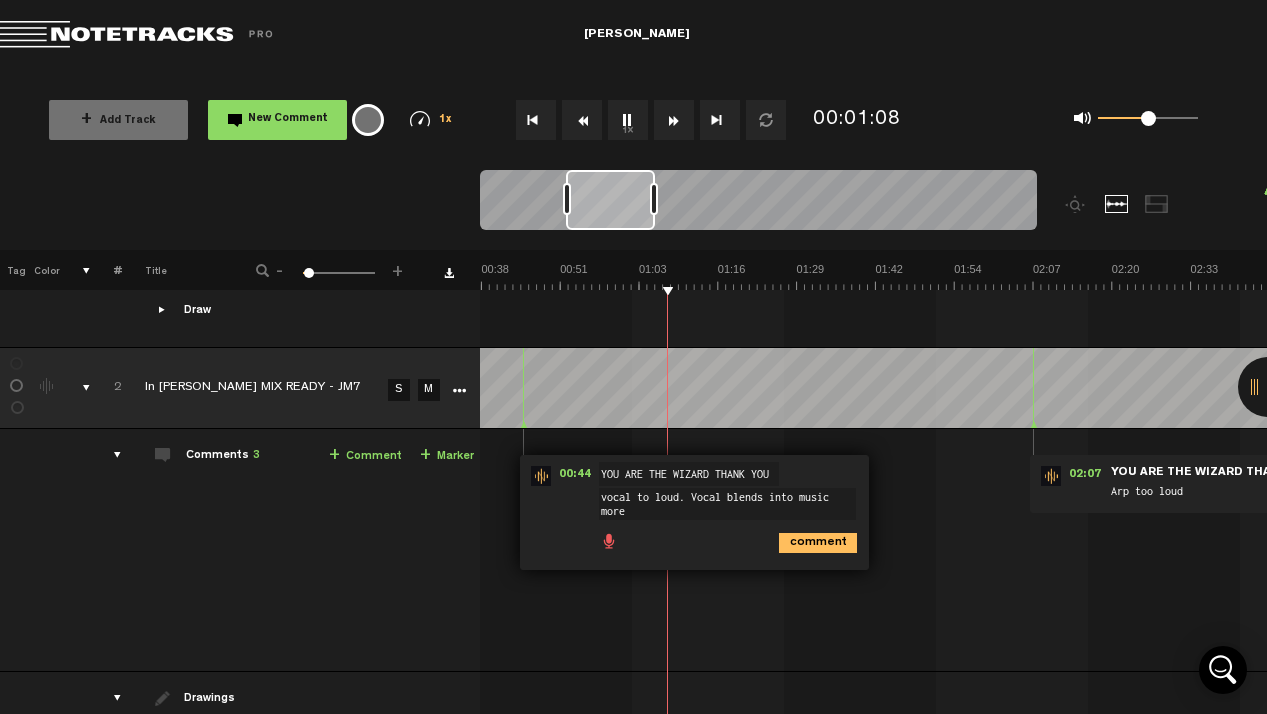 scroll, scrollTop: 2, scrollLeft: 0, axis: vertical 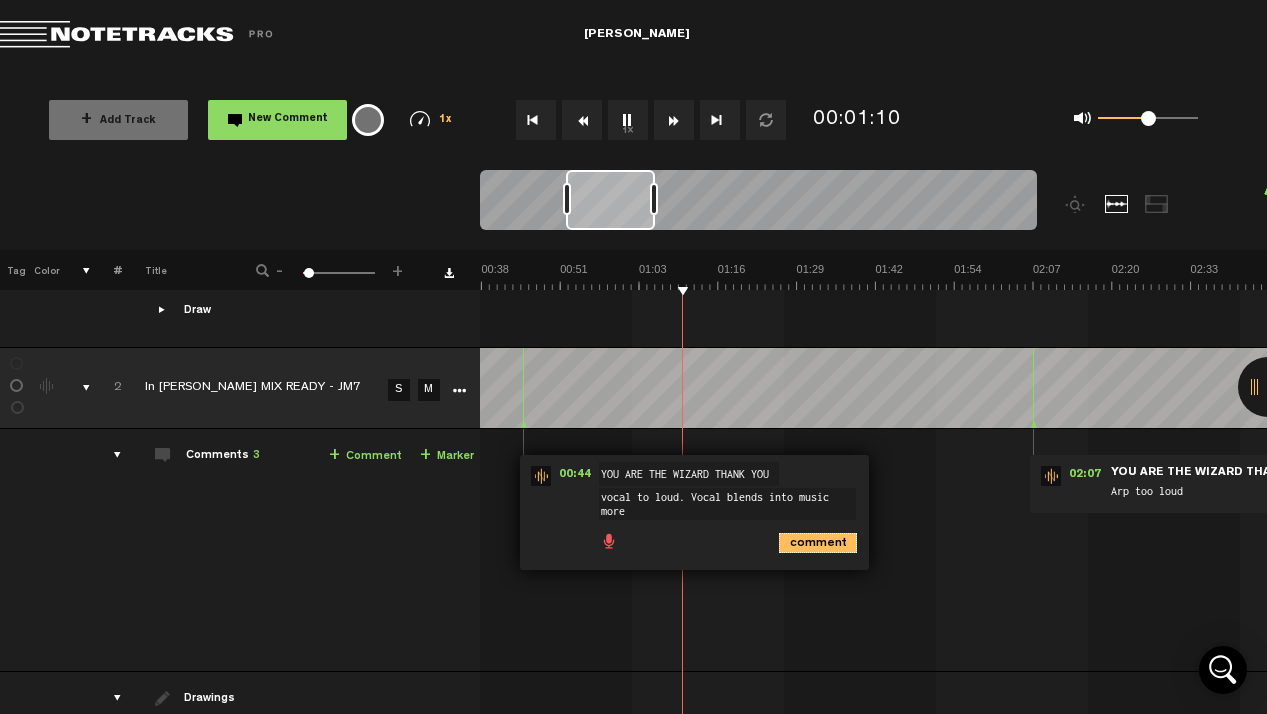 click on "comment" at bounding box center (818, 543) 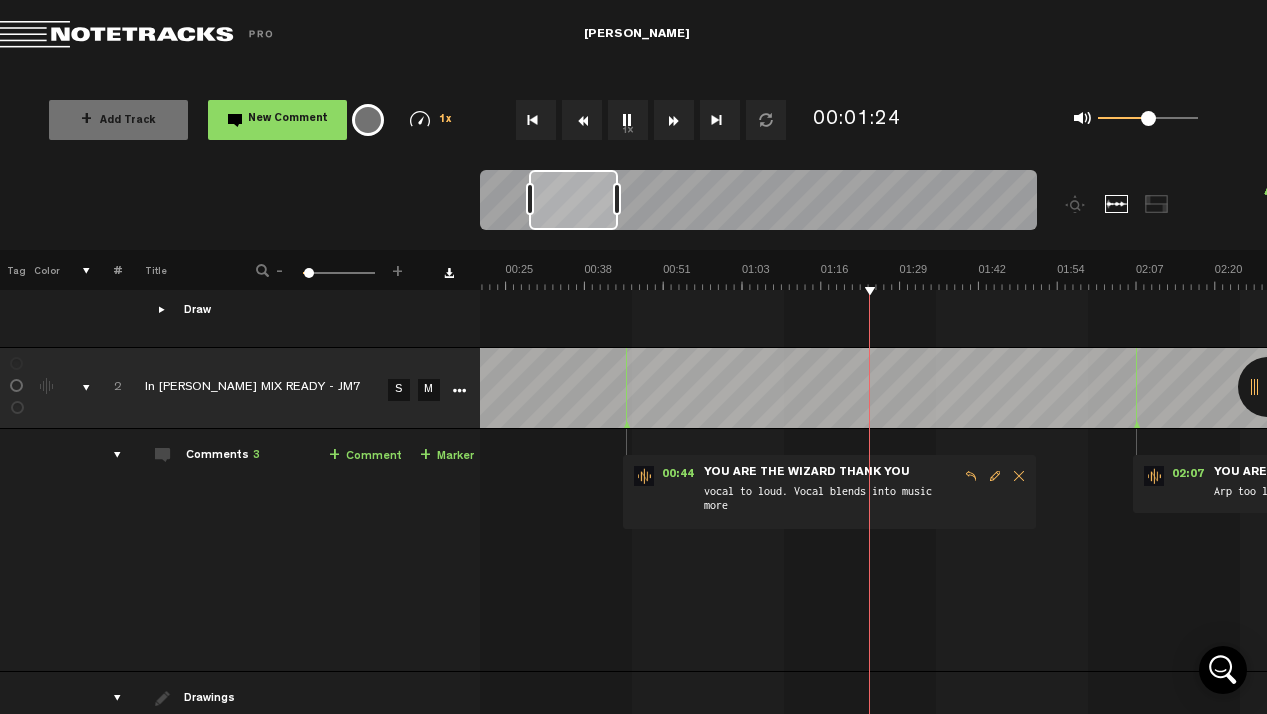 scroll, scrollTop: 0, scrollLeft: 131, axis: horizontal 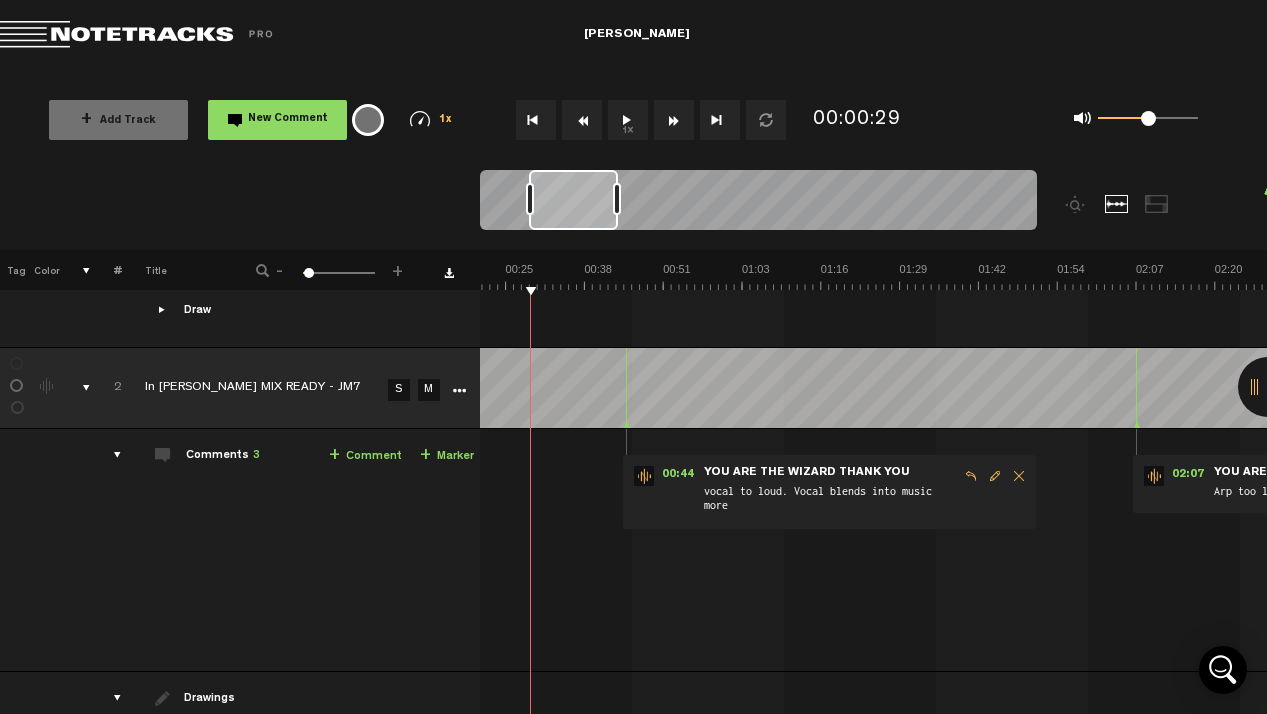 click on "+ Comment" at bounding box center (365, 456) 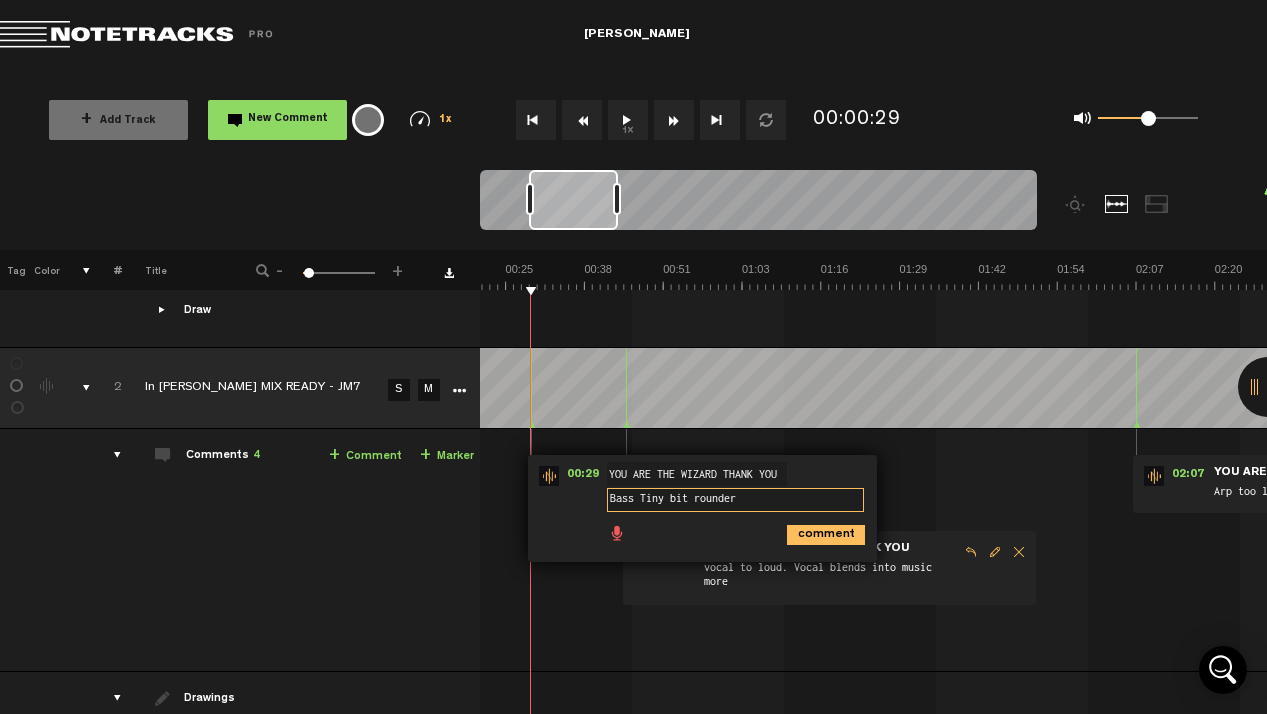 type on "Bass Tiny bit rounder" 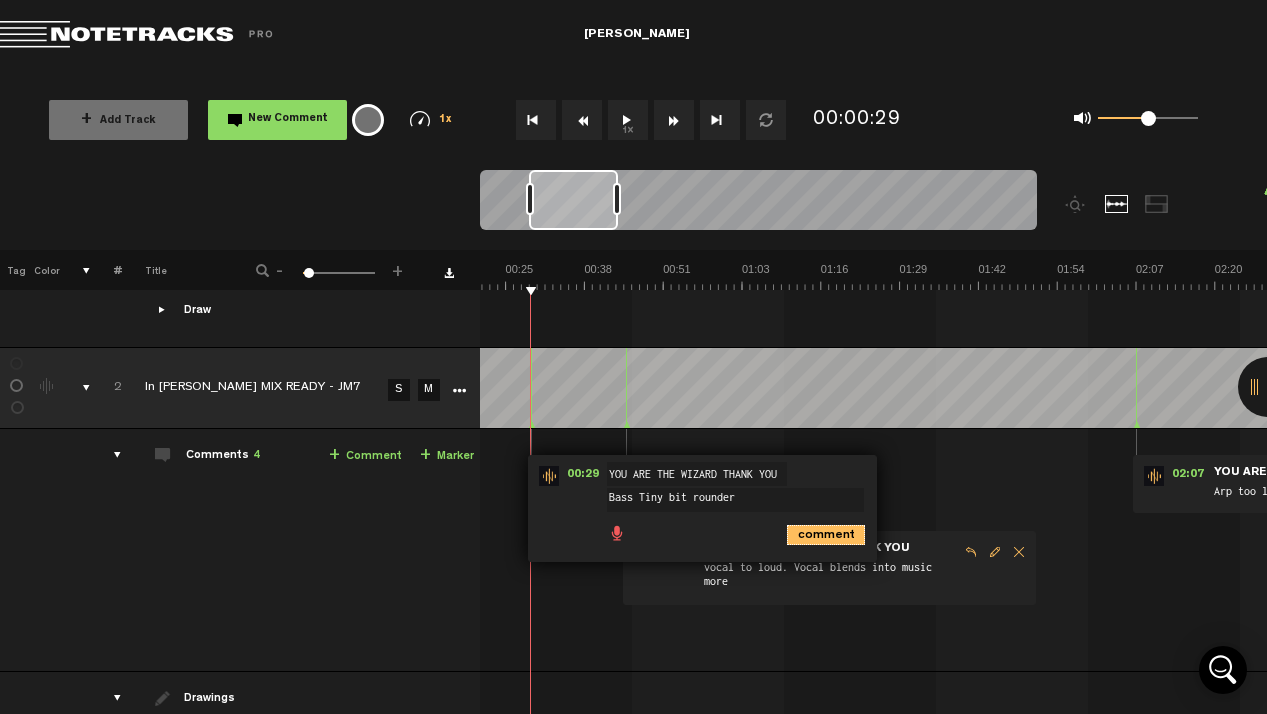 click on "comment" at bounding box center (826, 535) 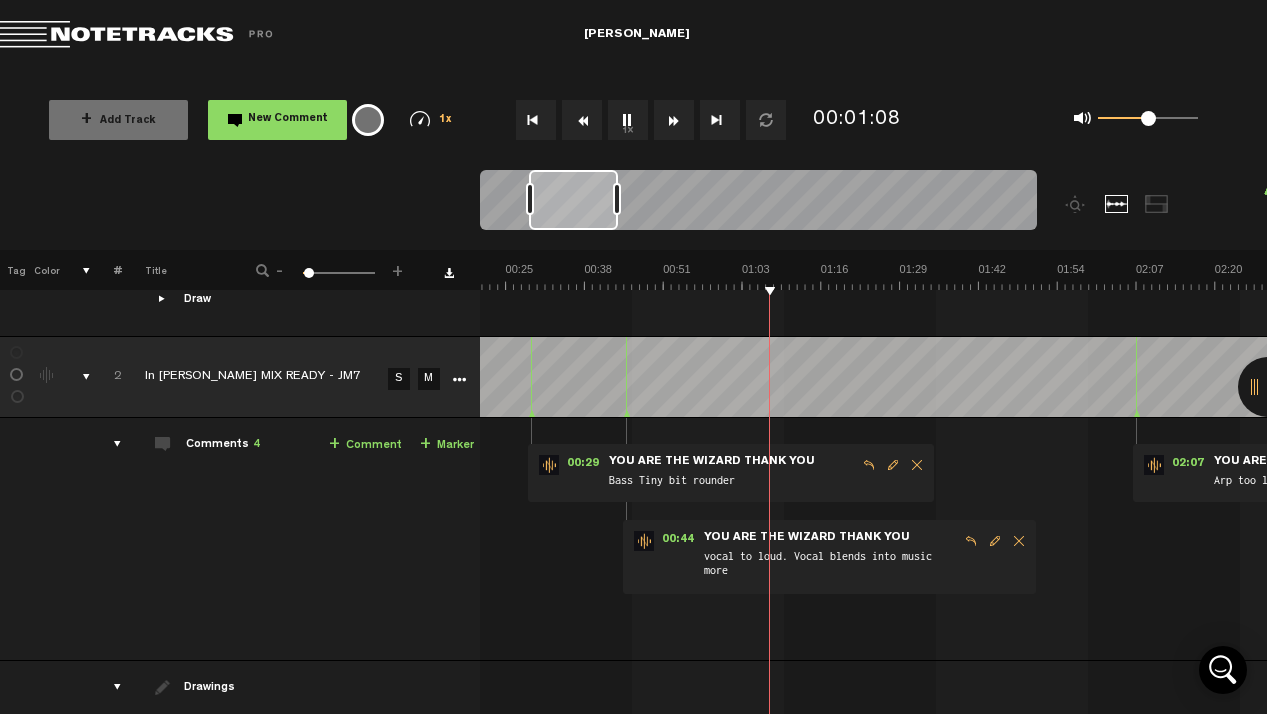 scroll, scrollTop: 2425, scrollLeft: 0, axis: vertical 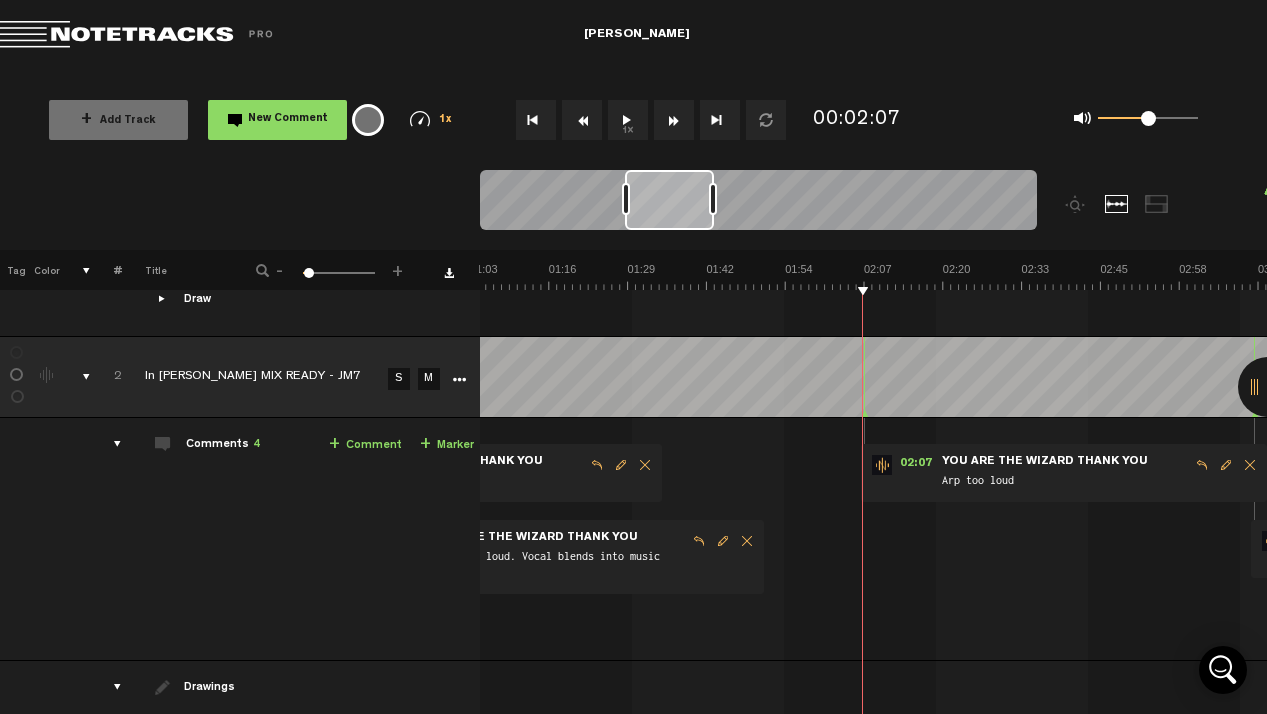 click on "+ Comment" at bounding box center (365, 445) 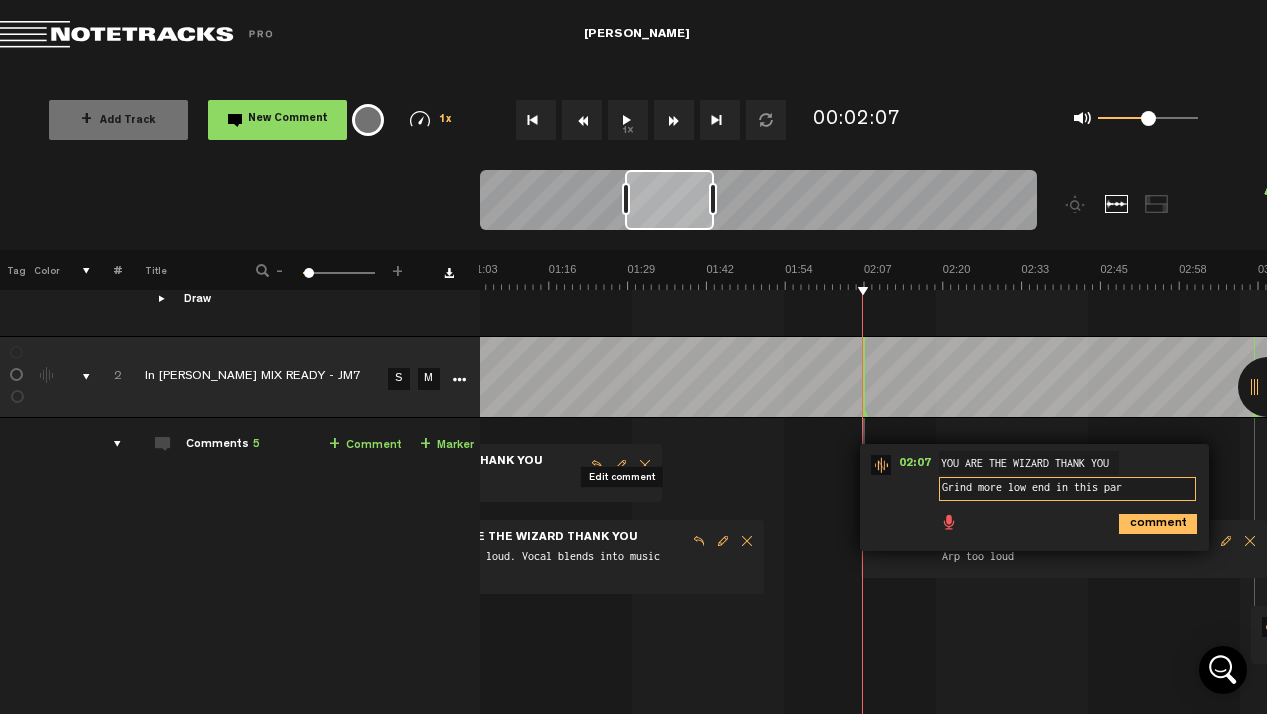type on "Grind more low end in this part" 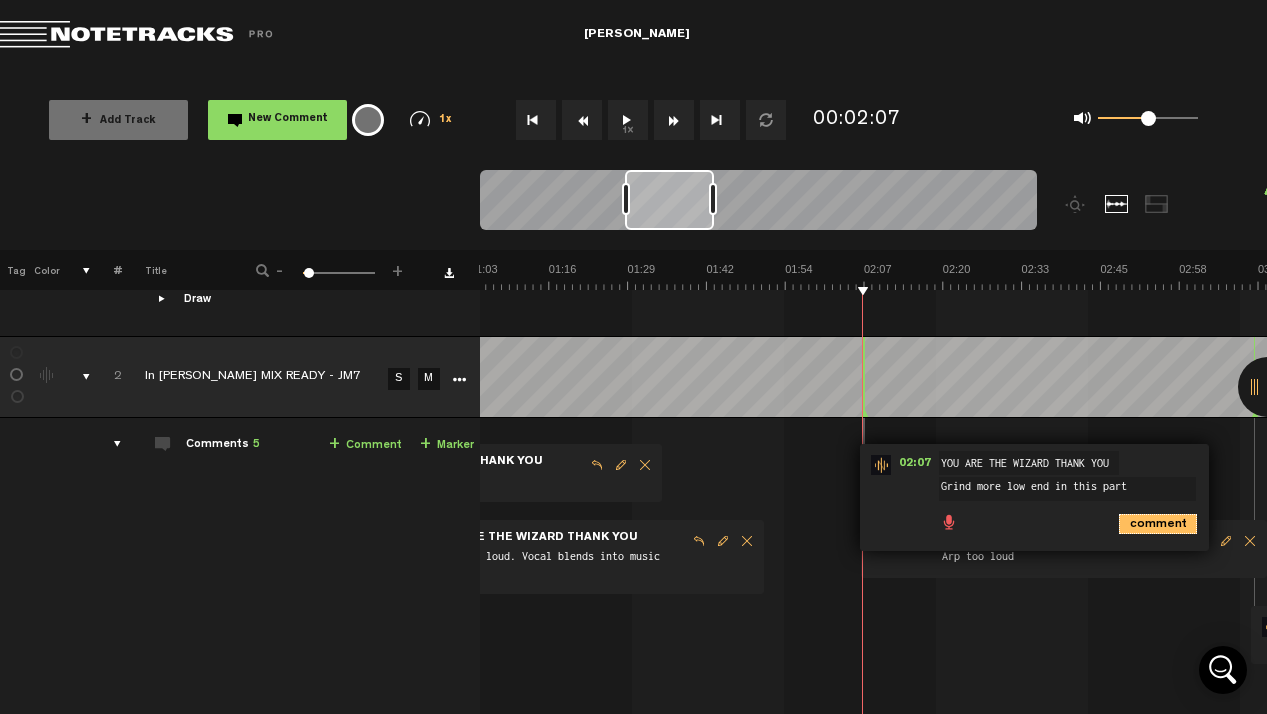click on "comment" at bounding box center (1158, 524) 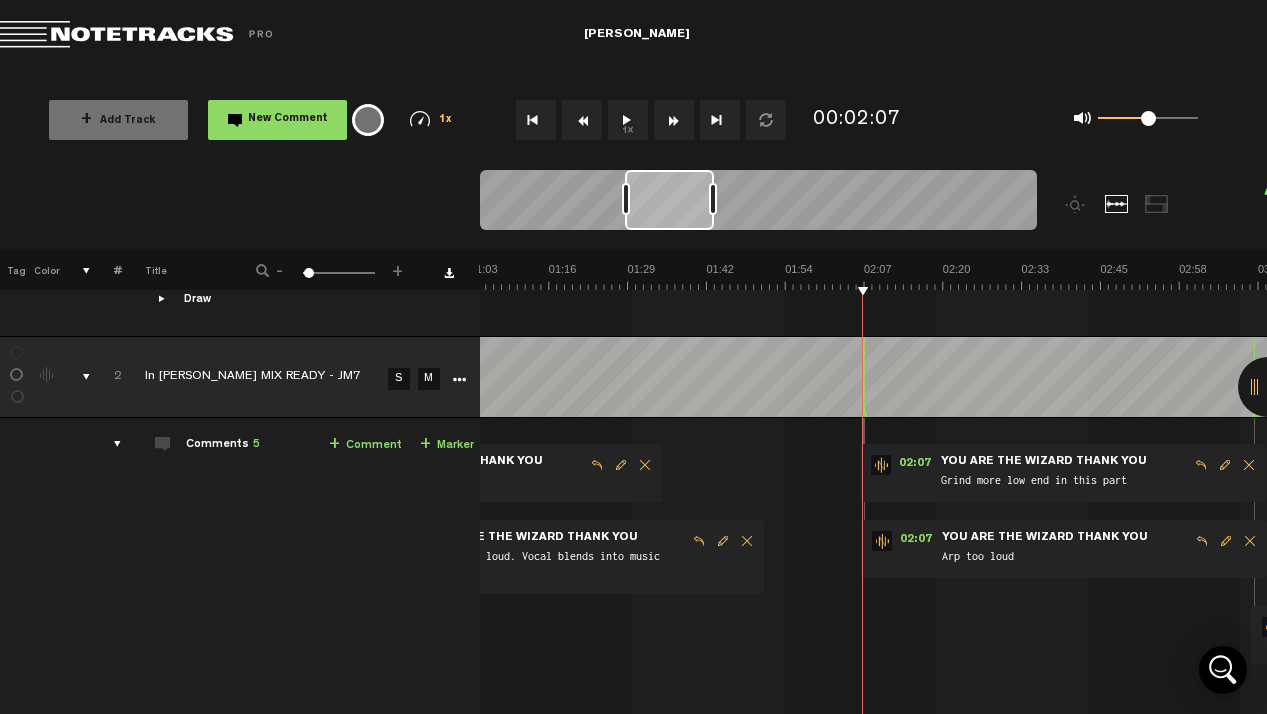 click on "Grind more low end in this part" at bounding box center [1064, 482] 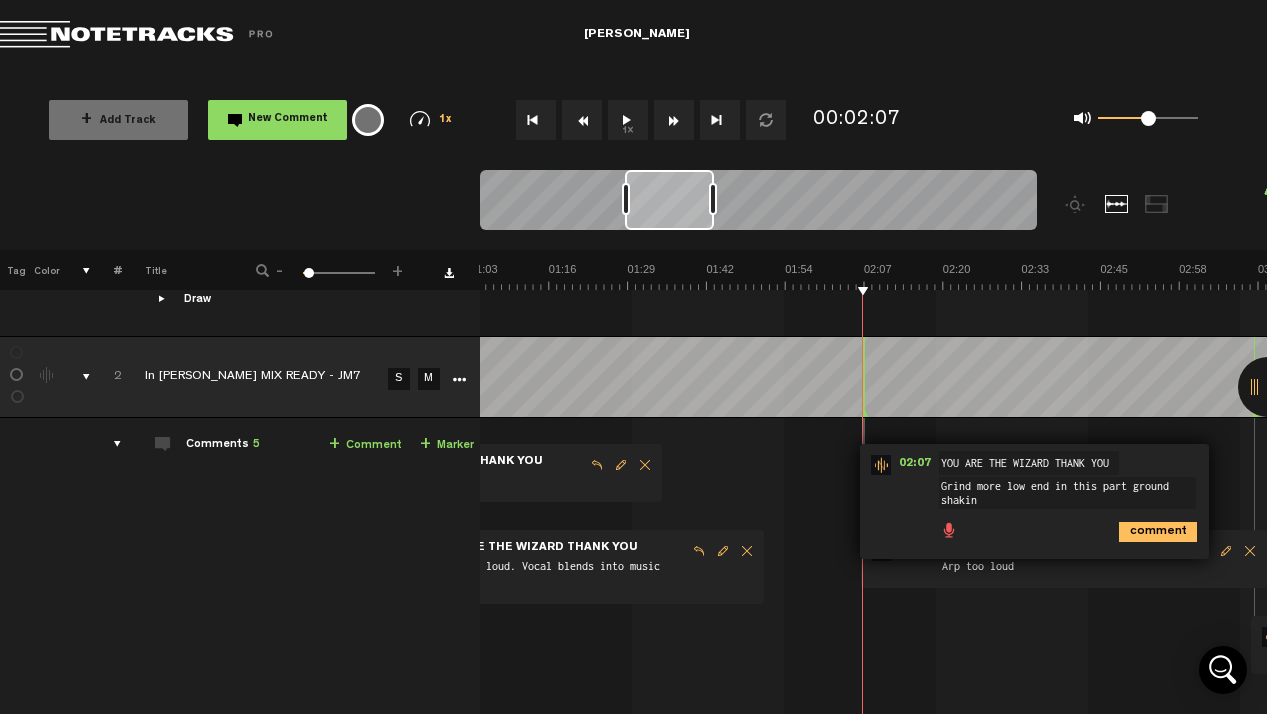 scroll, scrollTop: 2, scrollLeft: 0, axis: vertical 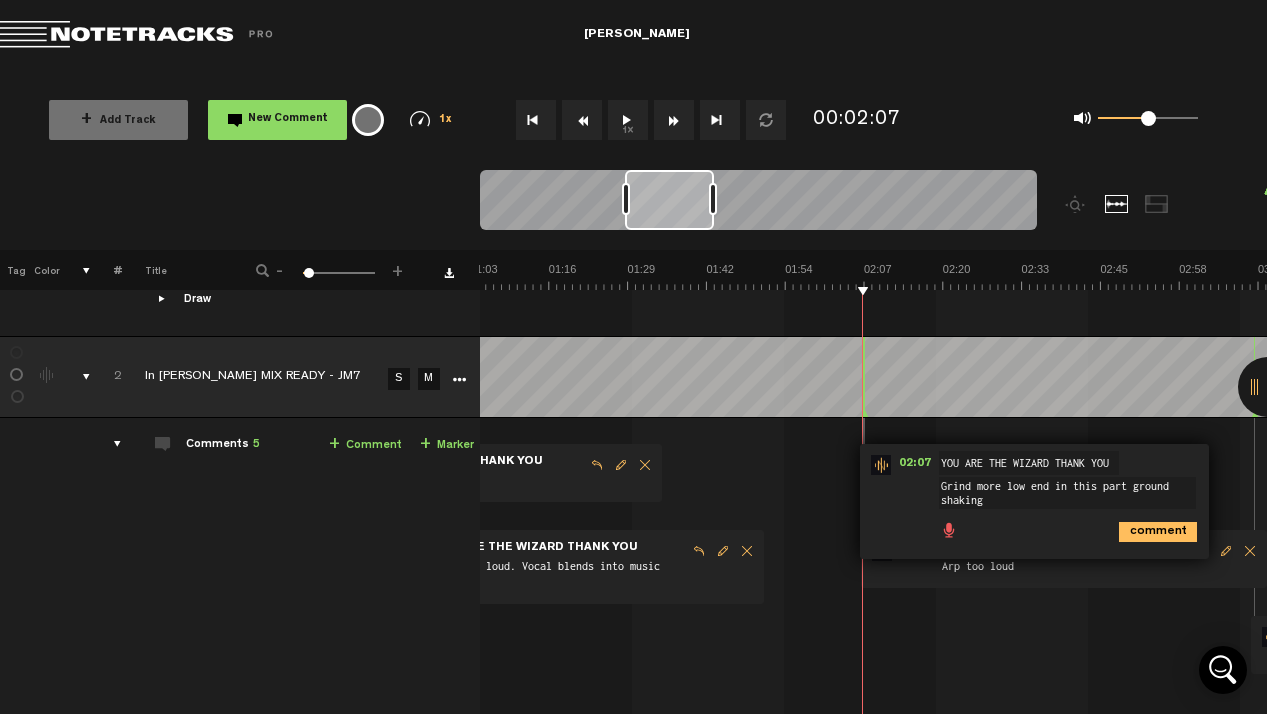 click on "Grind more low end in this part ground shaking" at bounding box center [1067, 493] 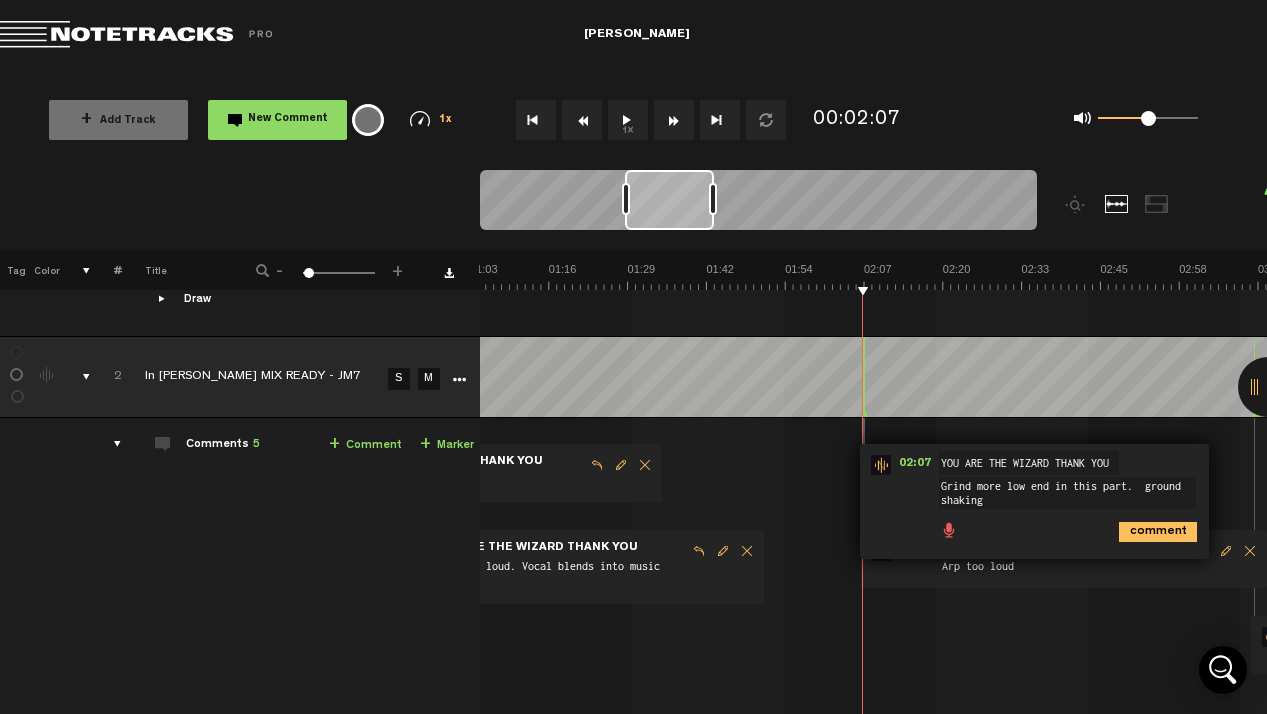 click on "Grind more low end in this part.  ground shaking" at bounding box center [1067, 493] 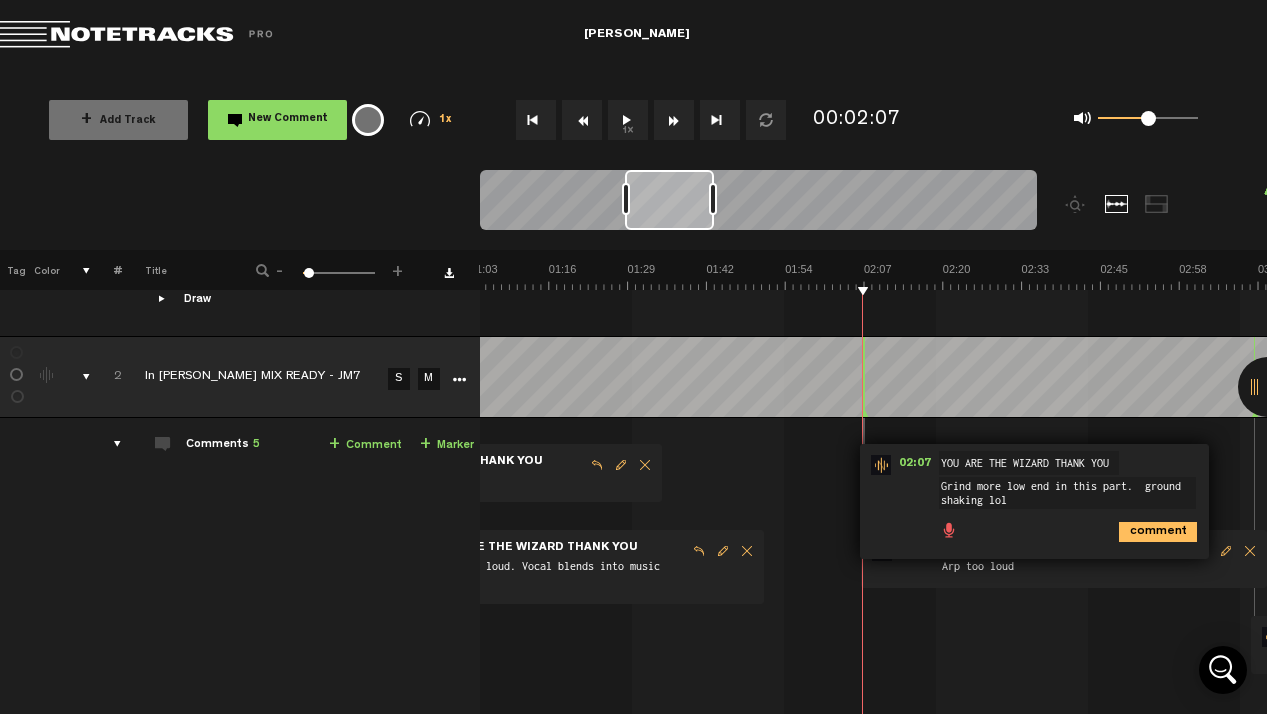 drag, startPoint x: 1030, startPoint y: 487, endPoint x: 1101, endPoint y: 504, distance: 73.00685 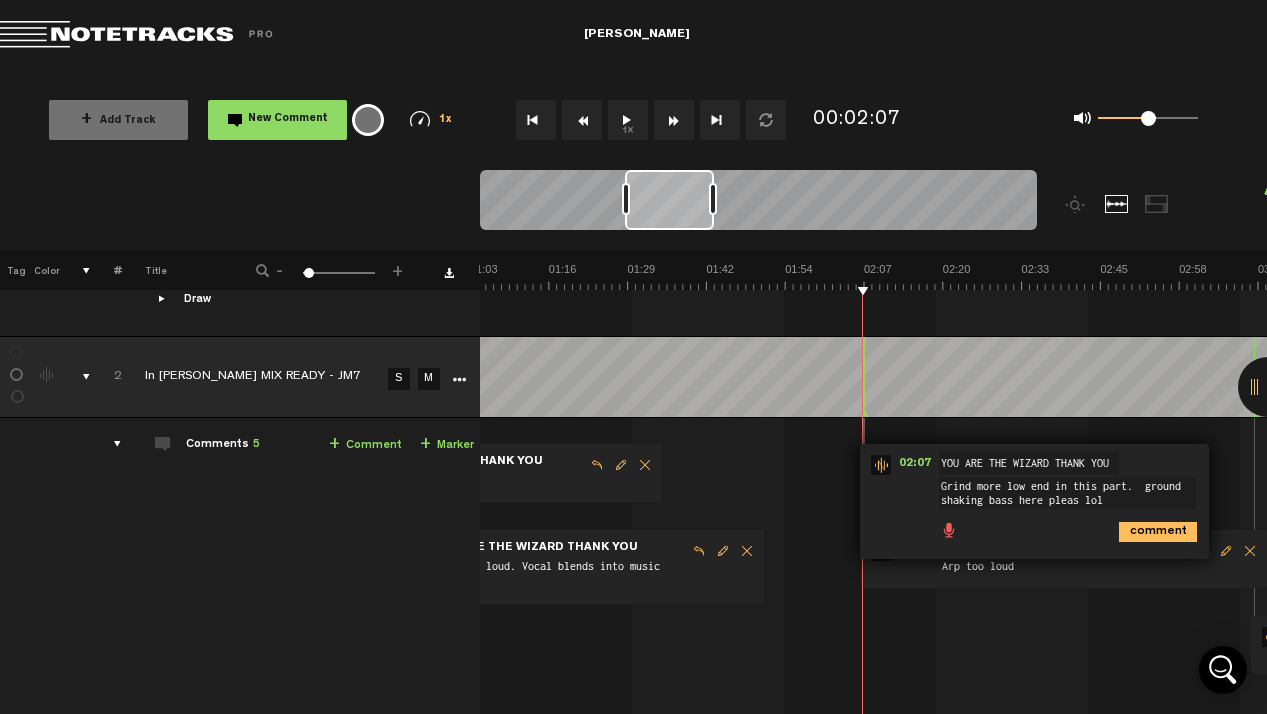 type on "Grind more low end in this part.  ground shaking bass here please lol" 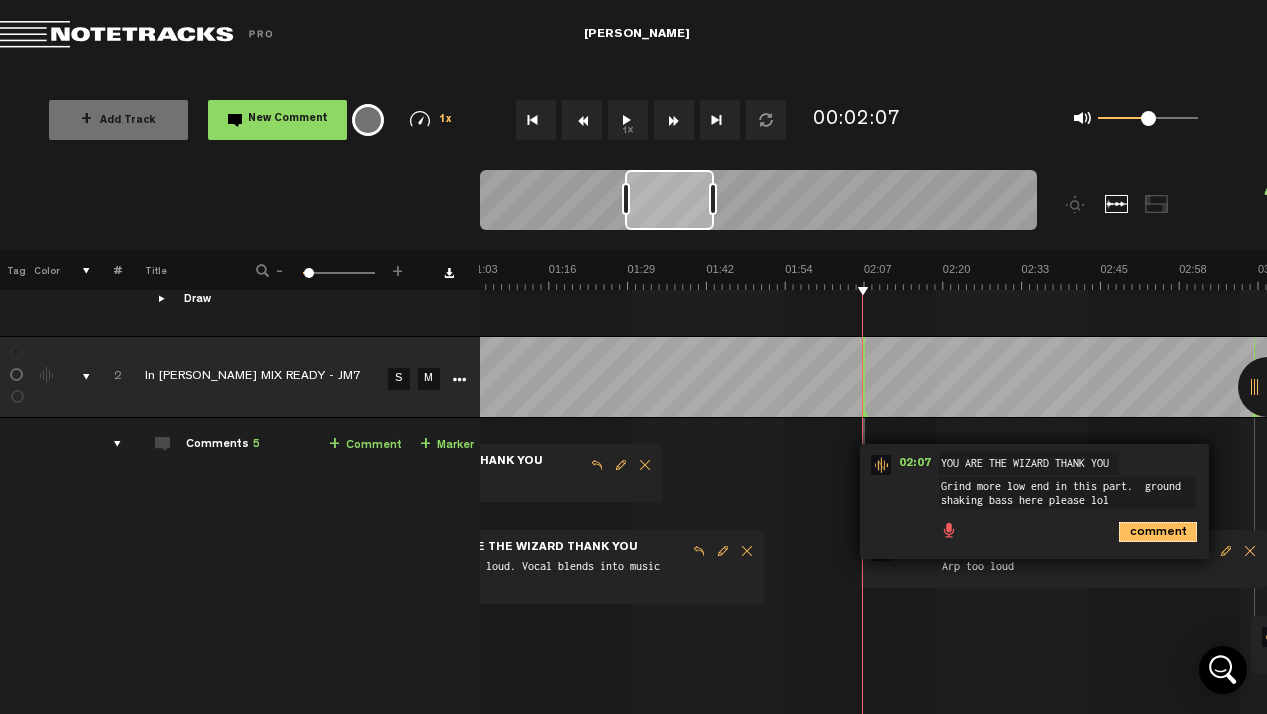 click on "comment" at bounding box center (1158, 532) 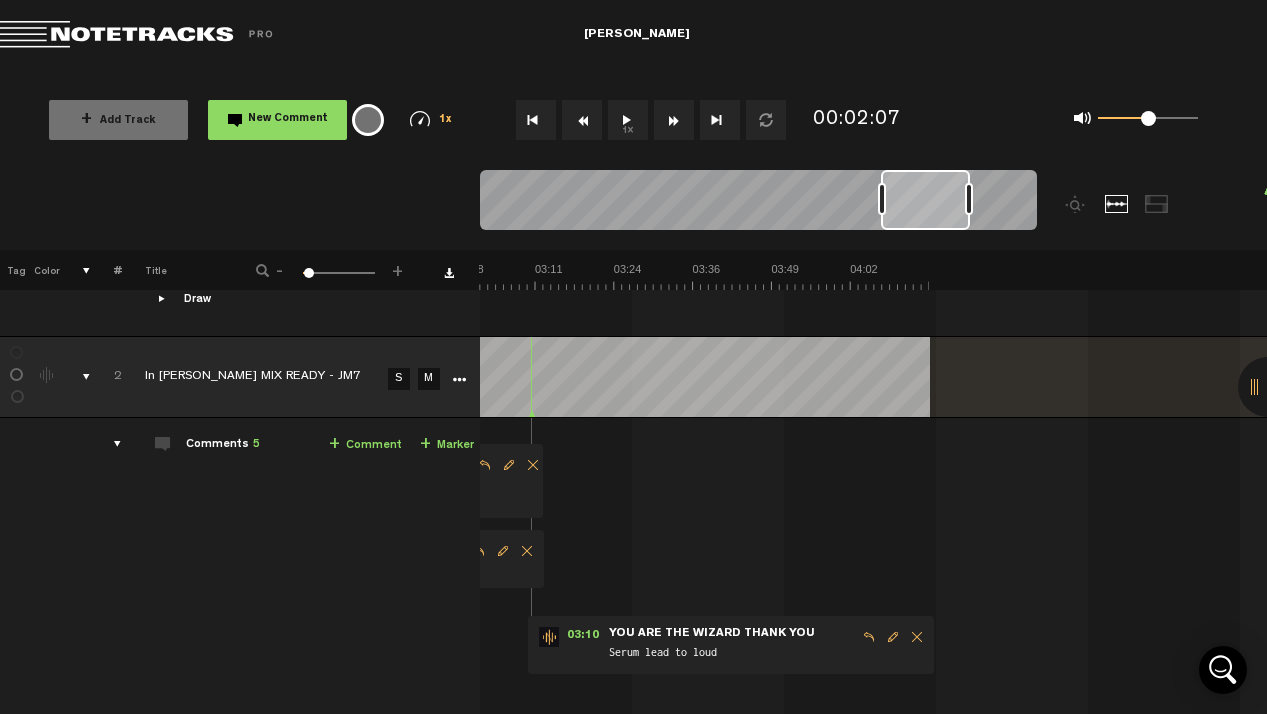 scroll, scrollTop: 0, scrollLeft: 1126, axis: horizontal 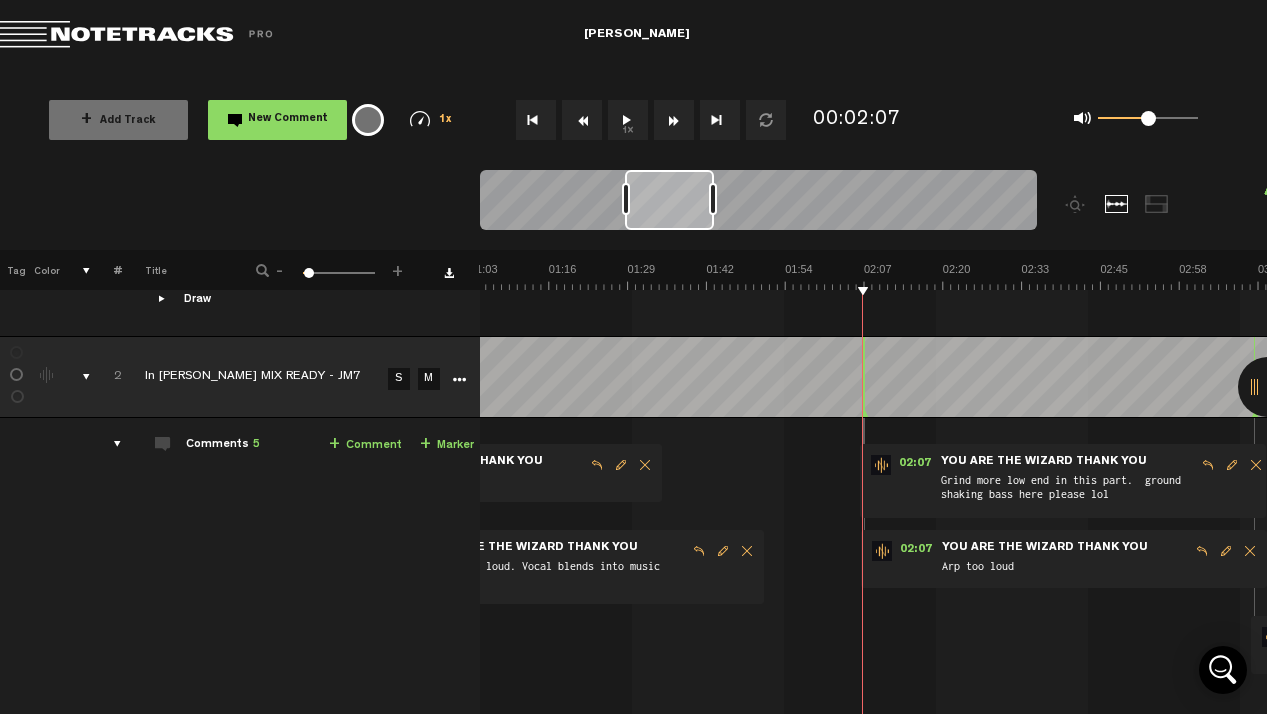 drag, startPoint x: 530, startPoint y: 108, endPoint x: 553, endPoint y: 115, distance: 24.04163 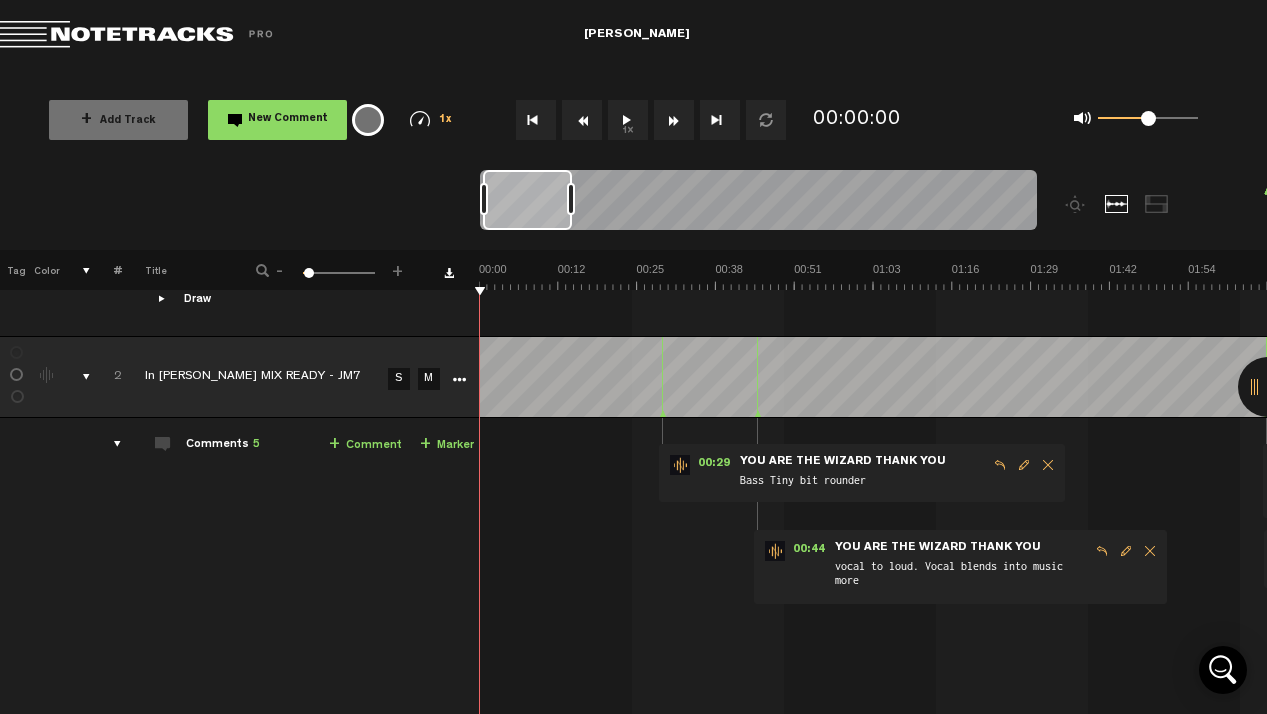 scroll, scrollTop: 0, scrollLeft: 0, axis: both 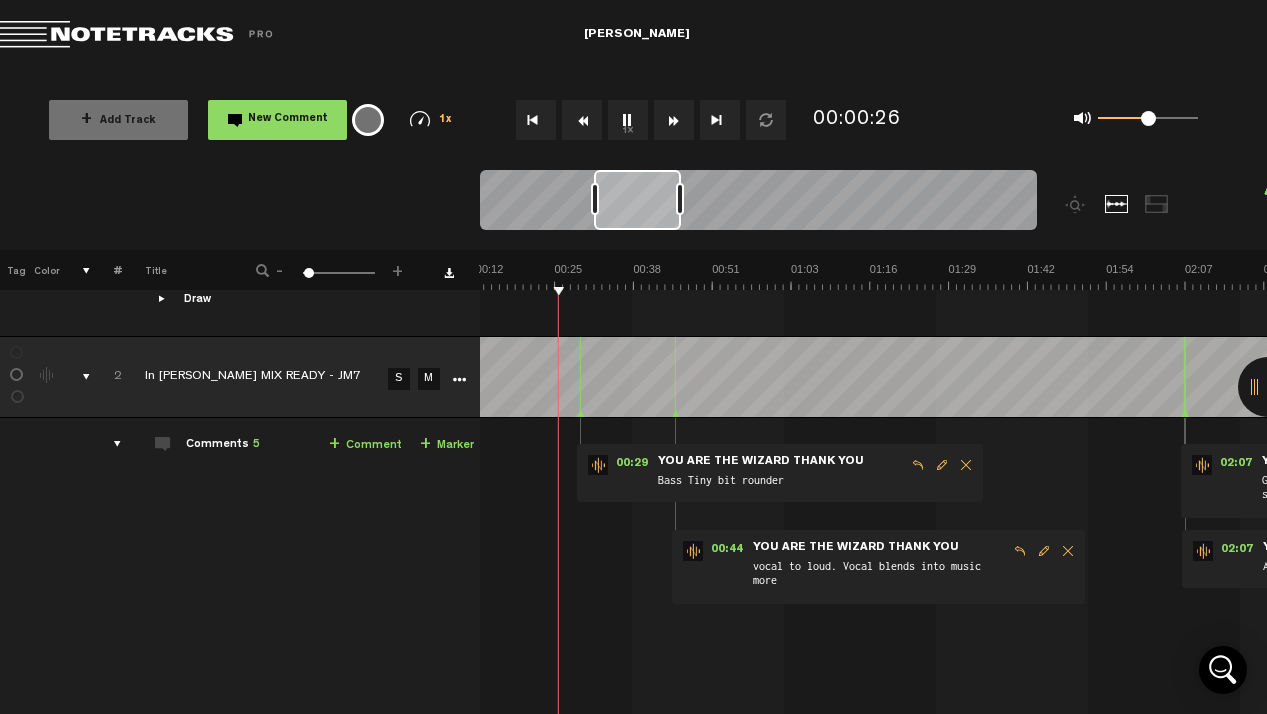 drag, startPoint x: 580, startPoint y: 206, endPoint x: 656, endPoint y: 214, distance: 76.41989 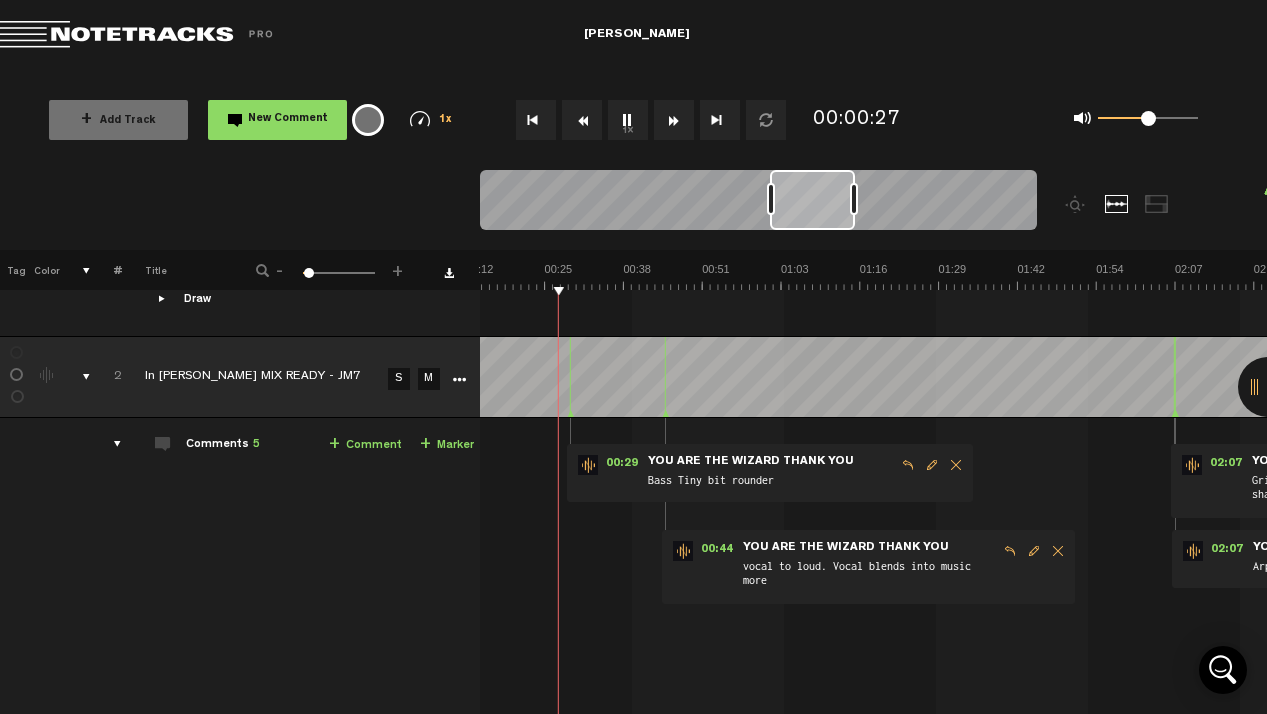 drag, startPoint x: 657, startPoint y: 214, endPoint x: 833, endPoint y: 215, distance: 176.00284 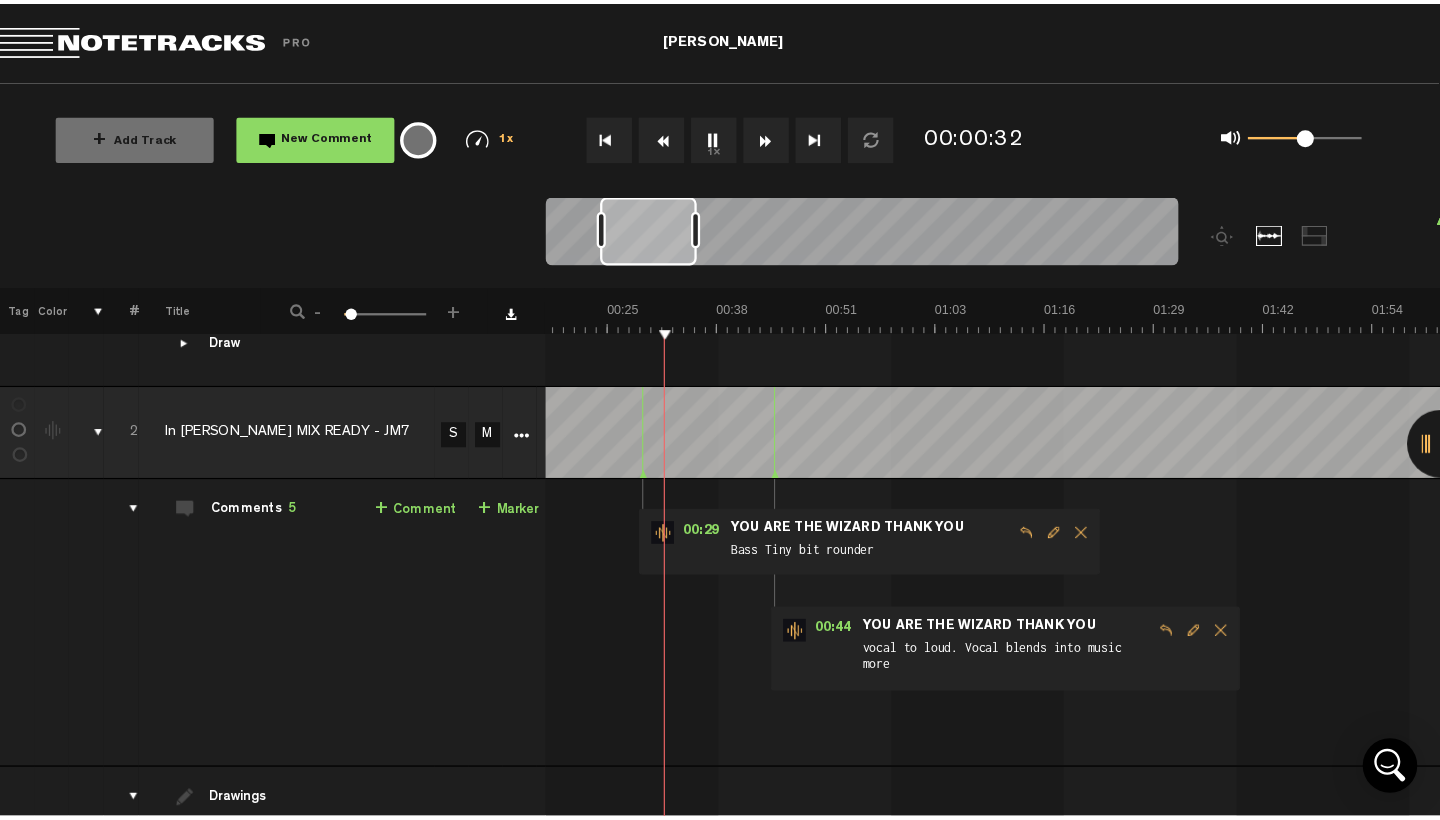scroll, scrollTop: 0, scrollLeft: 137, axis: horizontal 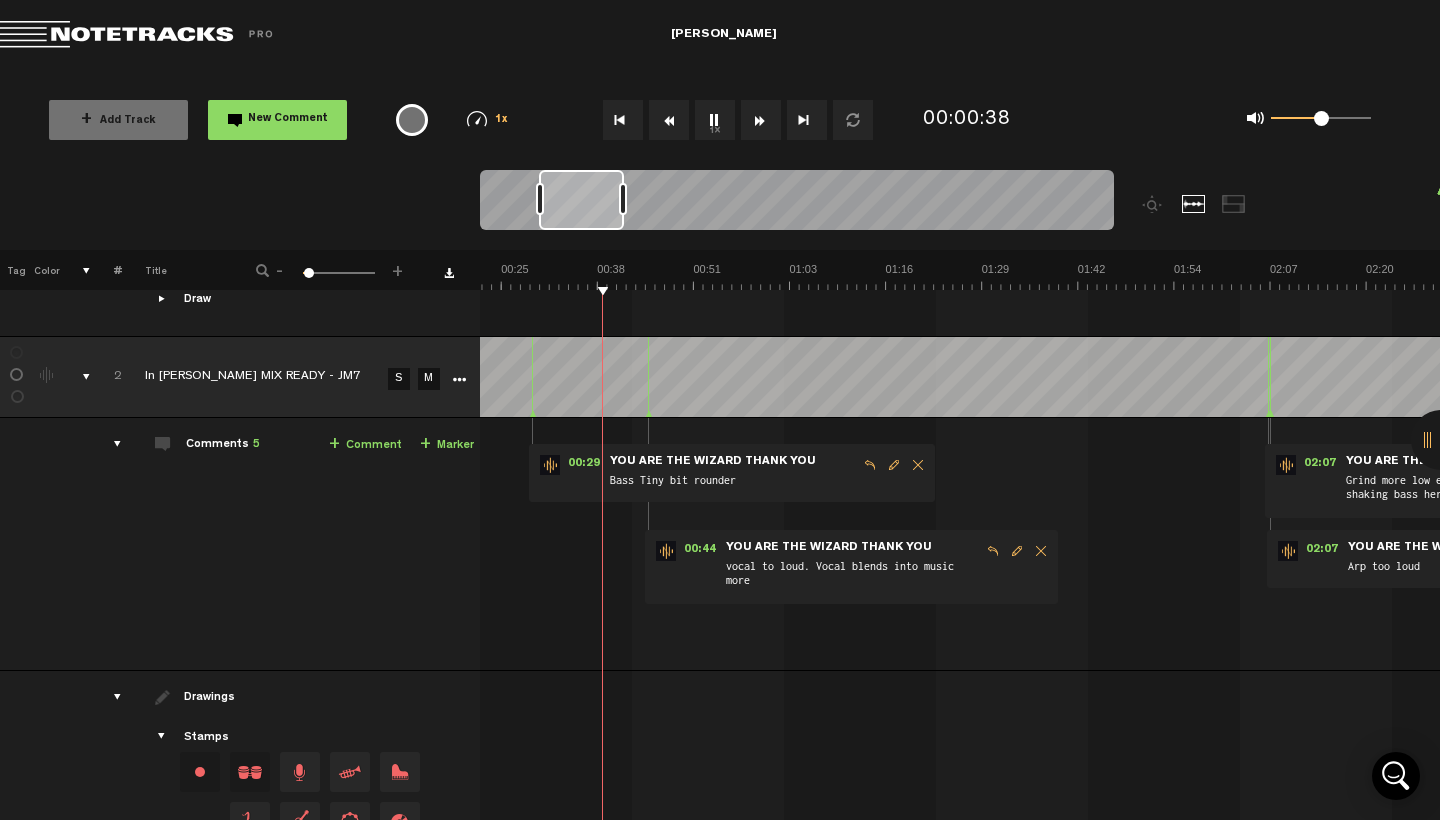 drag, startPoint x: 604, startPoint y: 206, endPoint x: 725, endPoint y: 192, distance: 121.80723 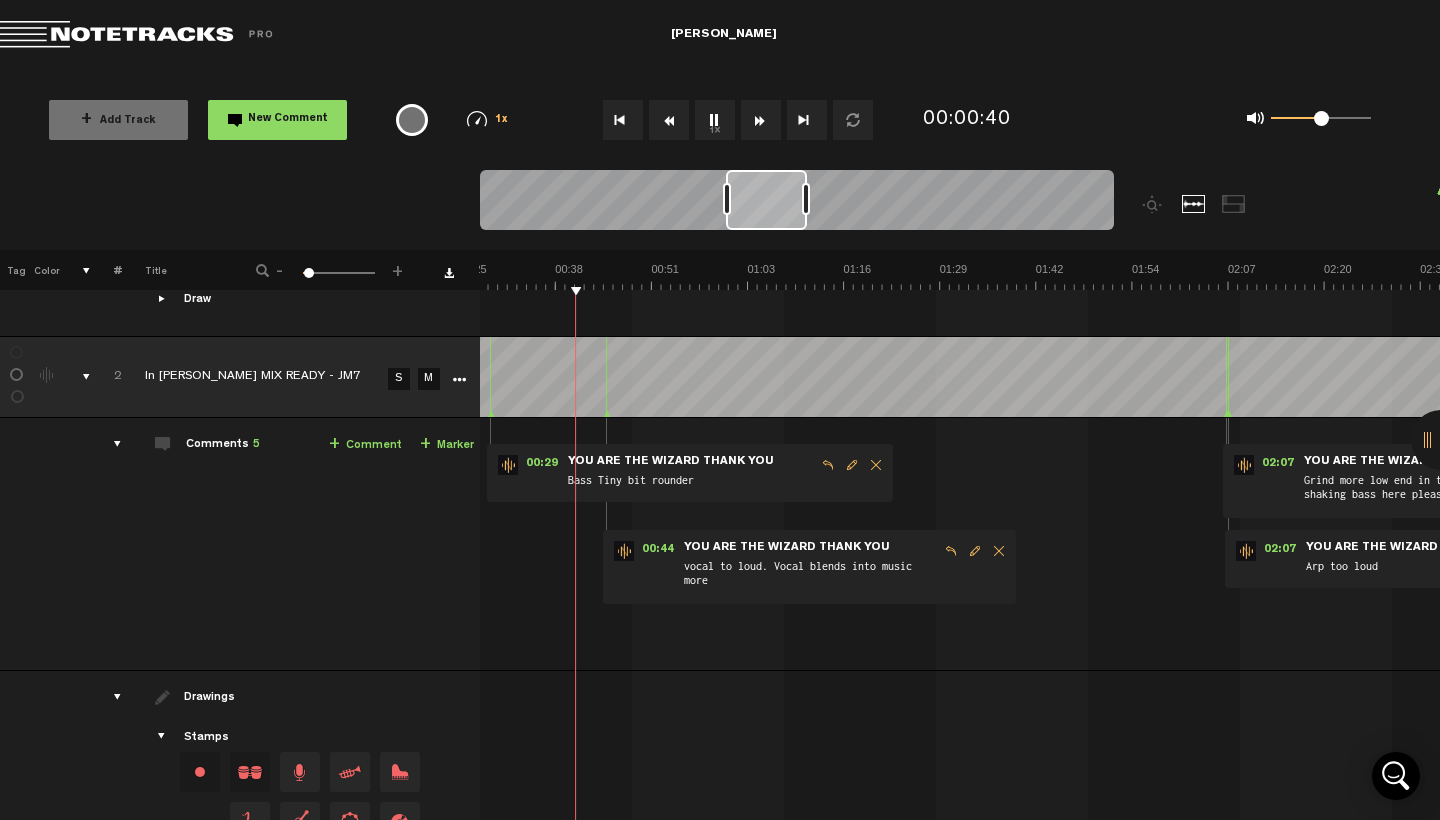 drag, startPoint x: 618, startPoint y: 198, endPoint x: 887, endPoint y: 200, distance: 269.00745 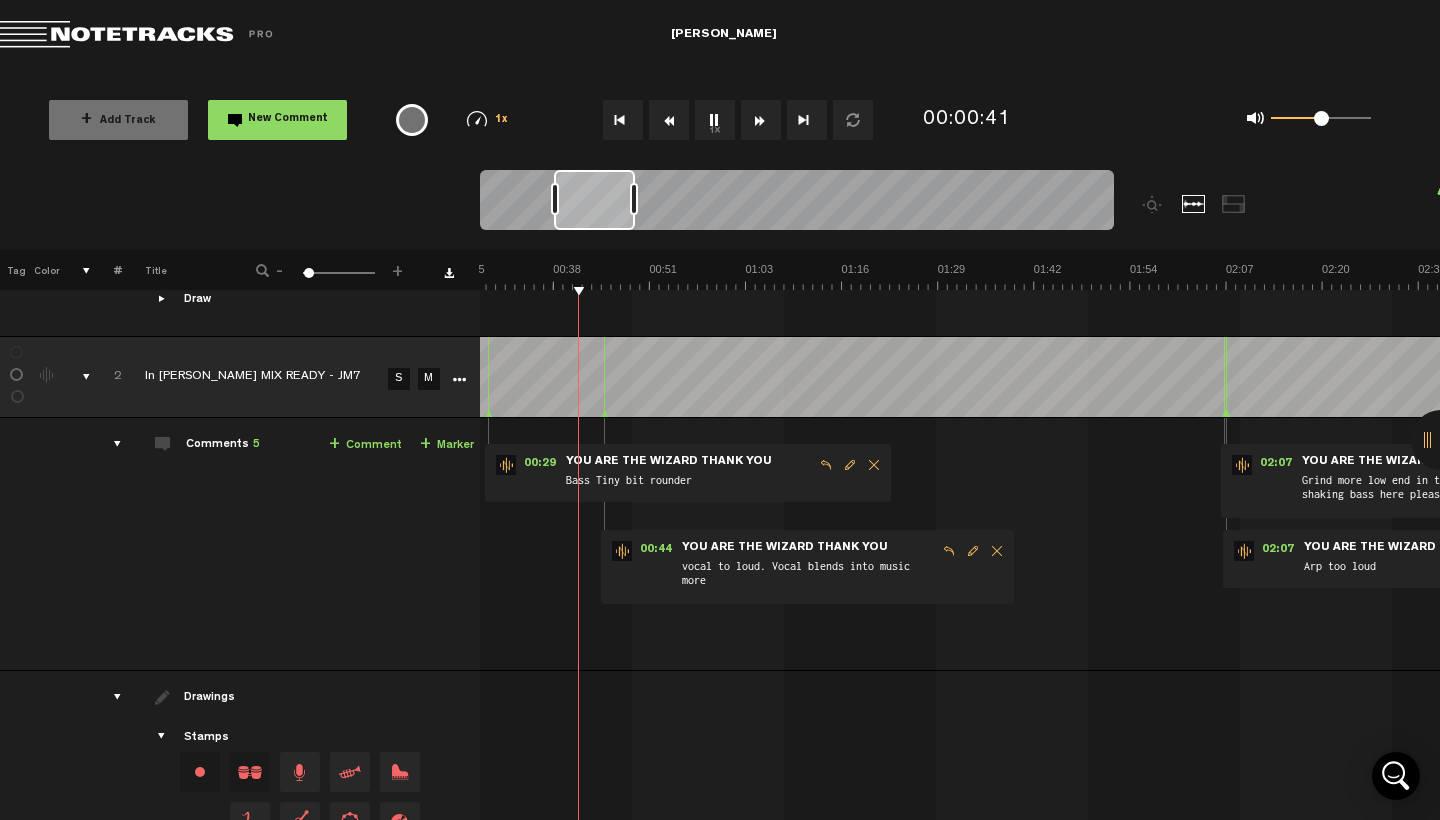 scroll, scrollTop: 0, scrollLeft: 214, axis: horizontal 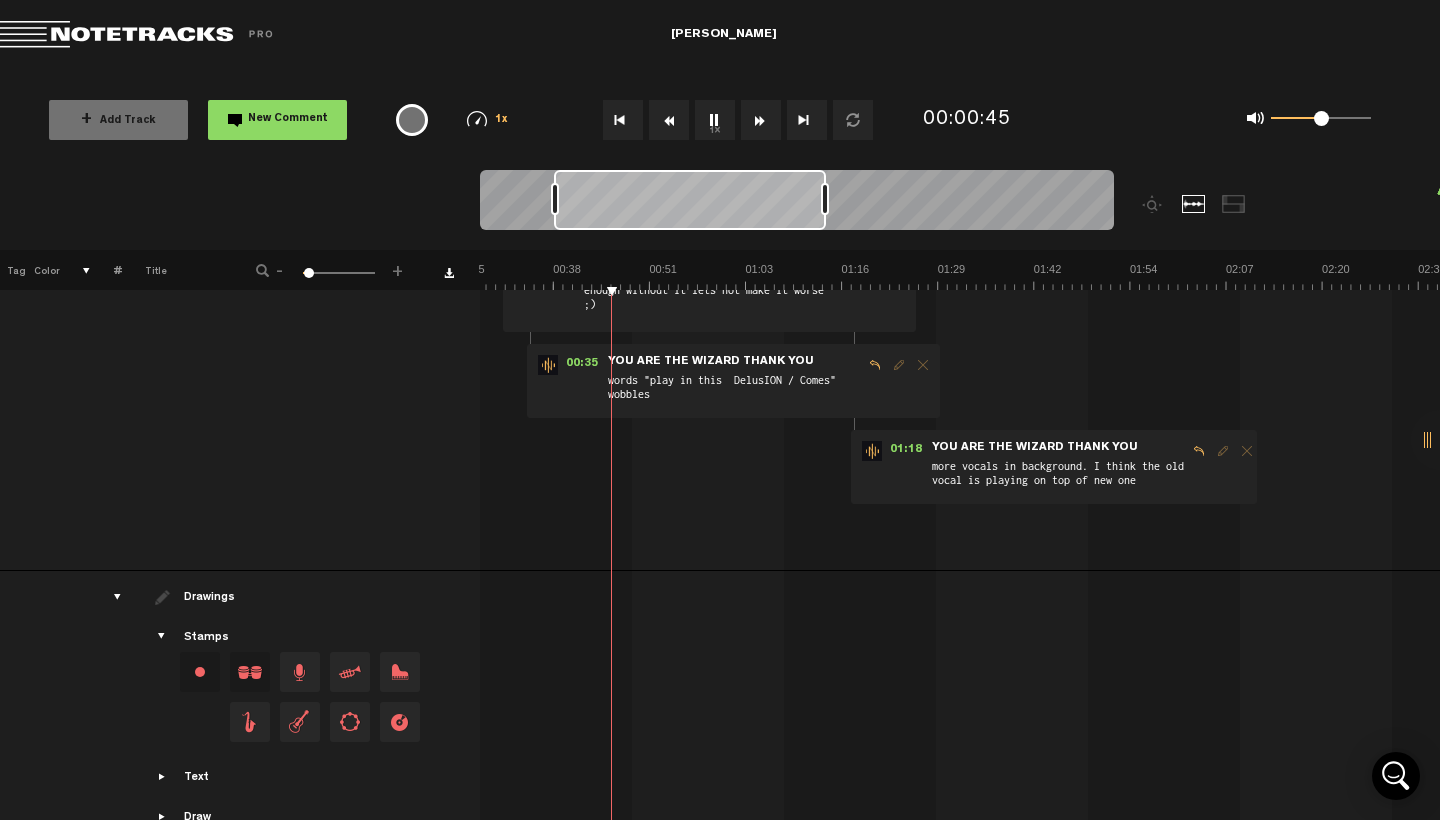 drag, startPoint x: 635, startPoint y: 200, endPoint x: 827, endPoint y: 199, distance: 192.00261 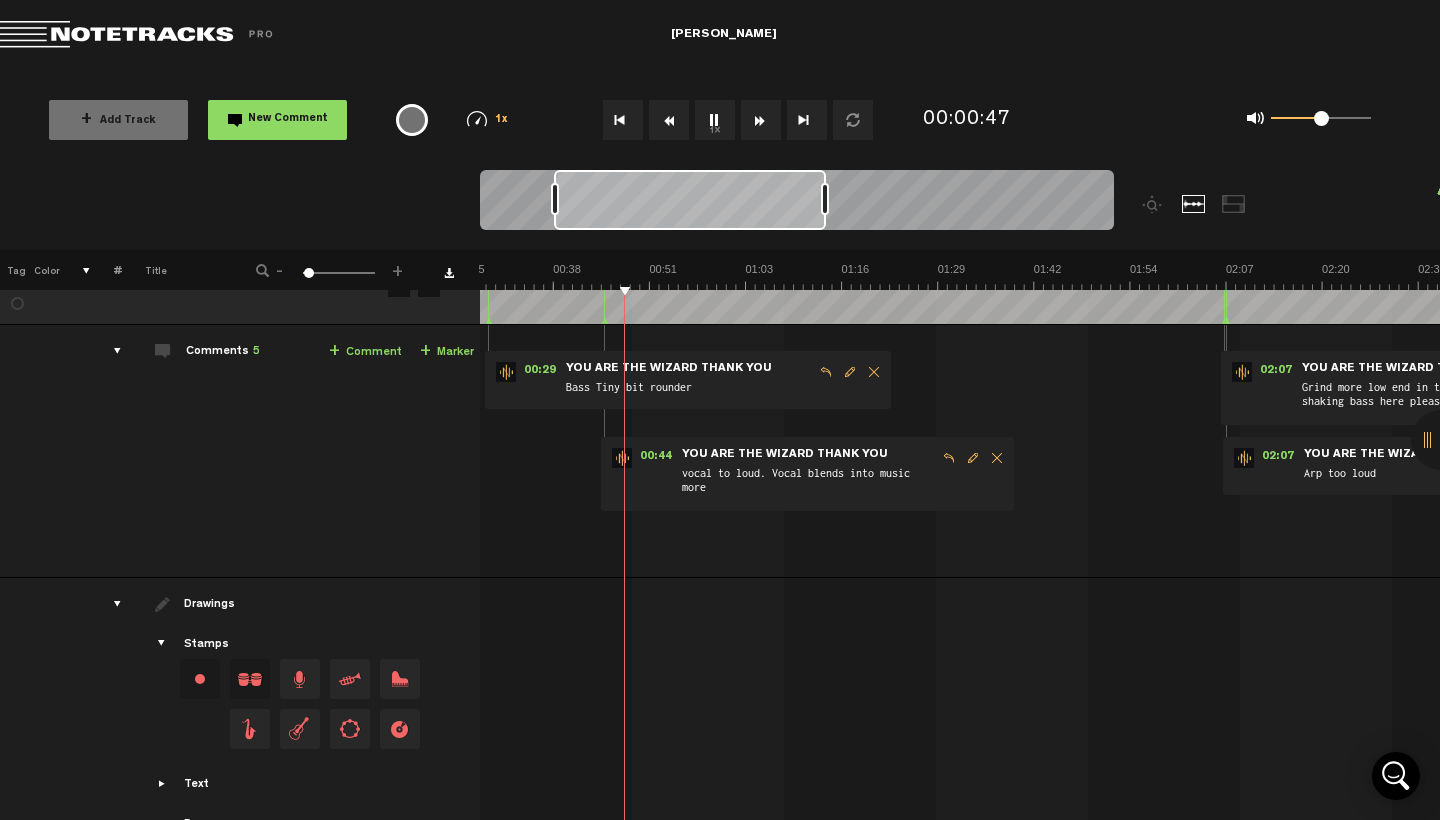 scroll, scrollTop: 2514, scrollLeft: 0, axis: vertical 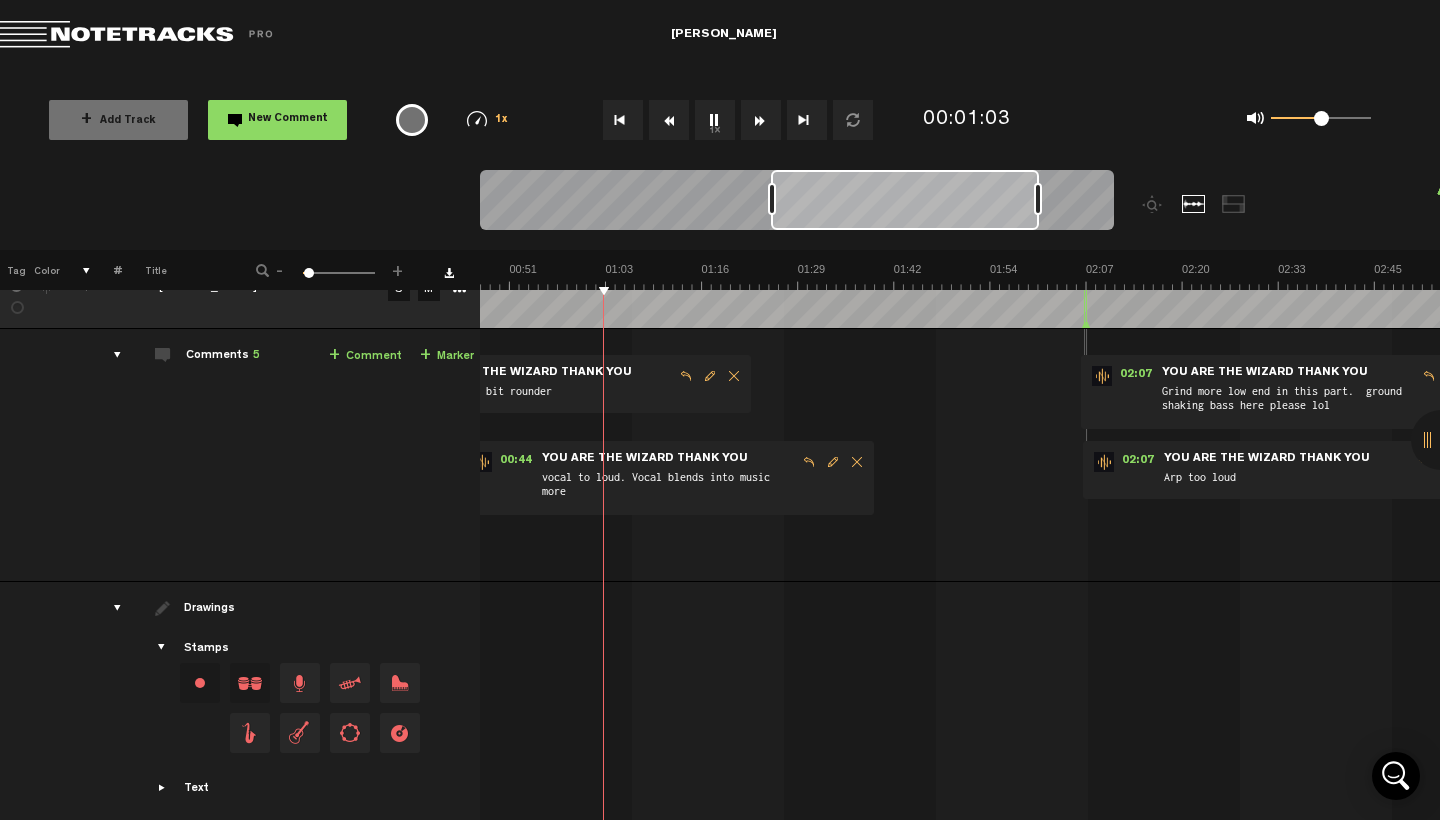 drag, startPoint x: 784, startPoint y: 190, endPoint x: 1001, endPoint y: 186, distance: 217.03687 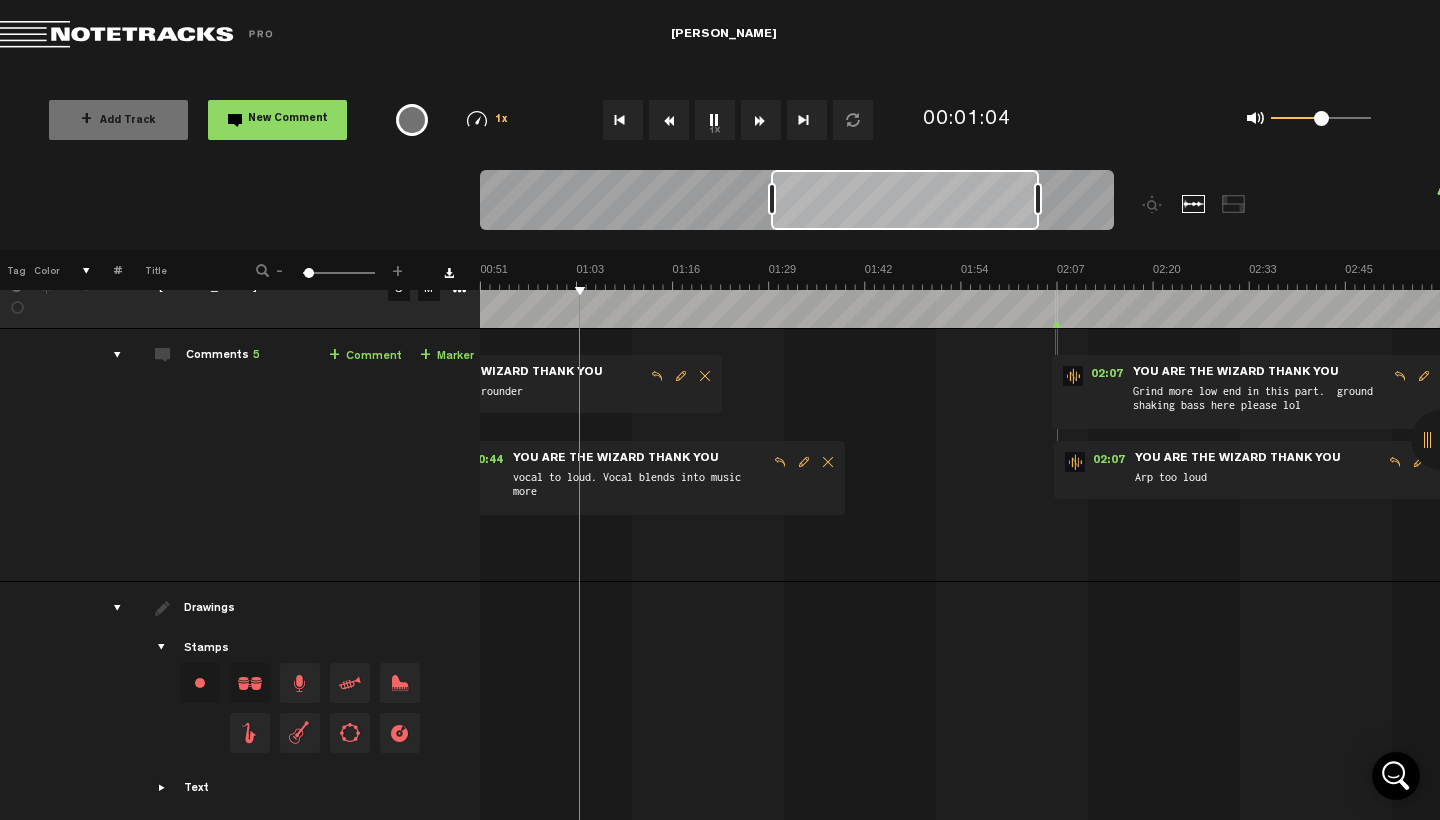 scroll, scrollTop: 0, scrollLeft: 383, axis: horizontal 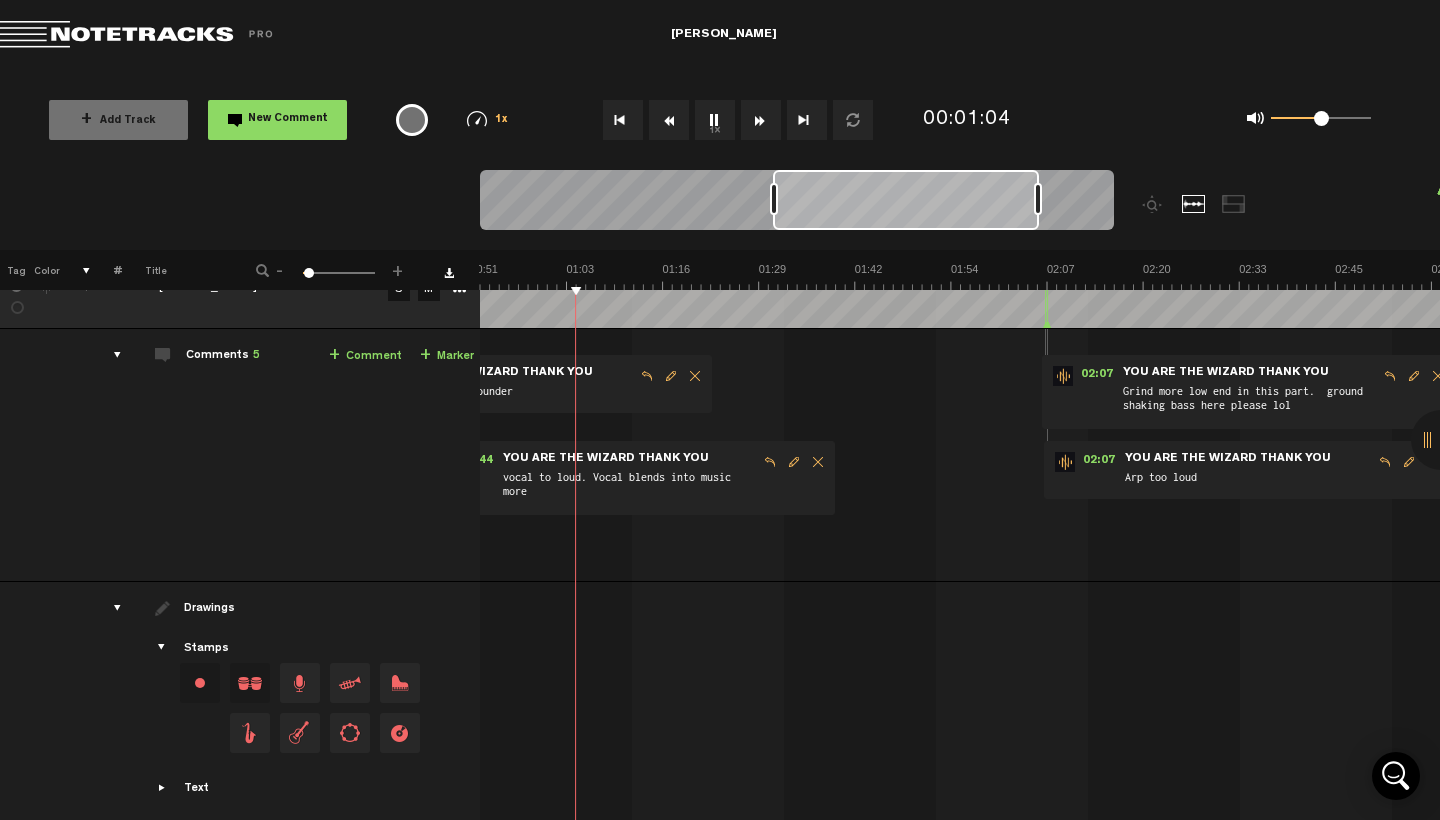 drag, startPoint x: 997, startPoint y: 191, endPoint x: 1272, endPoint y: 196, distance: 275.04544 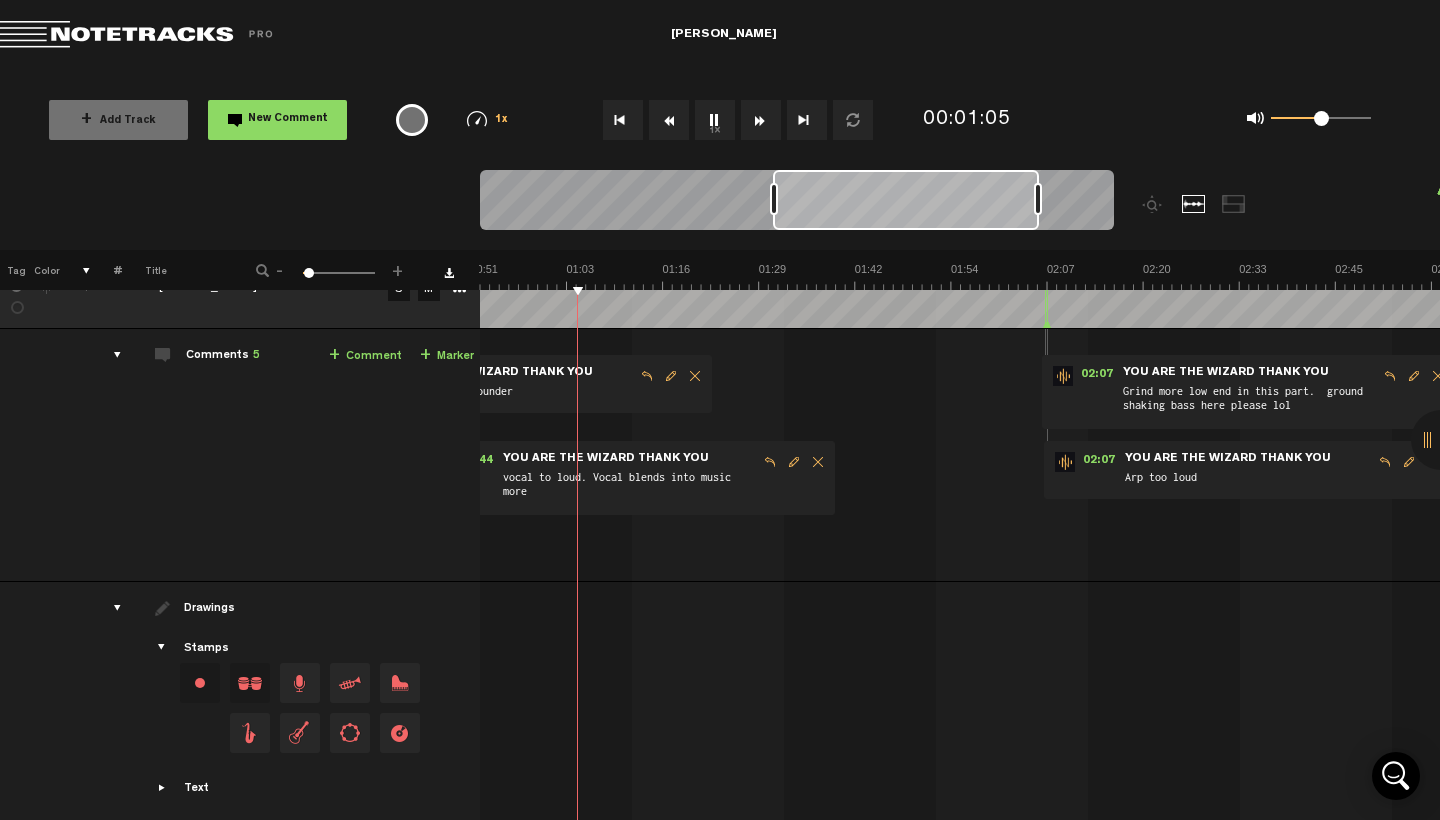 scroll, scrollTop: 0, scrollLeft: 393, axis: horizontal 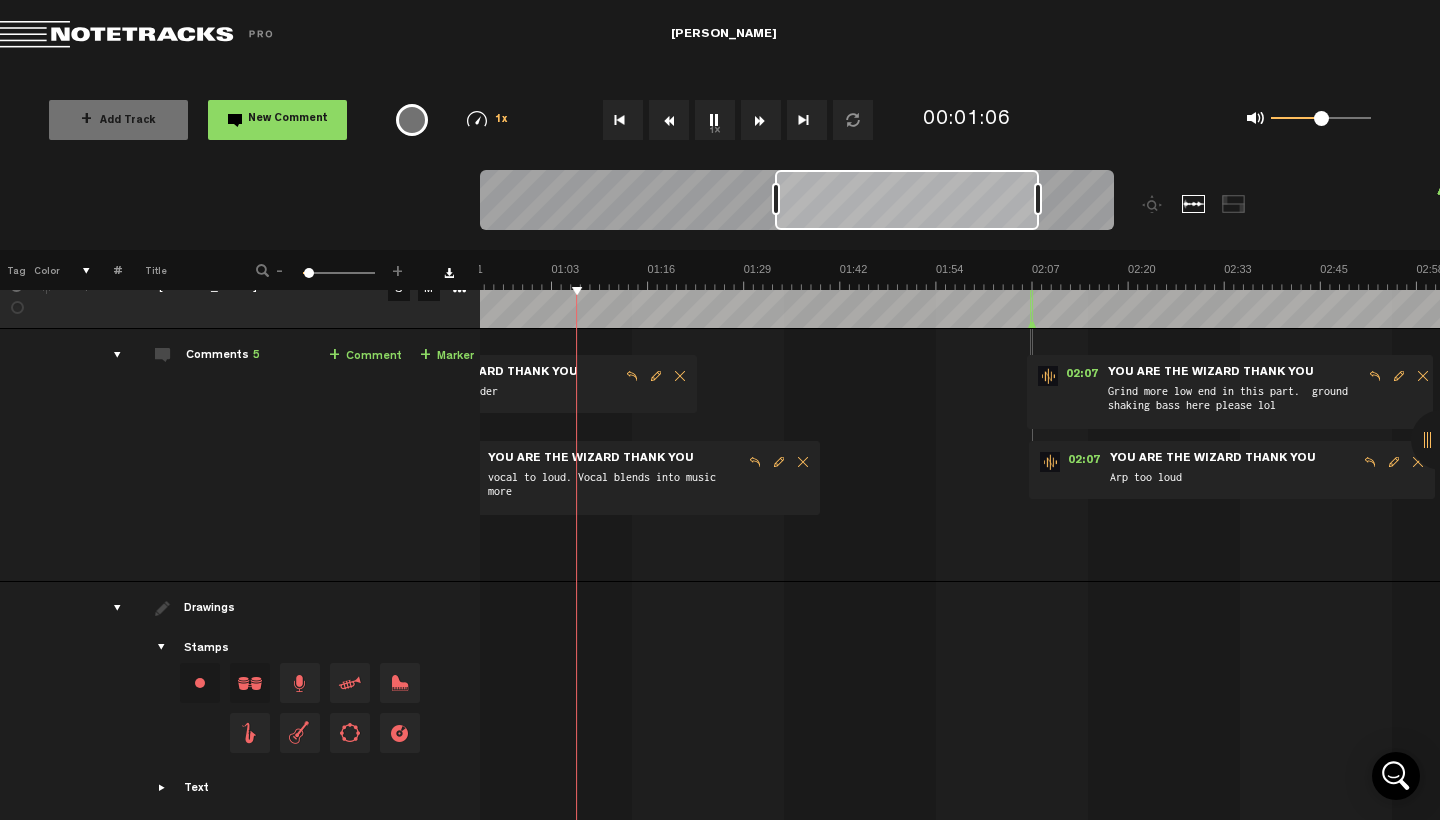 drag, startPoint x: 992, startPoint y: 198, endPoint x: 1438, endPoint y: 204, distance: 446.04034 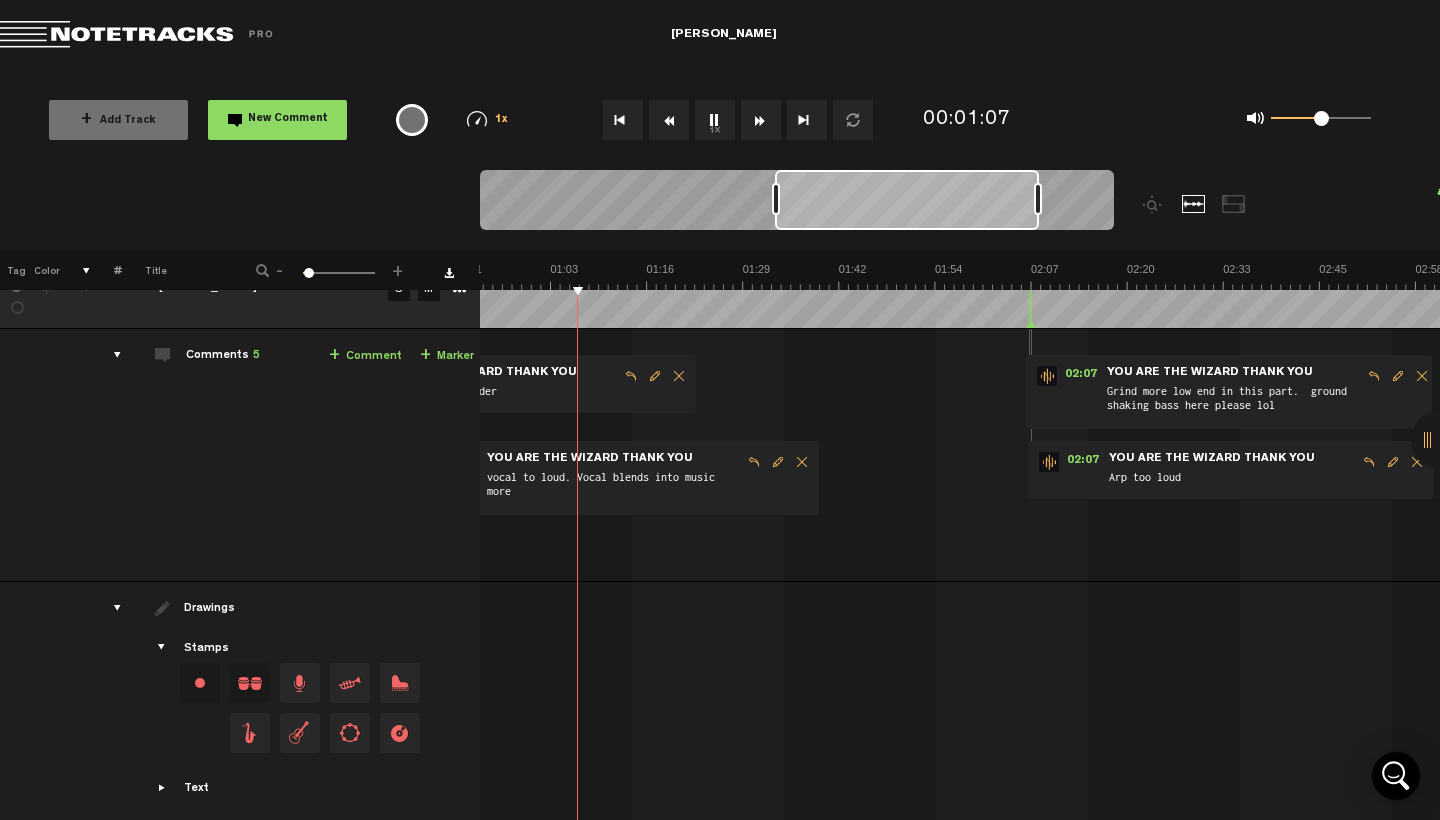 scroll, scrollTop: 0, scrollLeft: 409, axis: horizontal 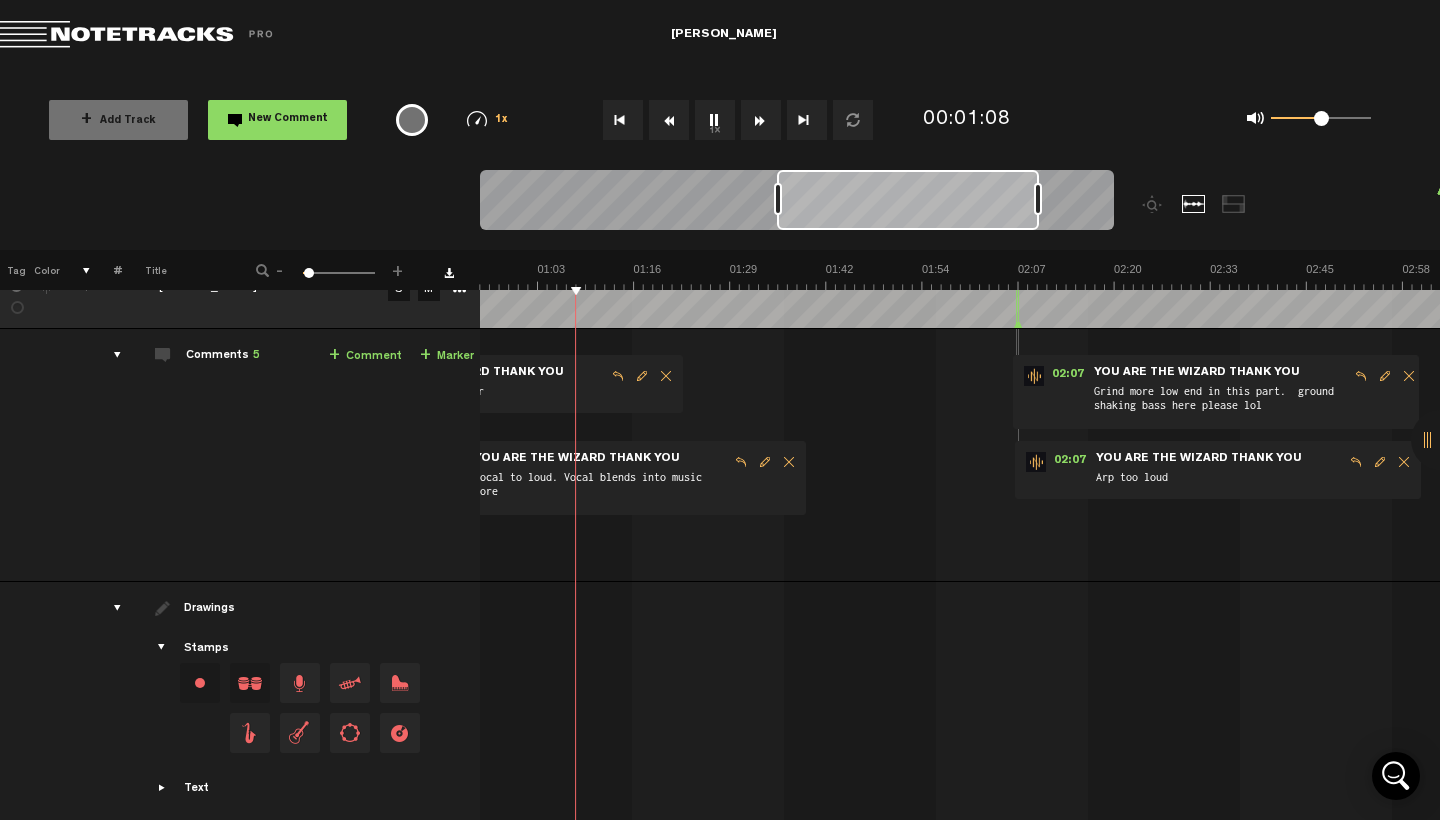 drag, startPoint x: 891, startPoint y: 202, endPoint x: 1439, endPoint y: 201, distance: 548.0009 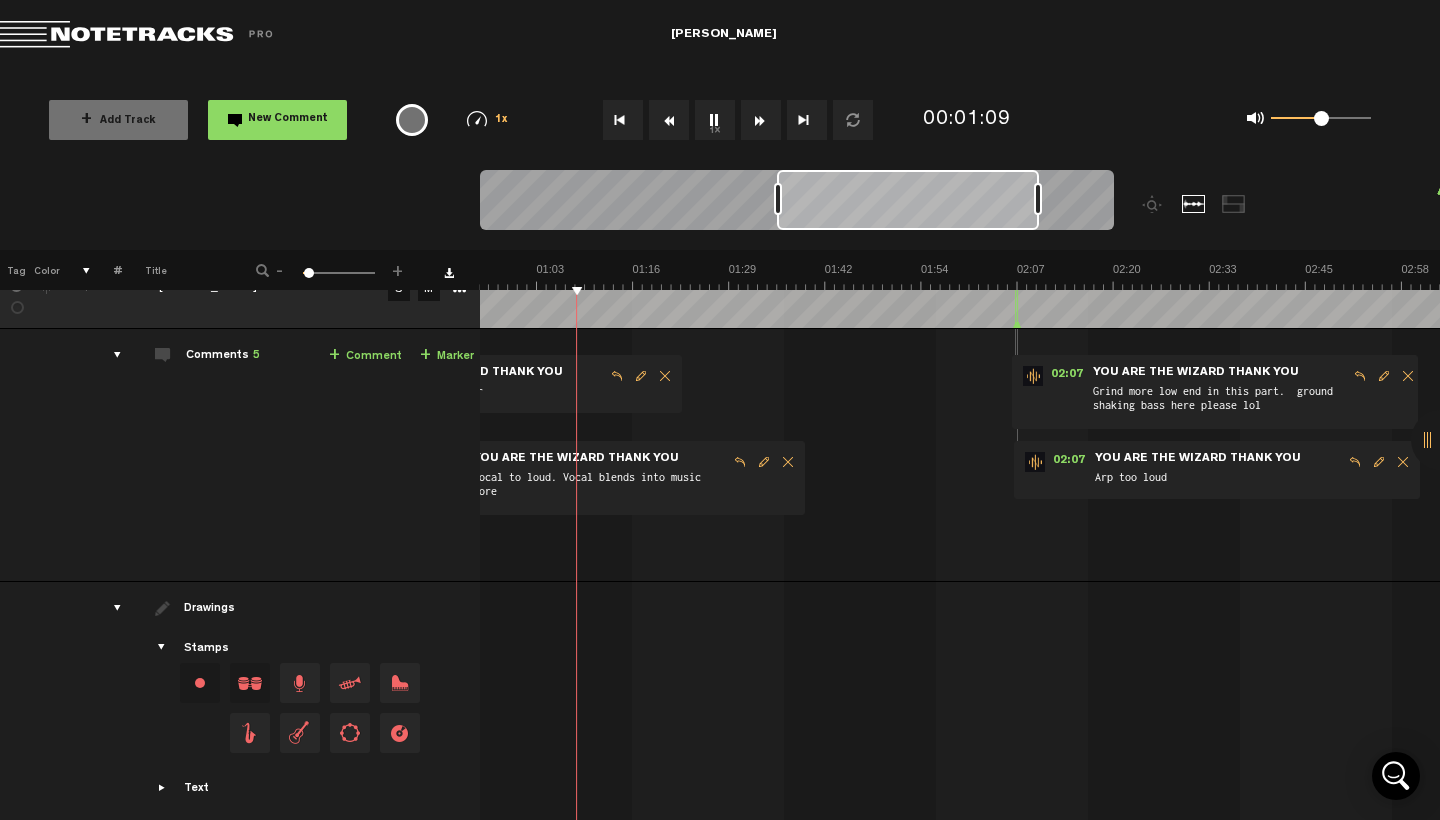 scroll, scrollTop: 0, scrollLeft: 422, axis: horizontal 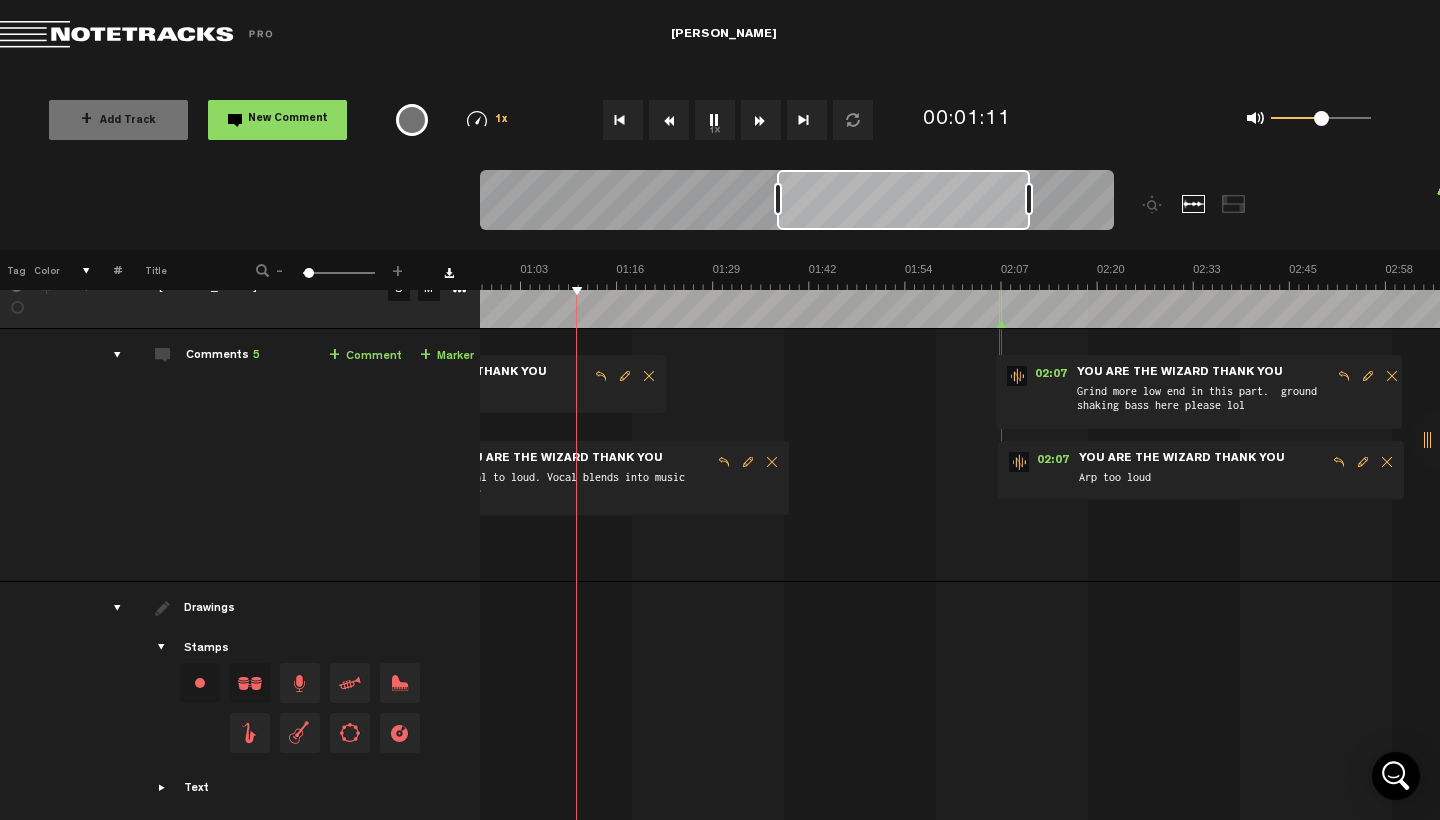 drag, startPoint x: 1037, startPoint y: 194, endPoint x: 1439, endPoint y: 204, distance: 402.12436 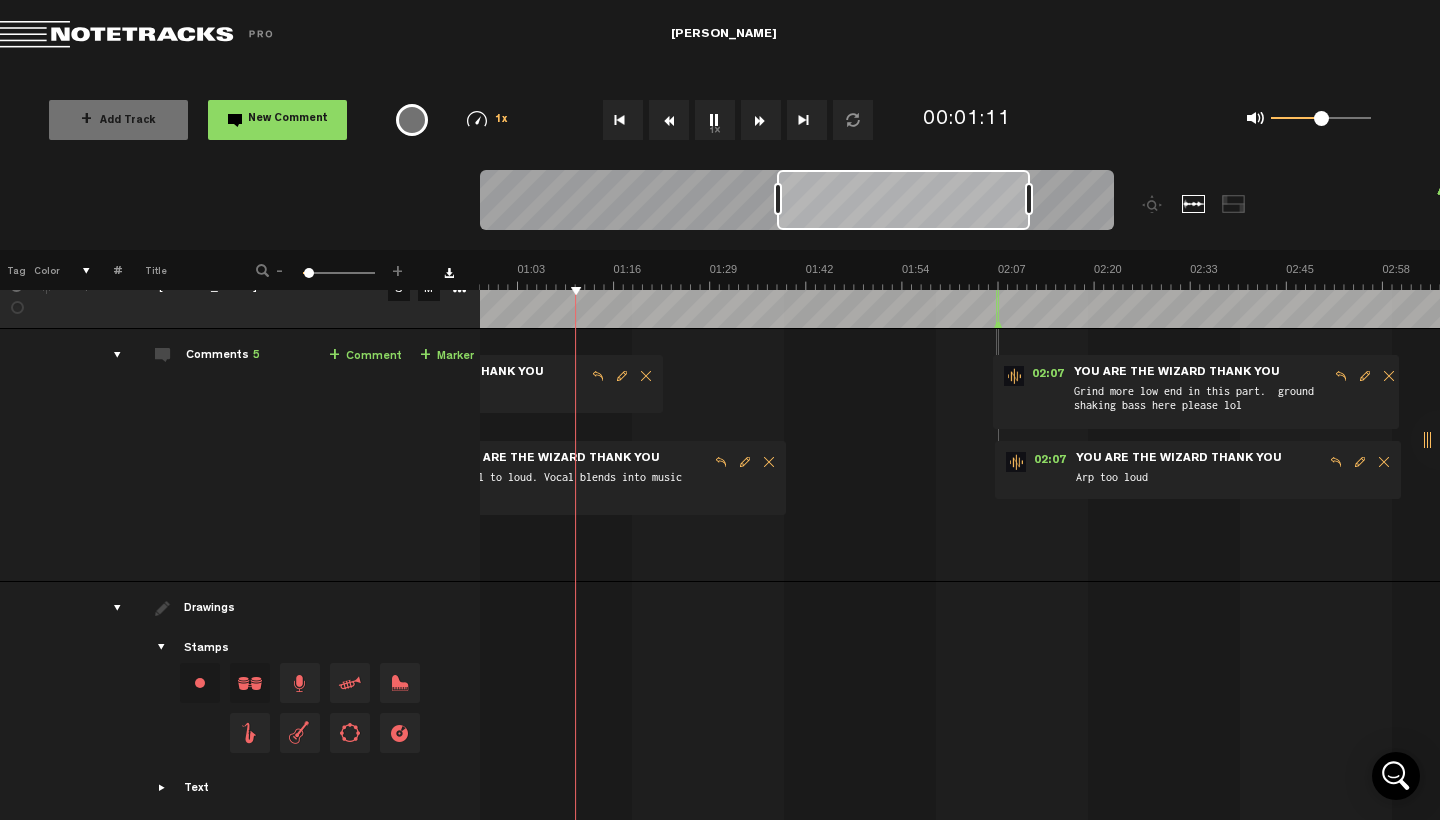 scroll, scrollTop: 0, scrollLeft: 441, axis: horizontal 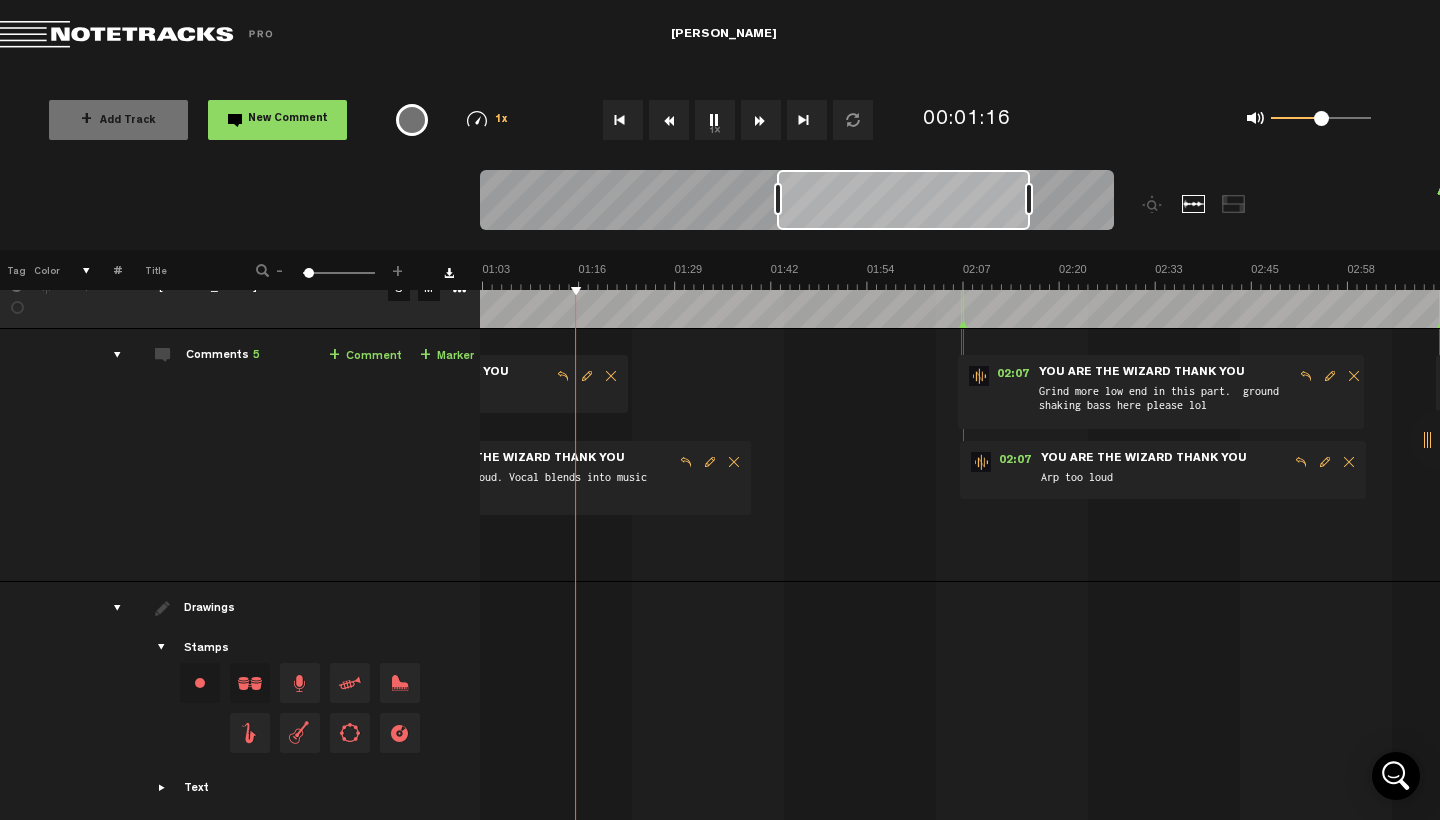 drag, startPoint x: 1032, startPoint y: 197, endPoint x: 1426, endPoint y: 275, distance: 401.6466 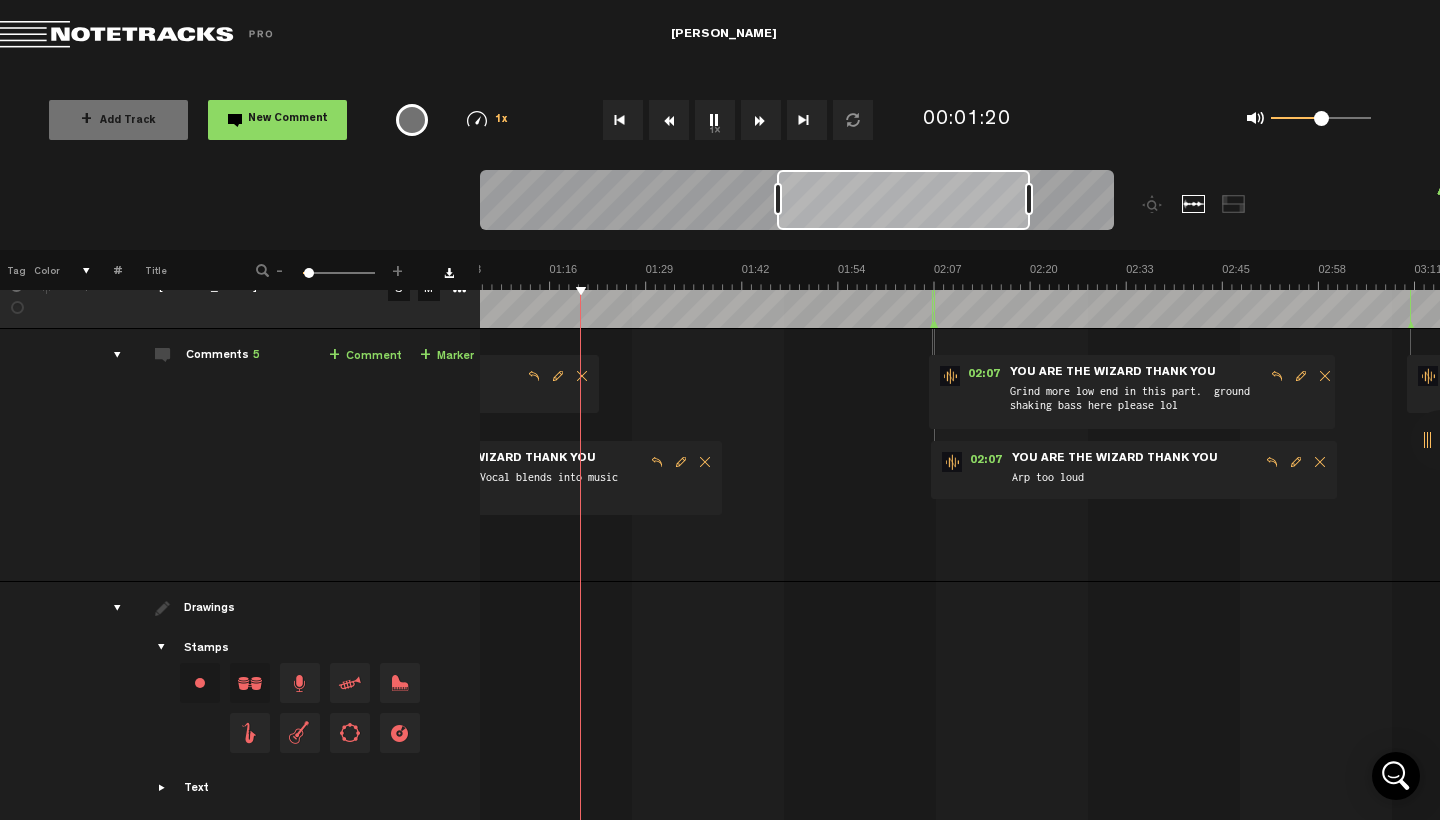 scroll, scrollTop: 0, scrollLeft: 506, axis: horizontal 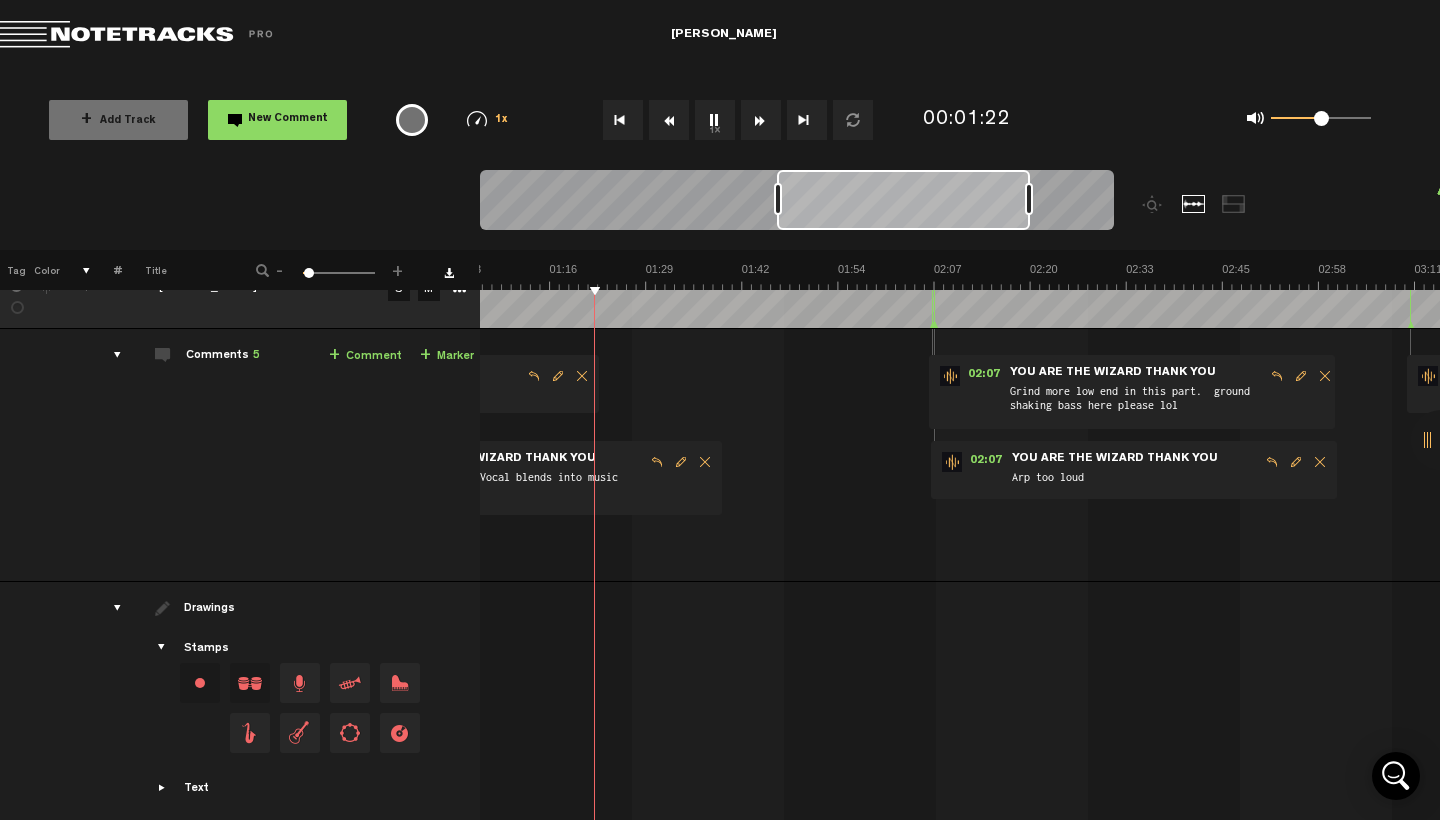 click at bounding box center [1441, 440] 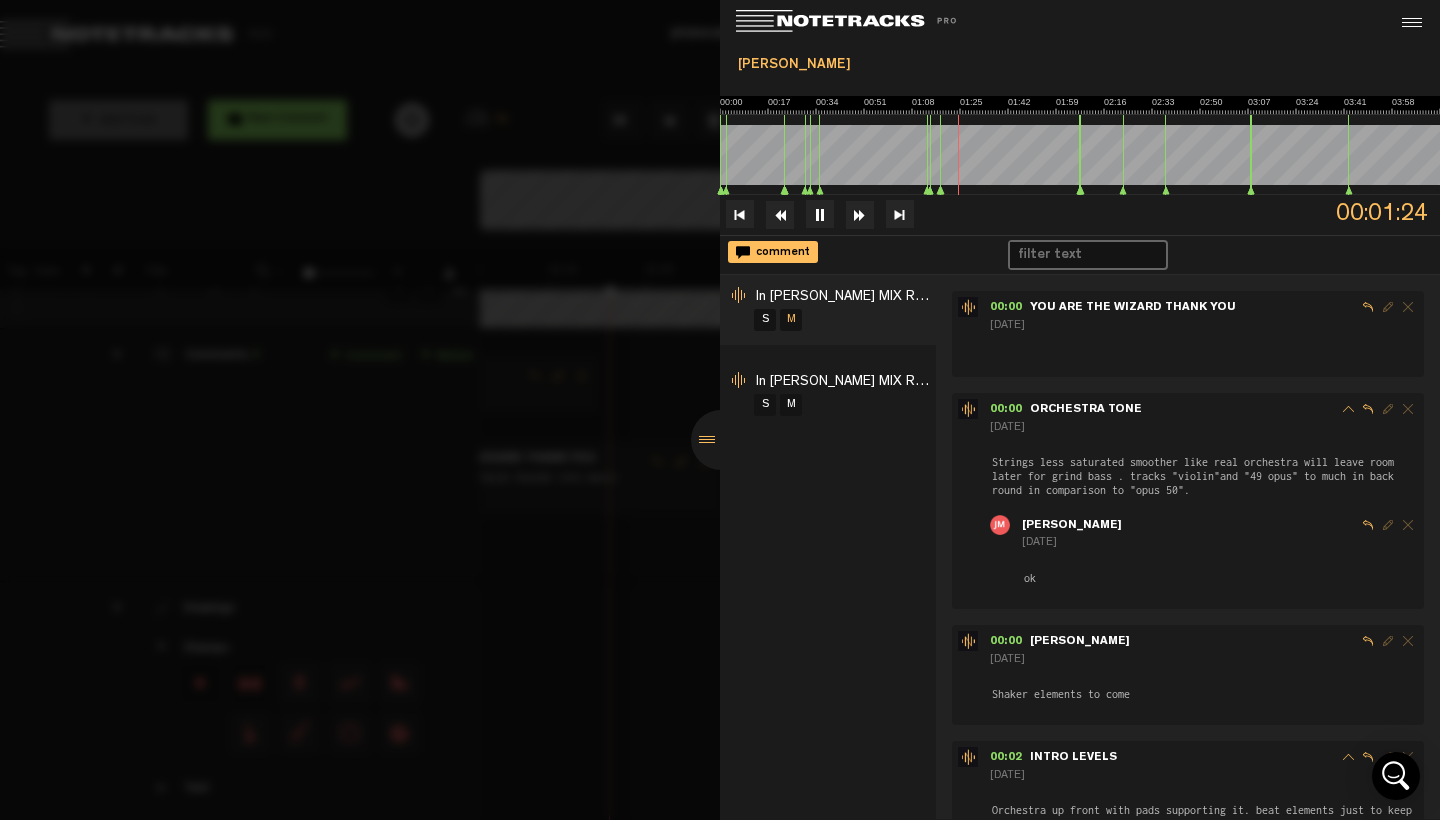 click on "In [PERSON_NAME] MIX READY - JM7" at bounding box center [870, 382] 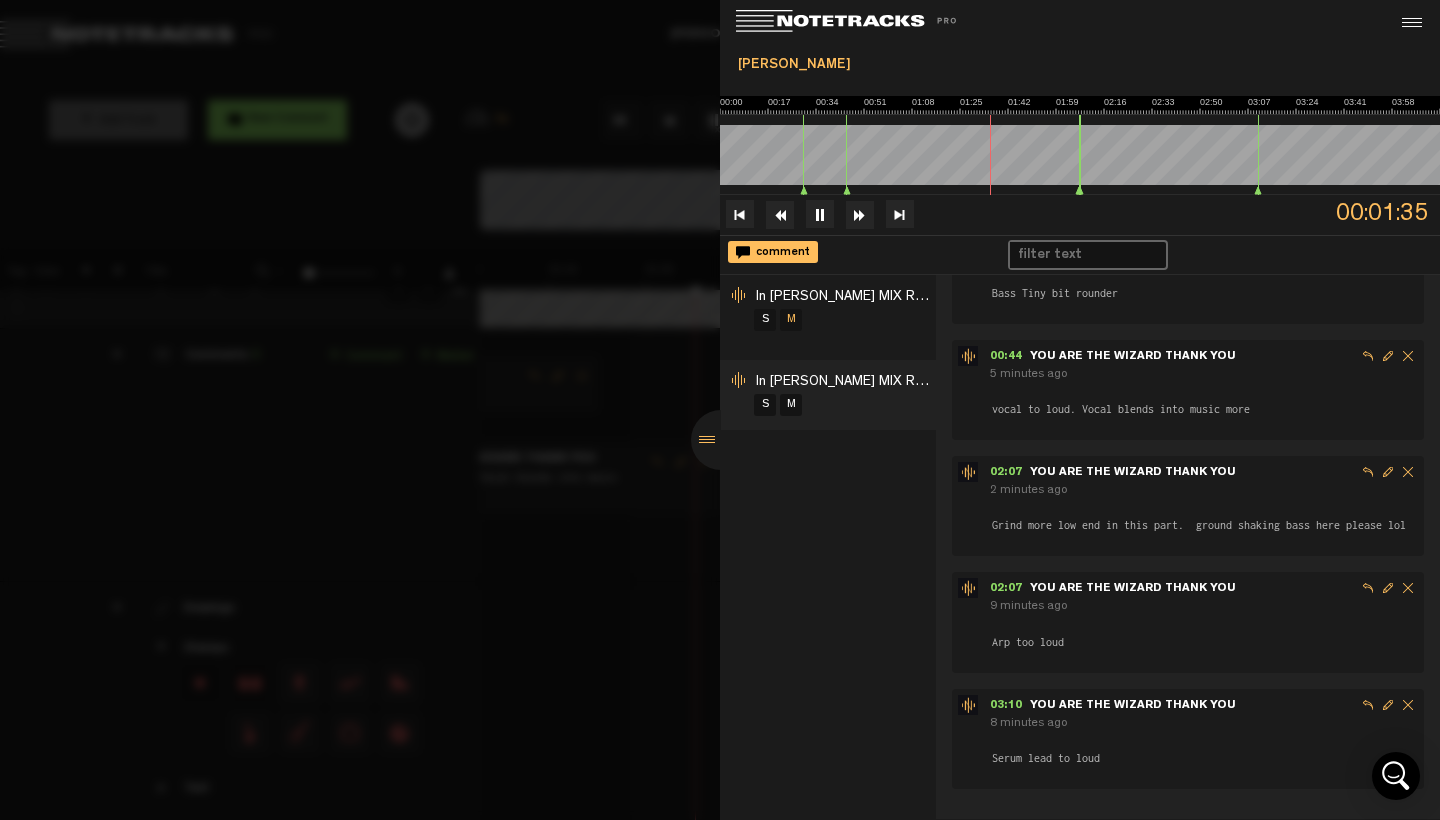 scroll, scrollTop: 82, scrollLeft: 0, axis: vertical 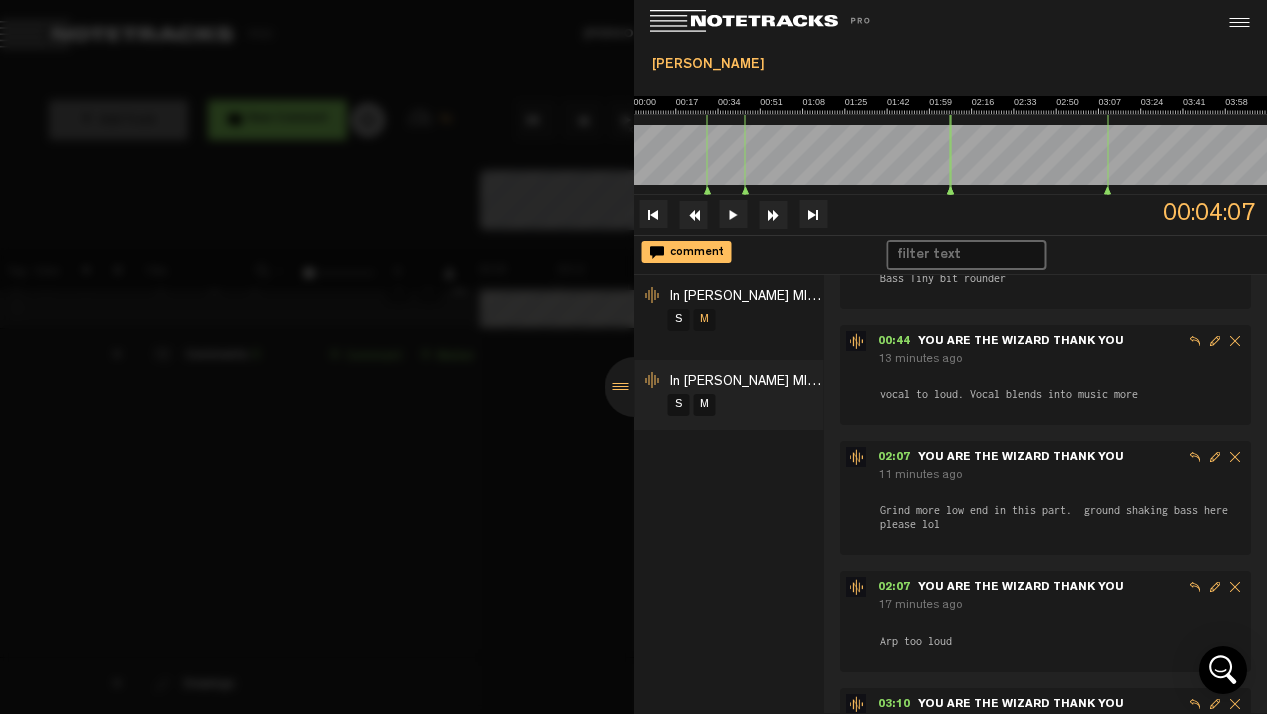 click at bounding box center (734, 214) 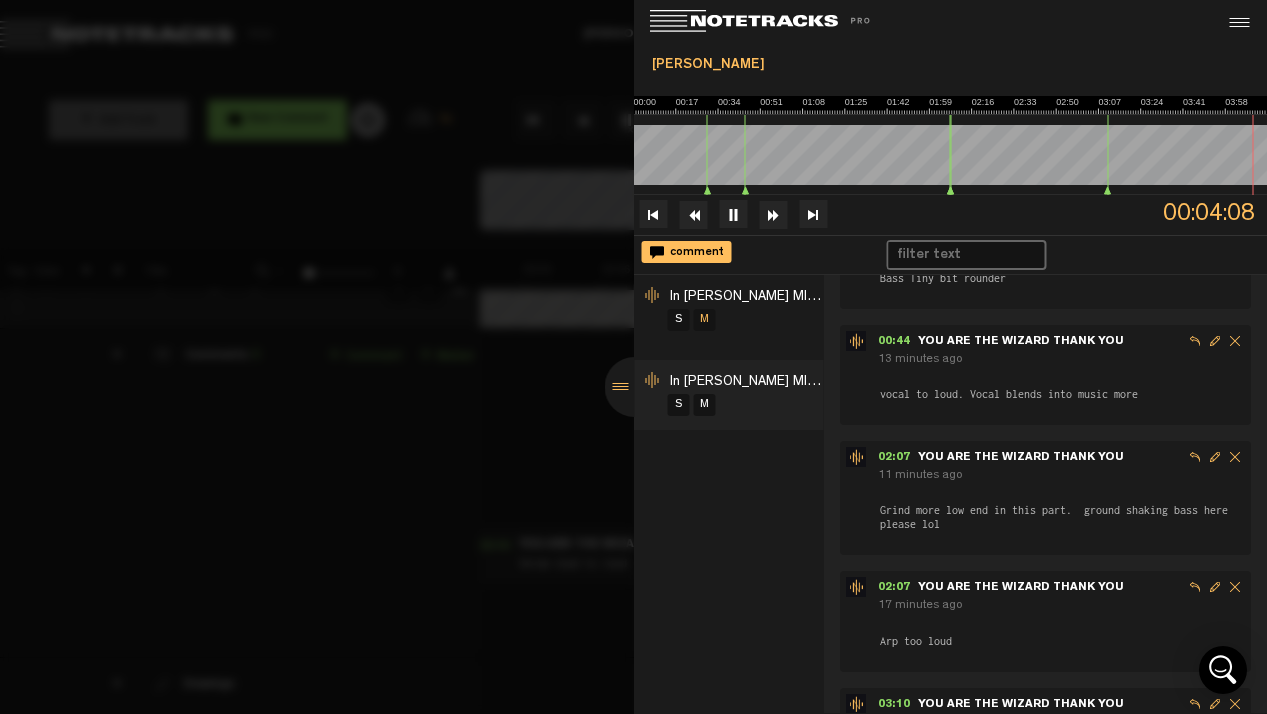 scroll, scrollTop: 0, scrollLeft: 1216, axis: horizontal 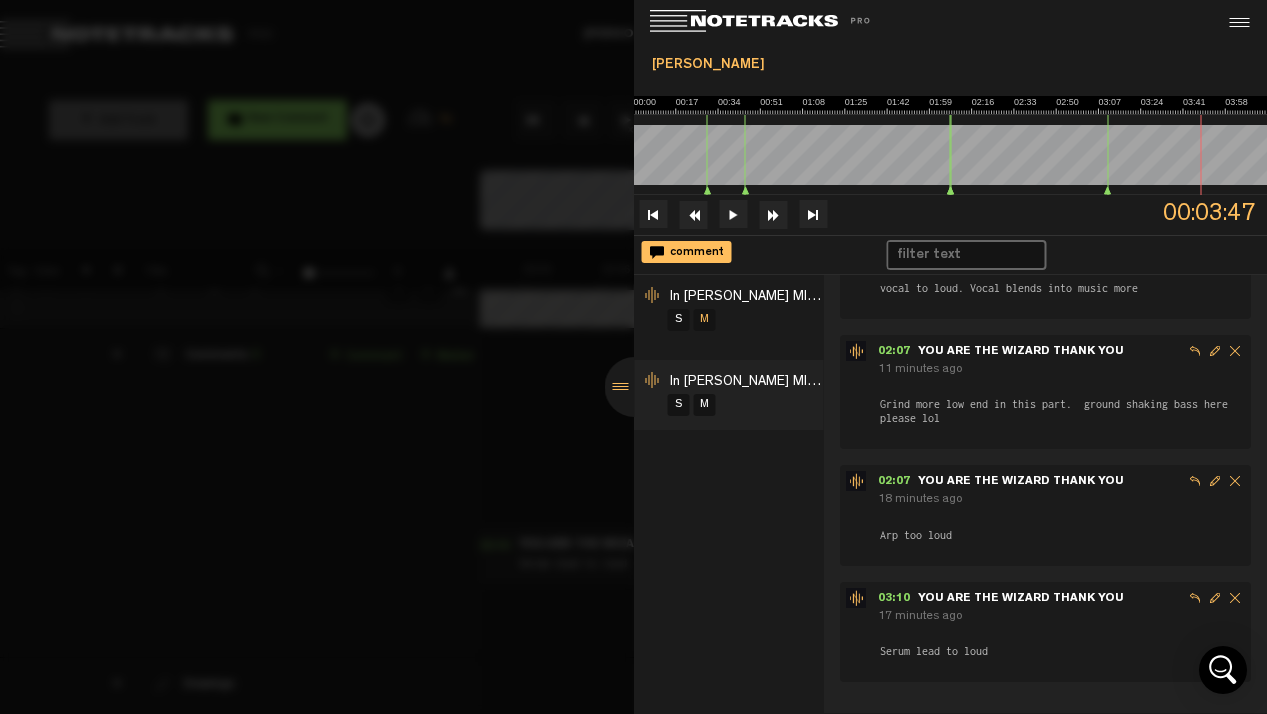 click at bounding box center [654, 214] 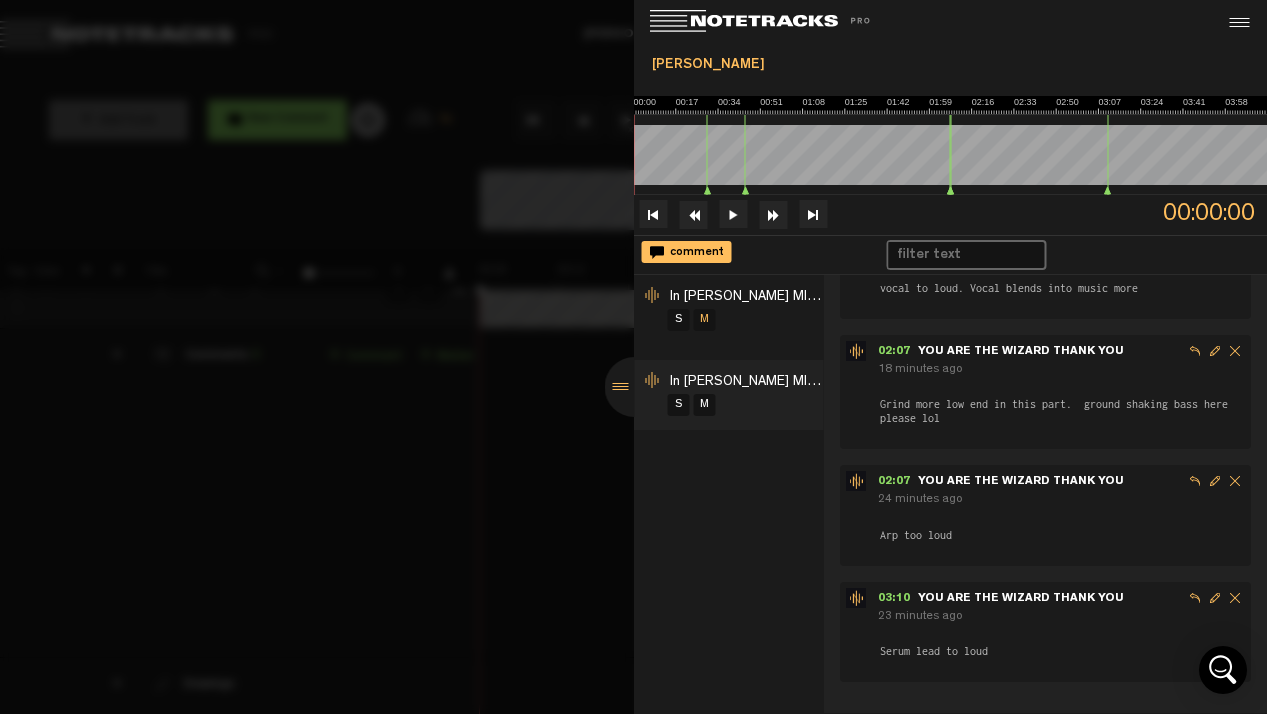 scroll, scrollTop: 0, scrollLeft: 0, axis: both 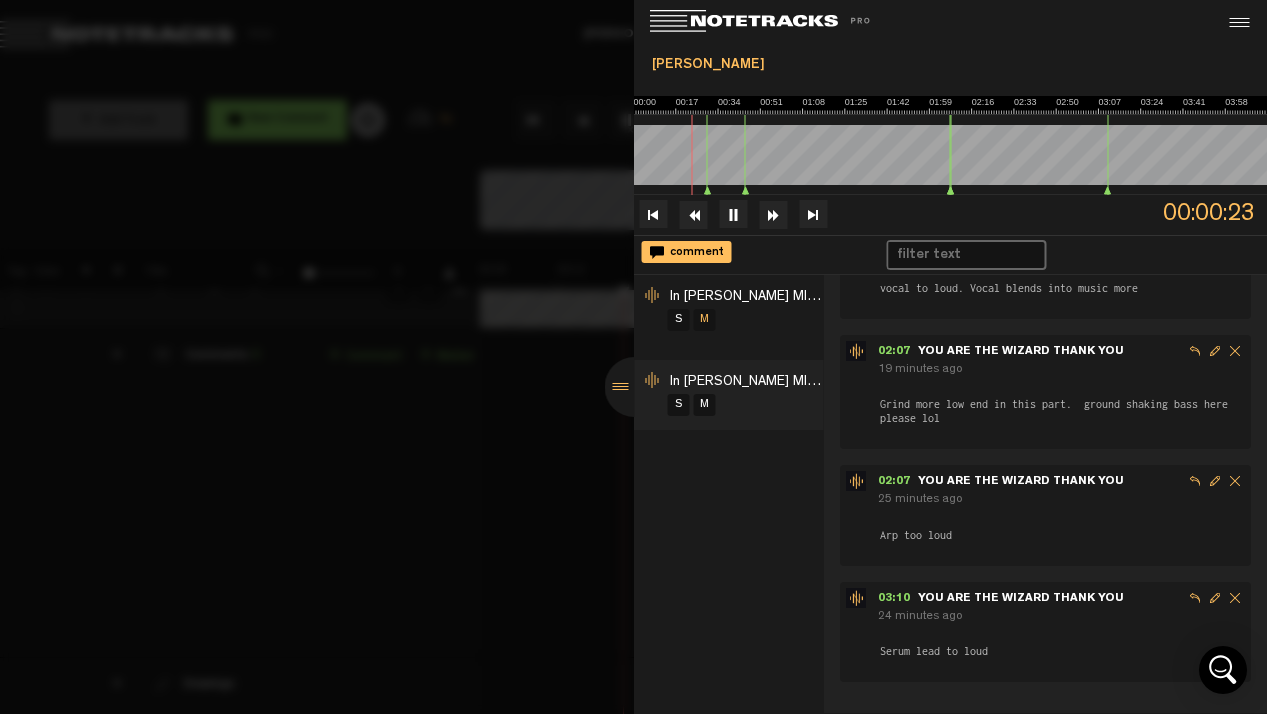 click on "S" at bounding box center [679, 405] 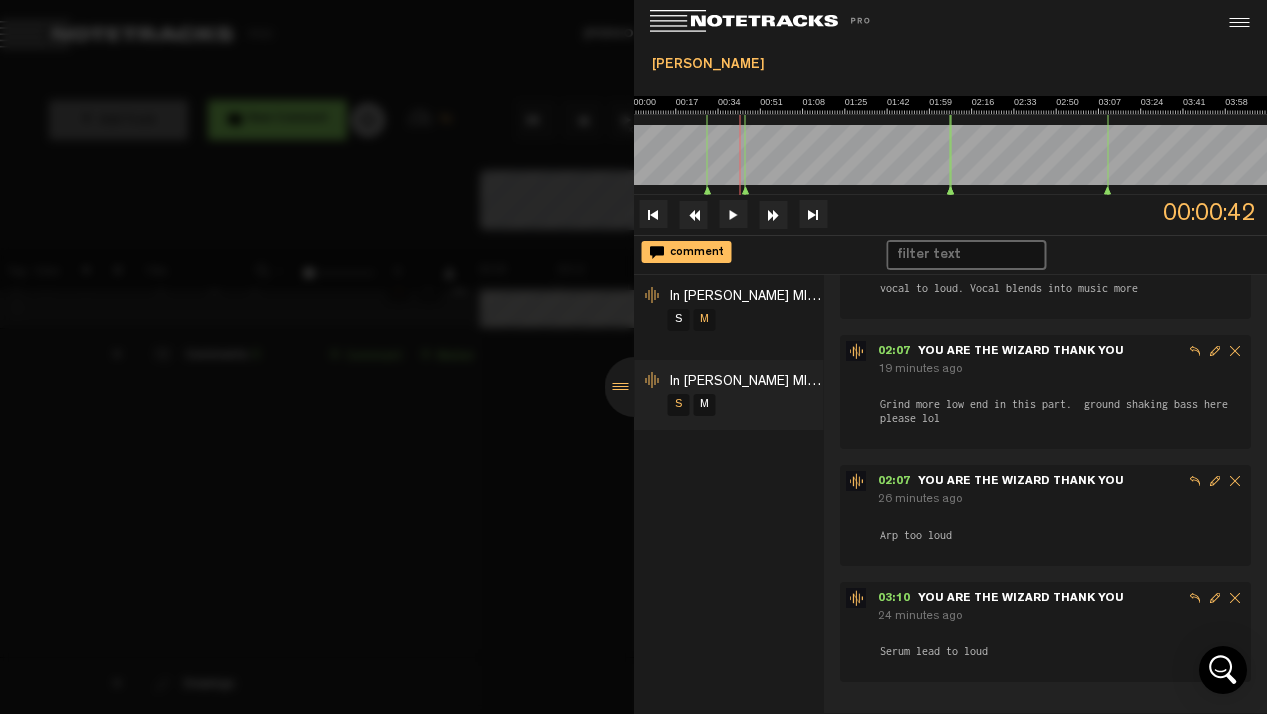 click at bounding box center (654, 214) 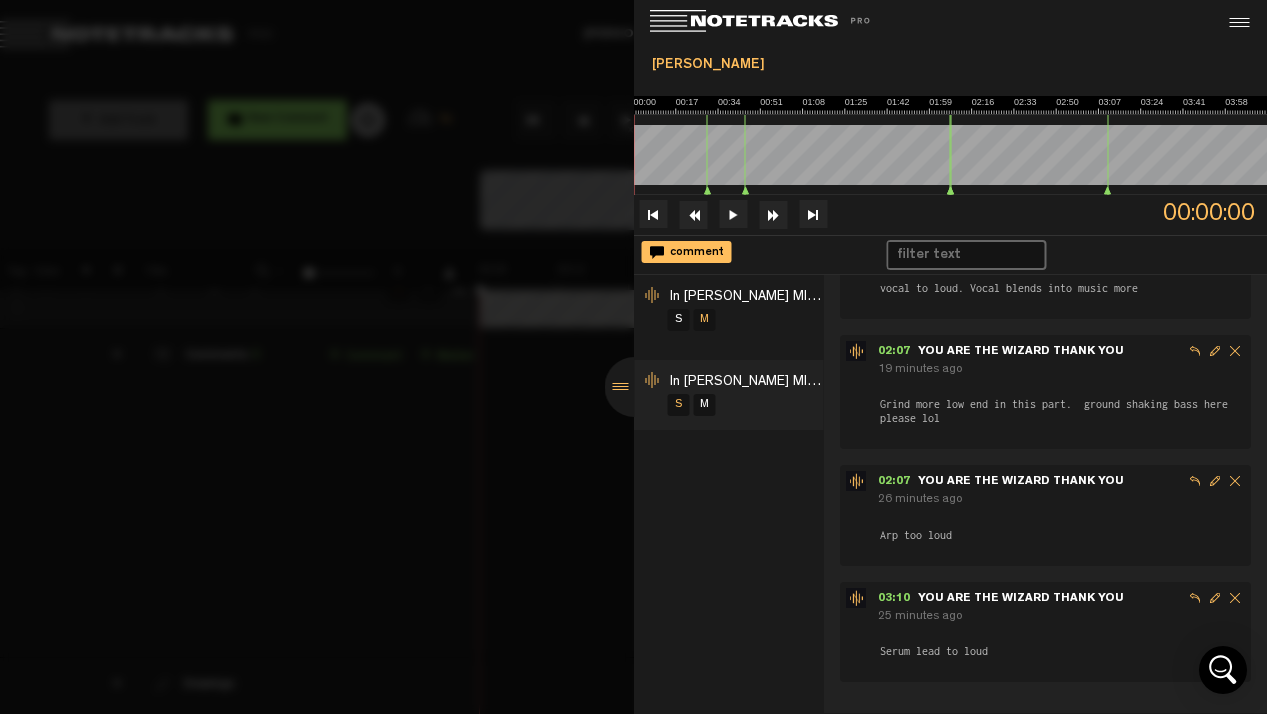 click at bounding box center (734, 214) 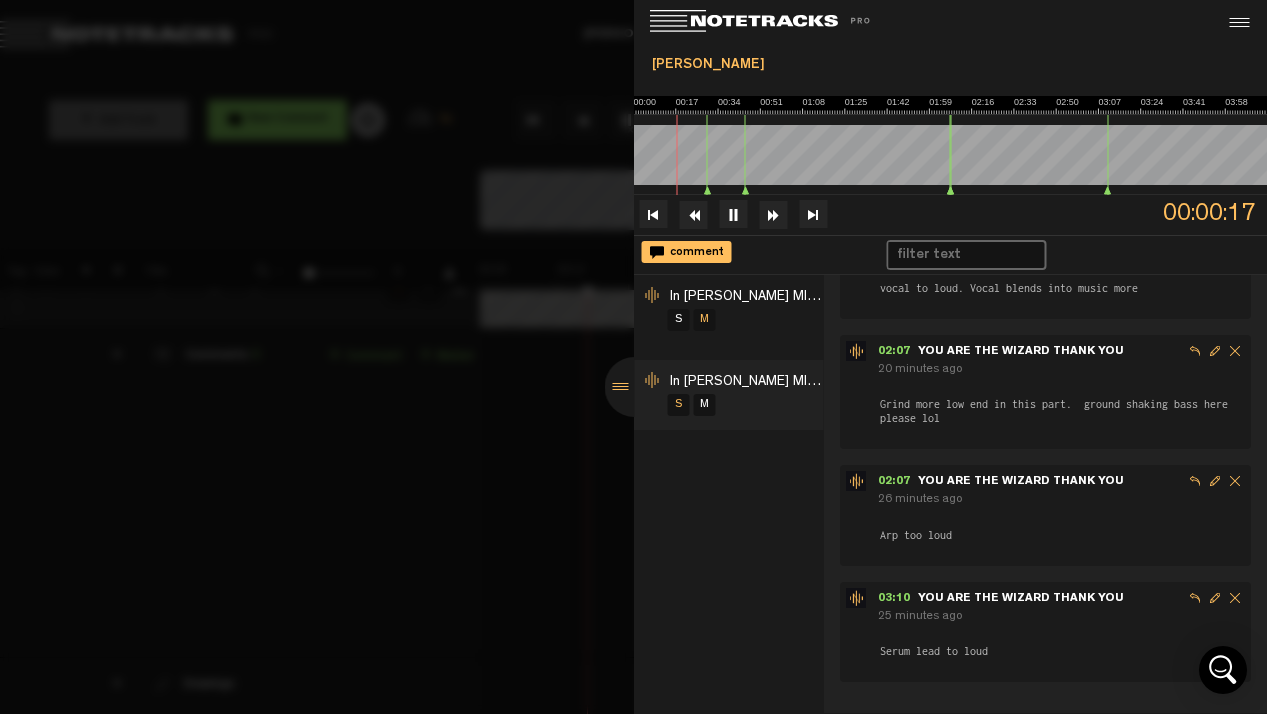 click at bounding box center (734, 214) 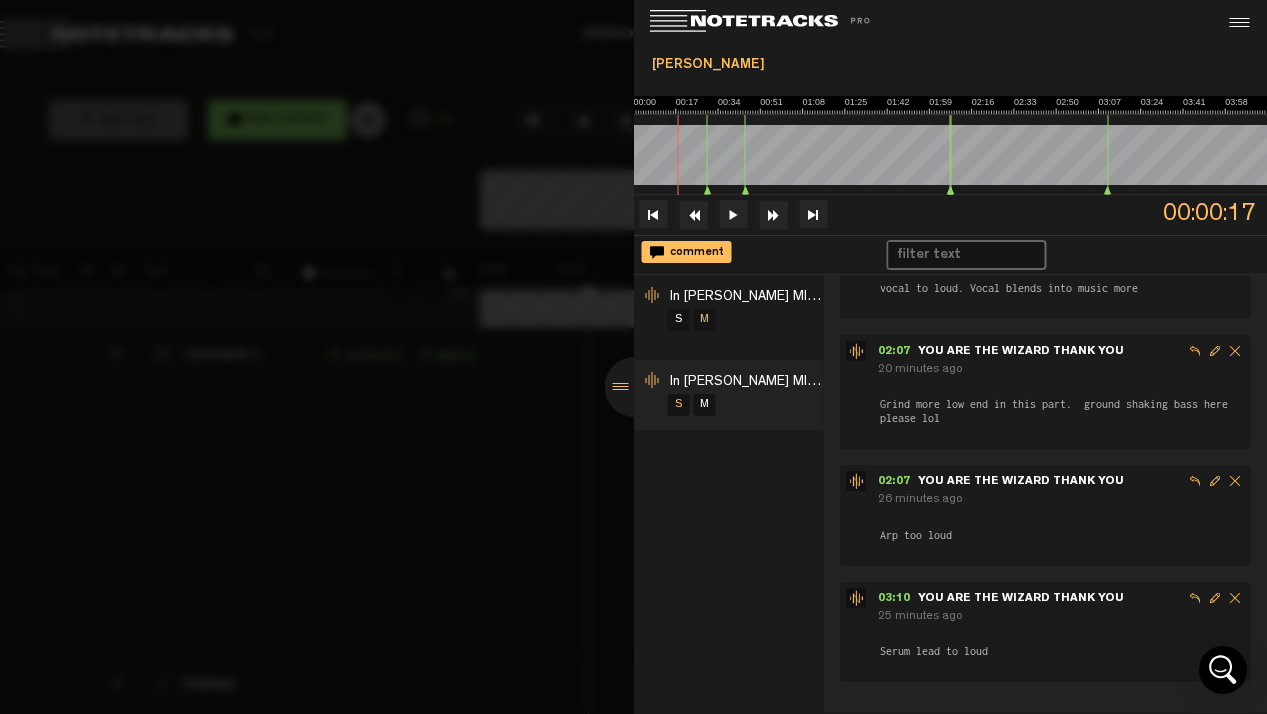 click at bounding box center [734, 214] 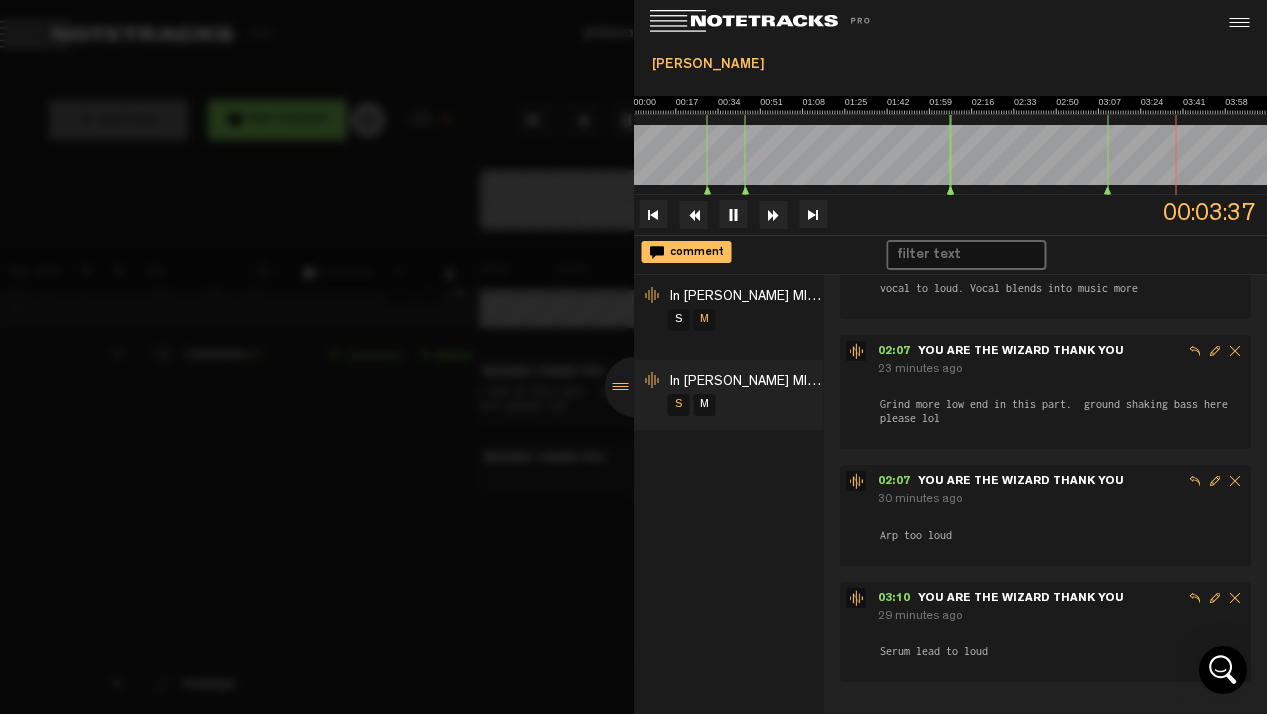 scroll, scrollTop: 0, scrollLeft: 945, axis: horizontal 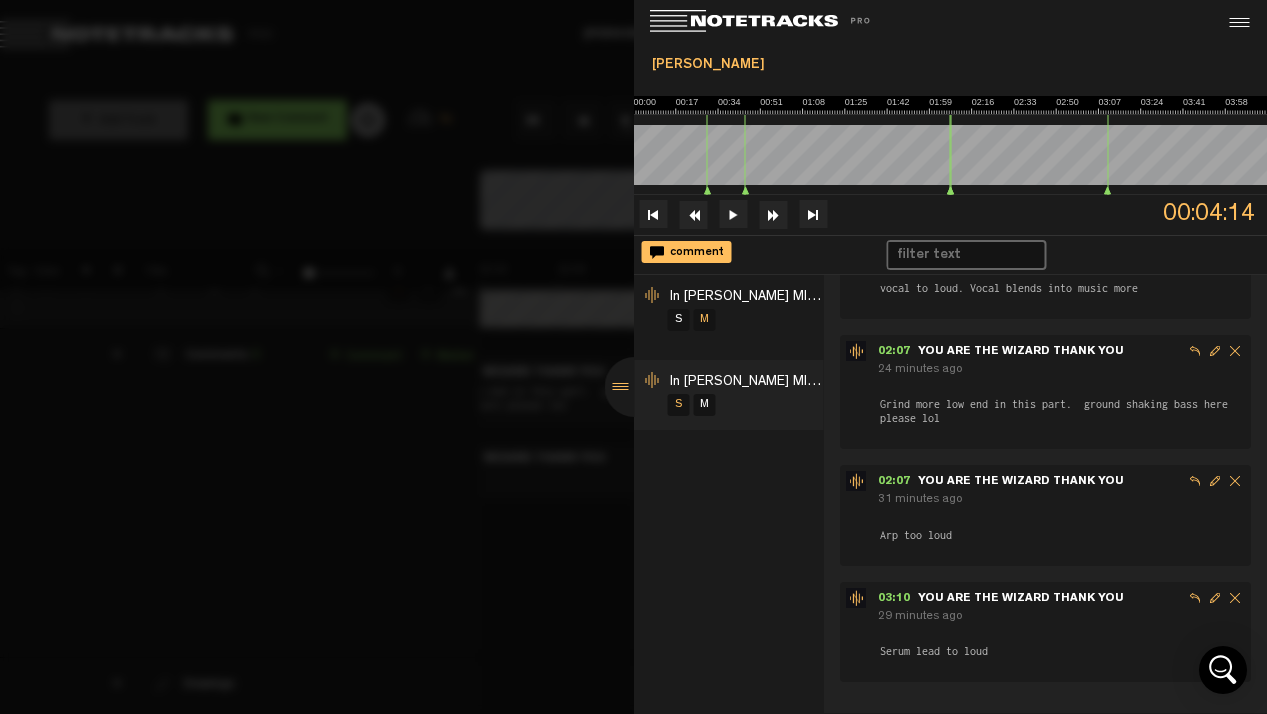 click at bounding box center [654, 214] 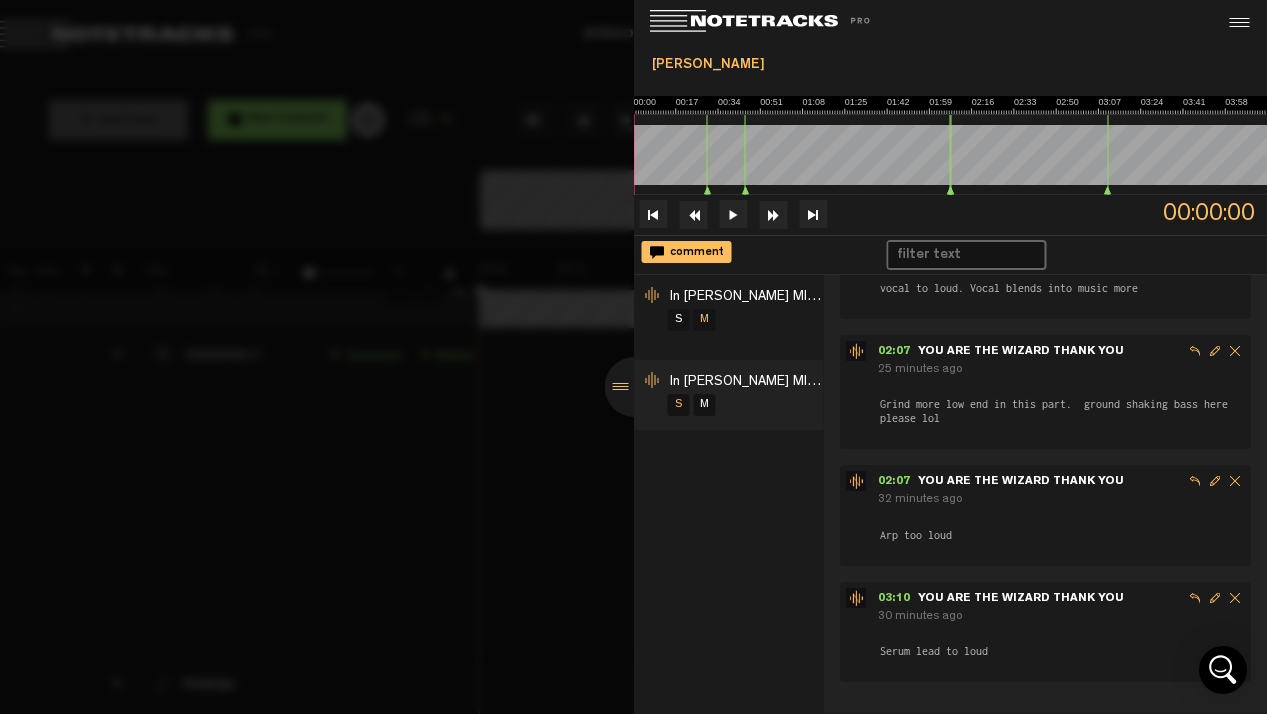 scroll, scrollTop: 0, scrollLeft: 0, axis: both 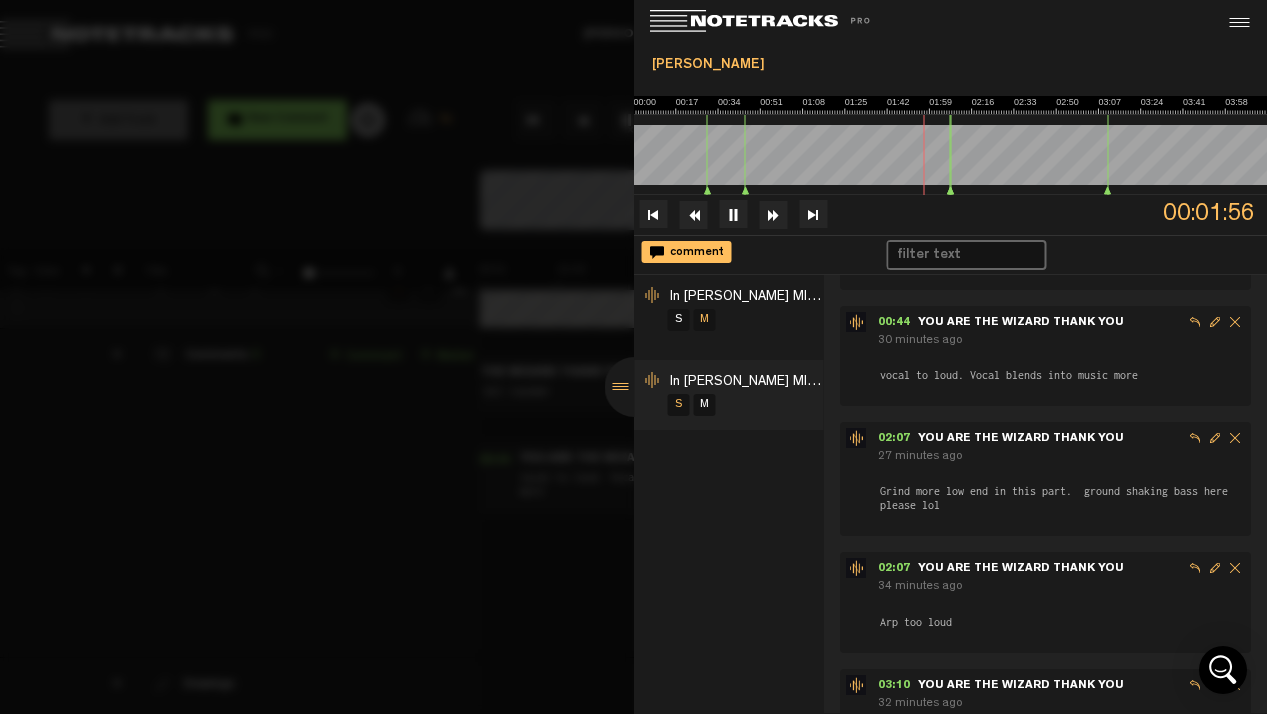click at bounding box center (1215, 322) 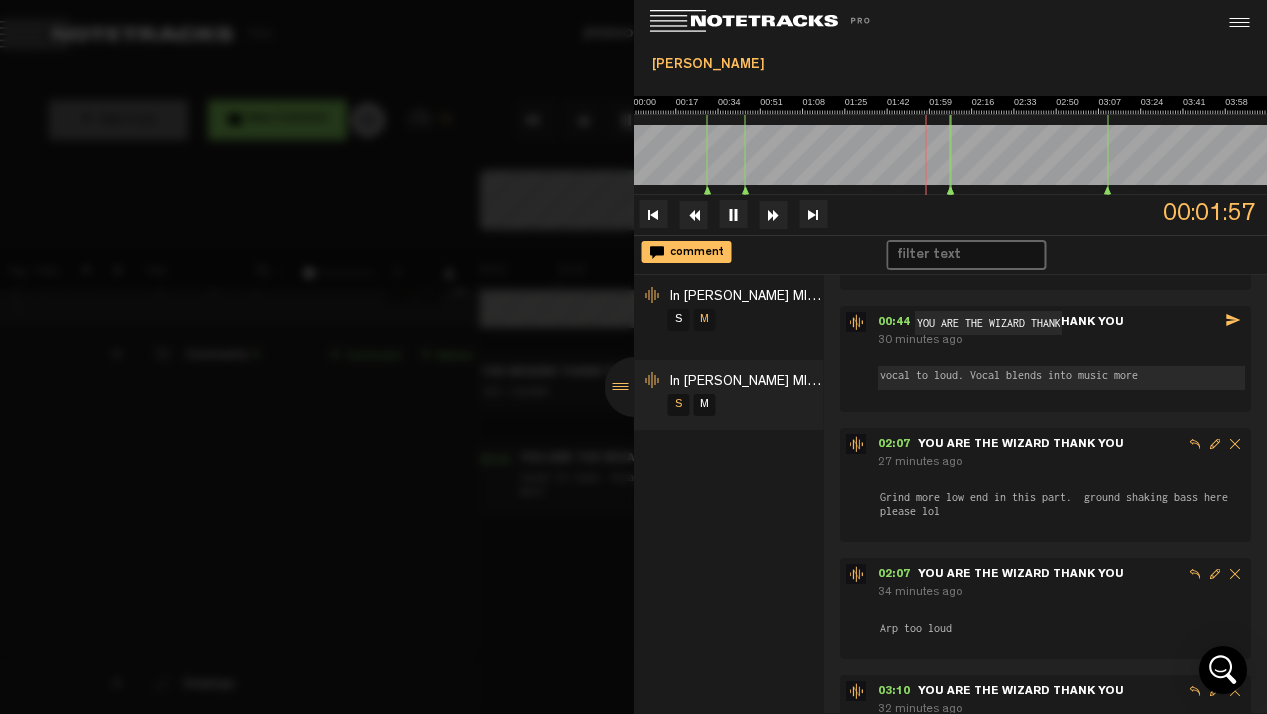 click on "vocal to loud. Vocal blends into music more" at bounding box center [1061, 378] 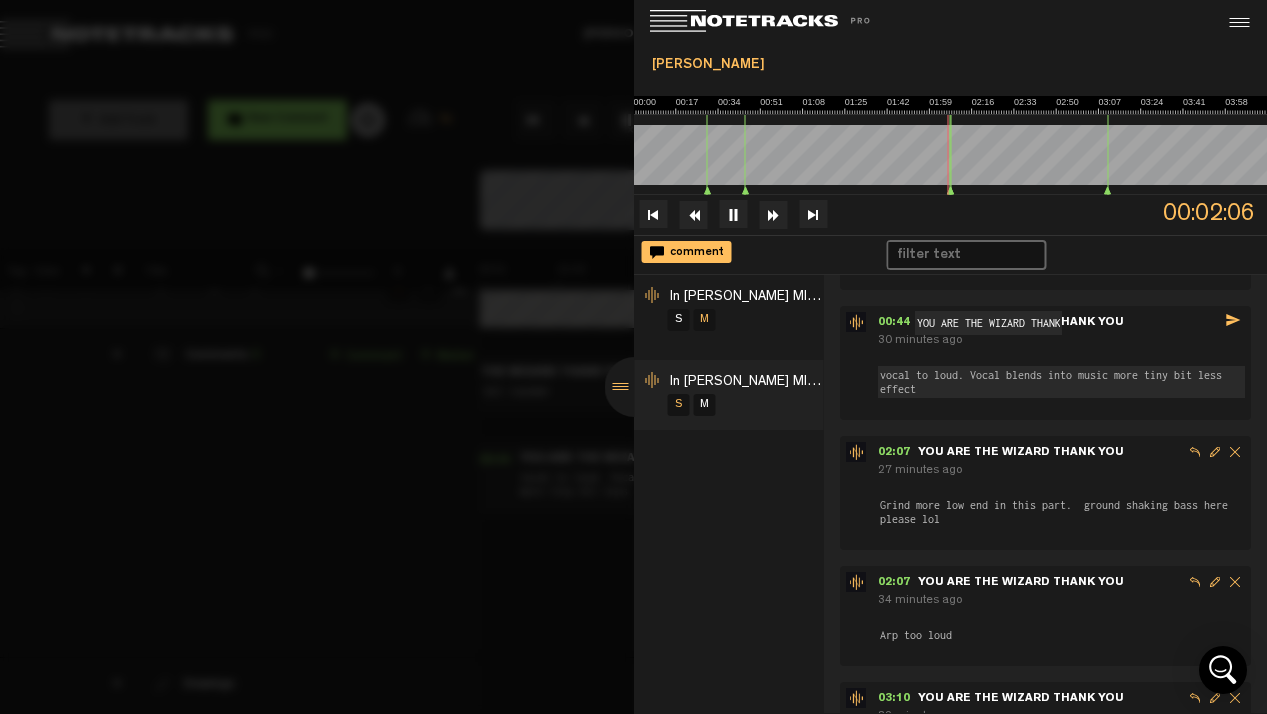 scroll, scrollTop: 2, scrollLeft: 0, axis: vertical 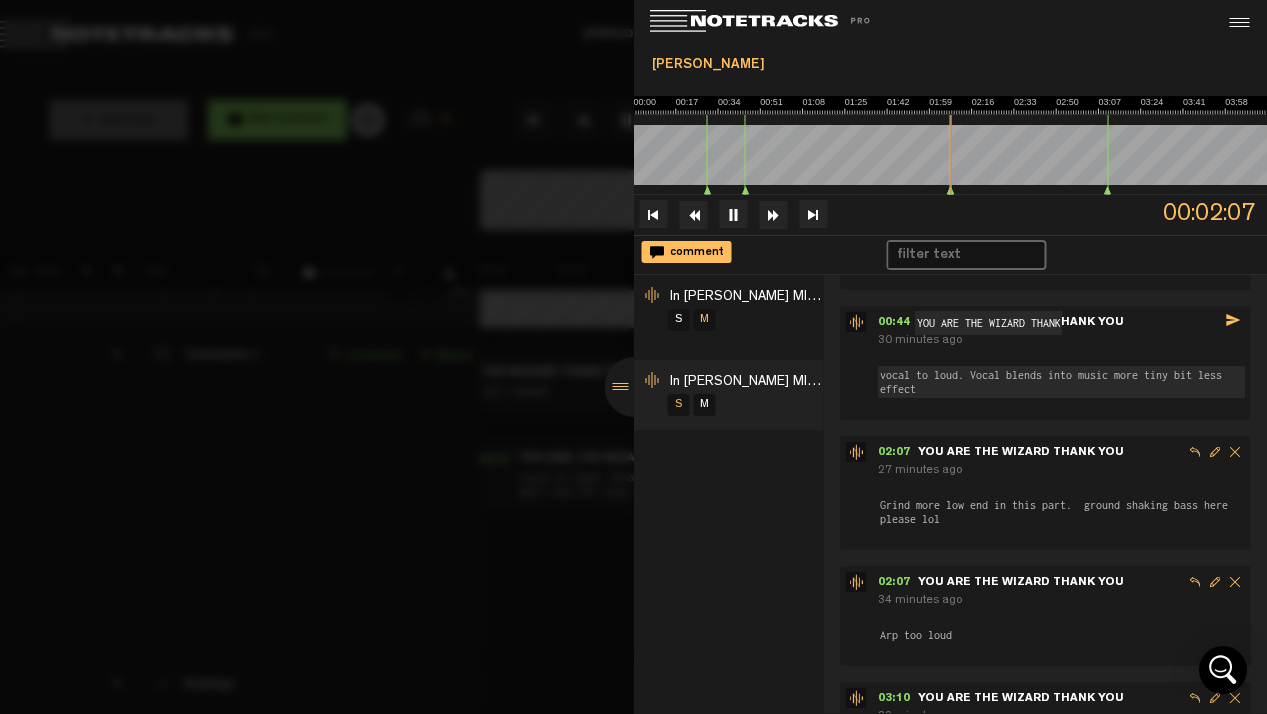 click on "30 minutes ago" at bounding box center [1061, 341] 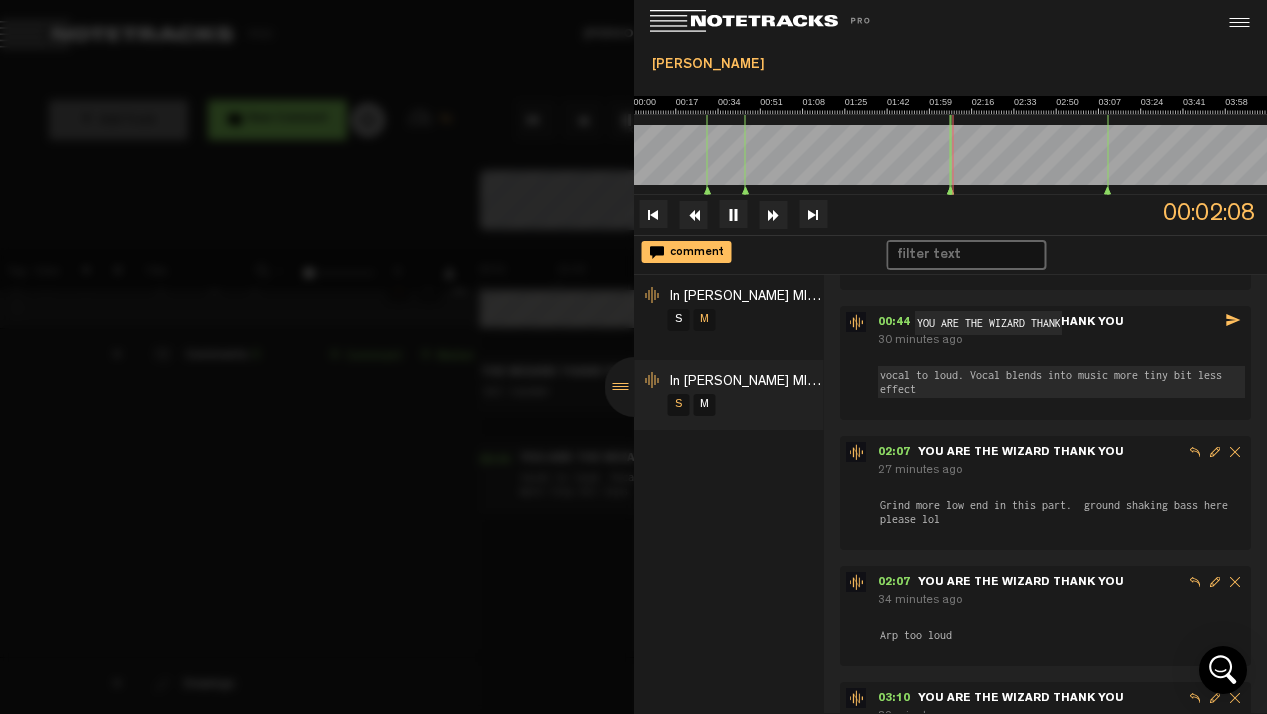 scroll, scrollTop: 0, scrollLeft: 0, axis: both 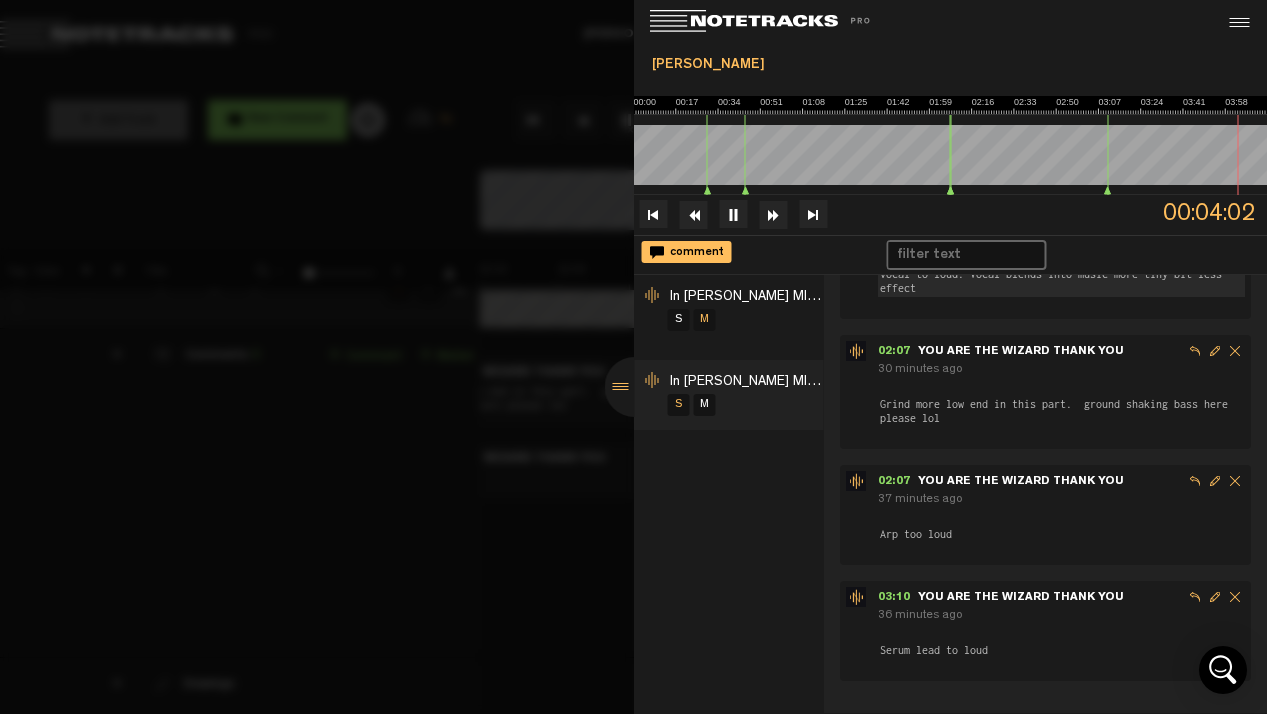 click at bounding box center (654, 214) 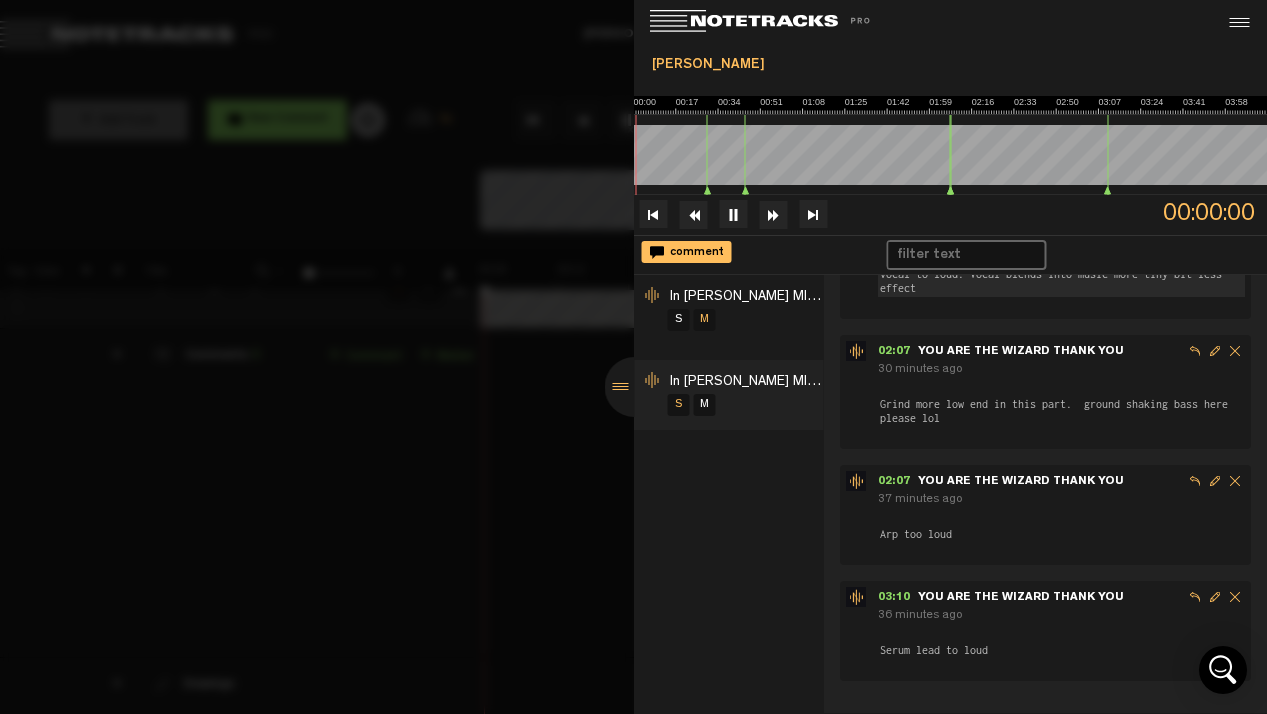 scroll, scrollTop: 0, scrollLeft: 0, axis: both 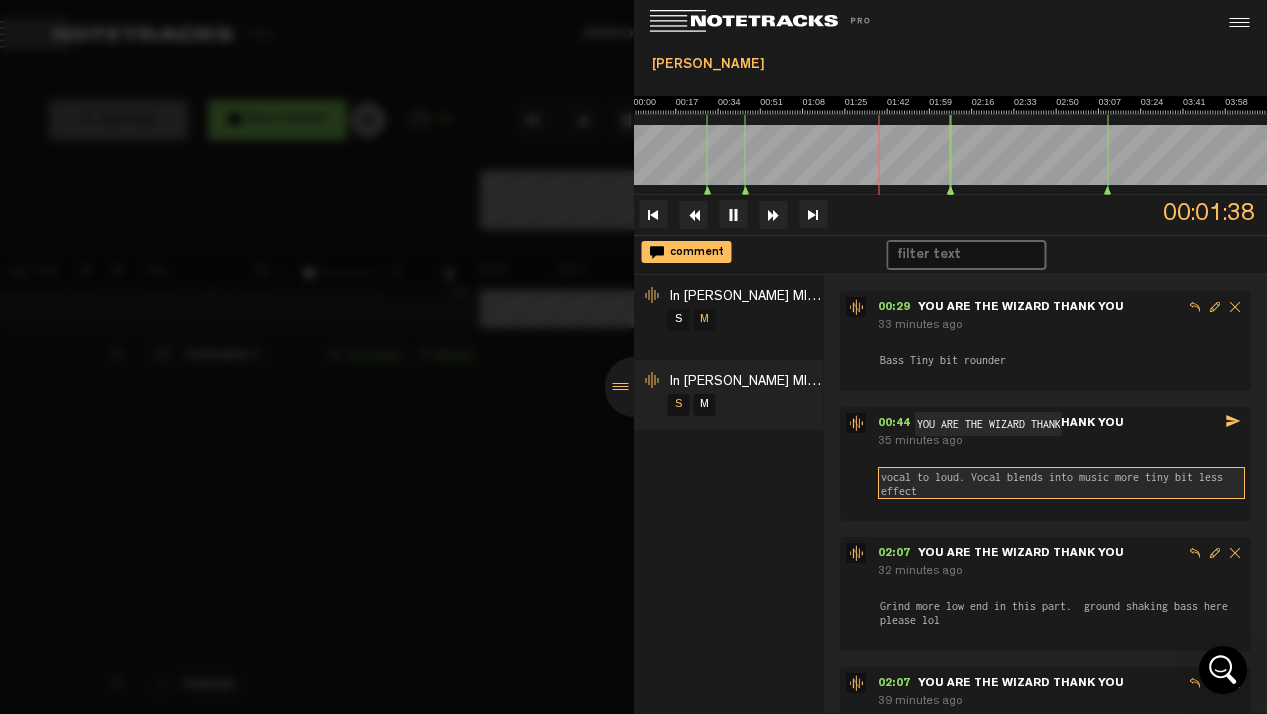 click on "vocal to loud. Vocal blends into music more tiny bit less effect" at bounding box center (1061, 483) 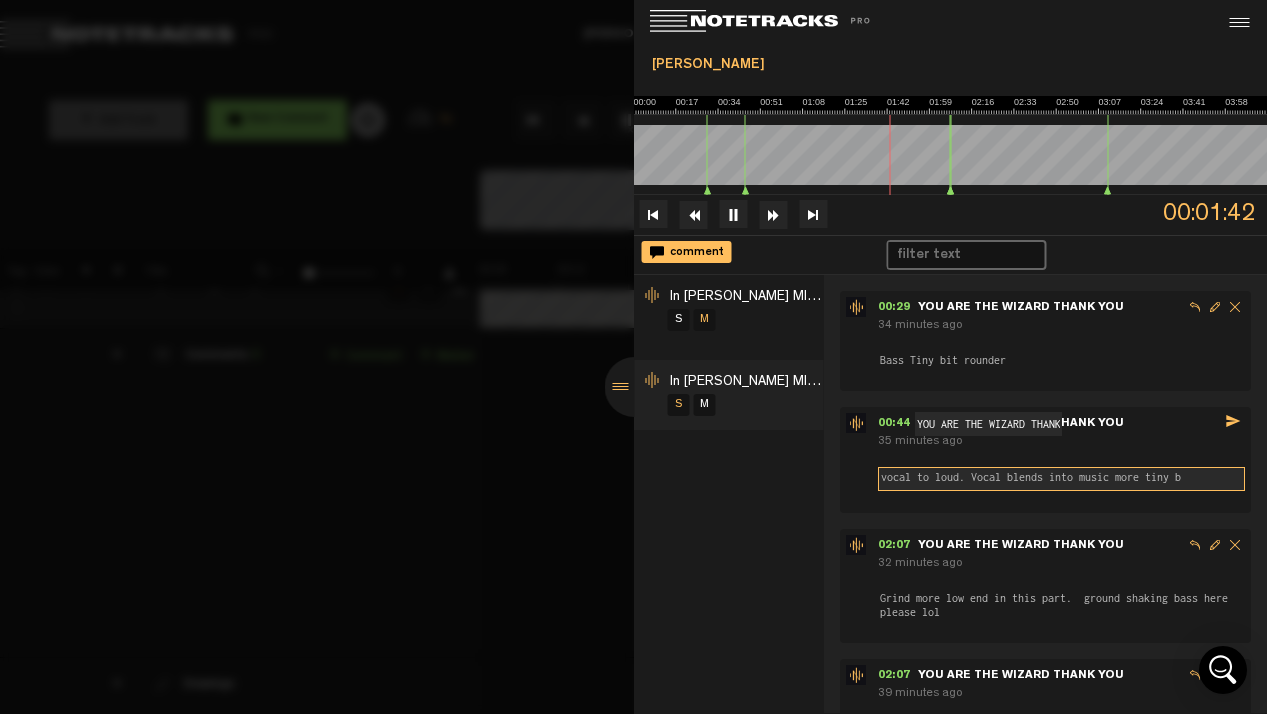 scroll, scrollTop: 0, scrollLeft: 0, axis: both 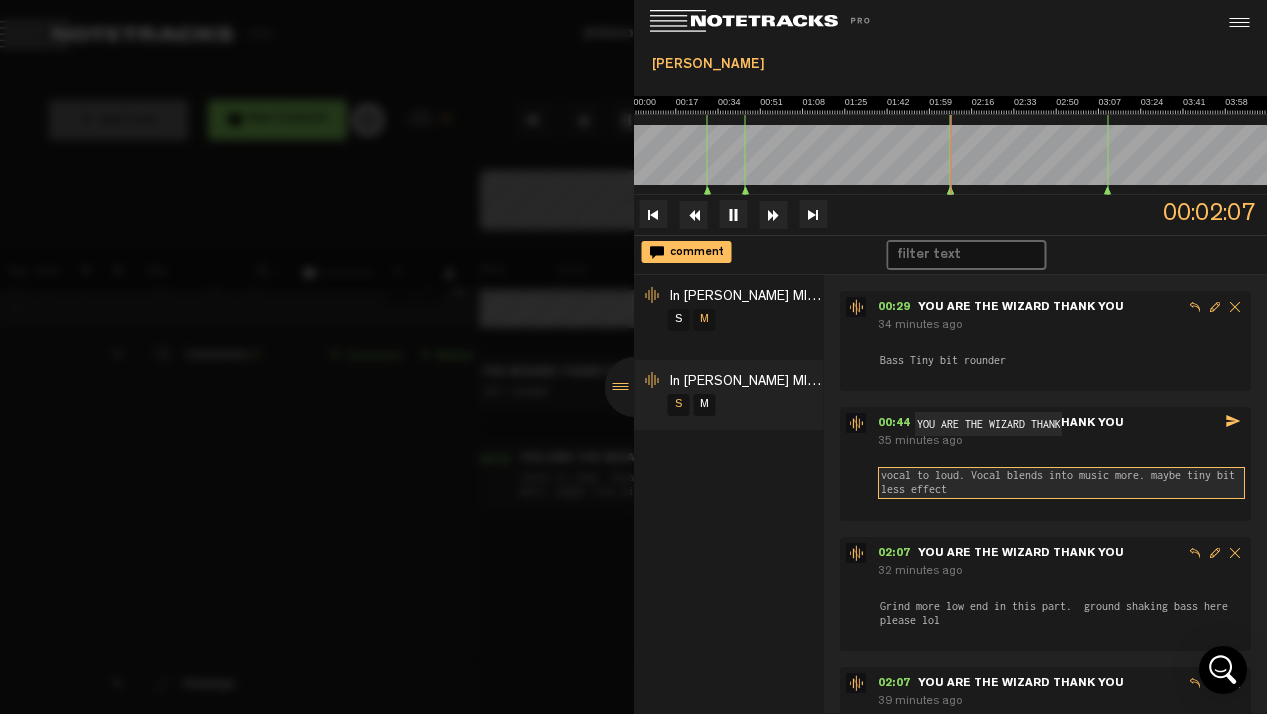 type on "vocal to loud. Vocal blends into music more. maybe tiny bit less effect" 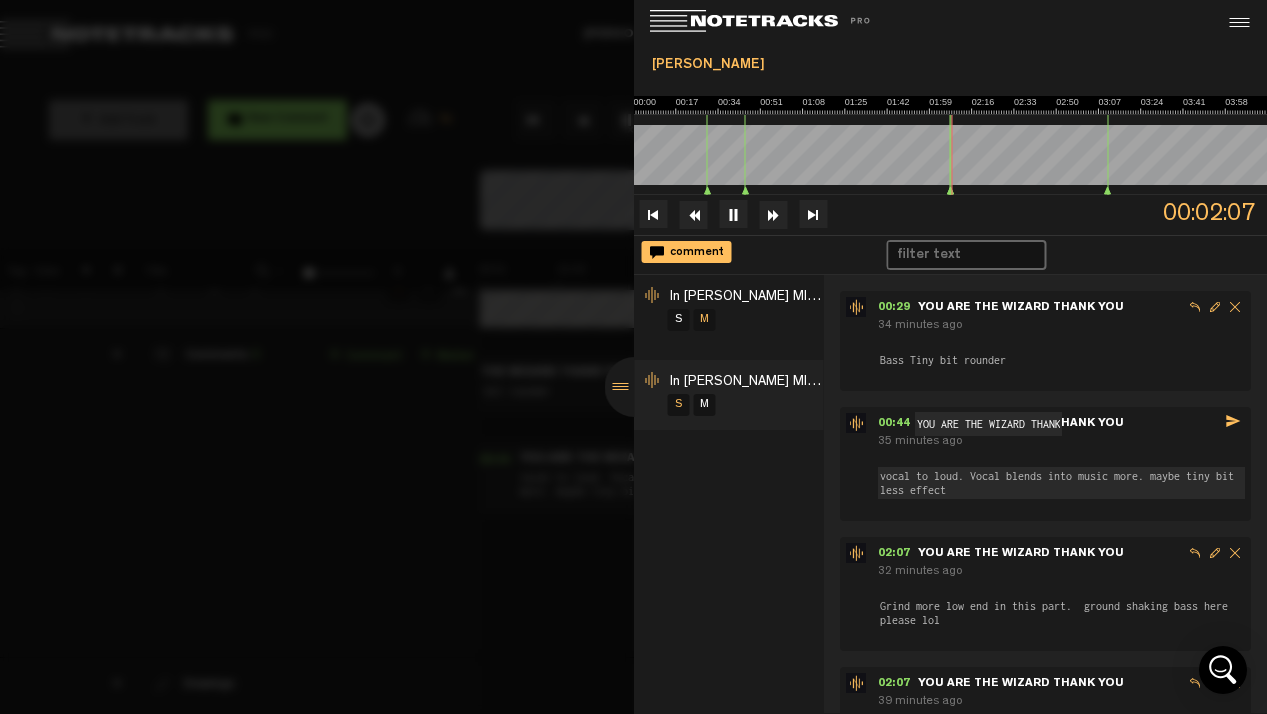 click on "send" at bounding box center [1233, 421] 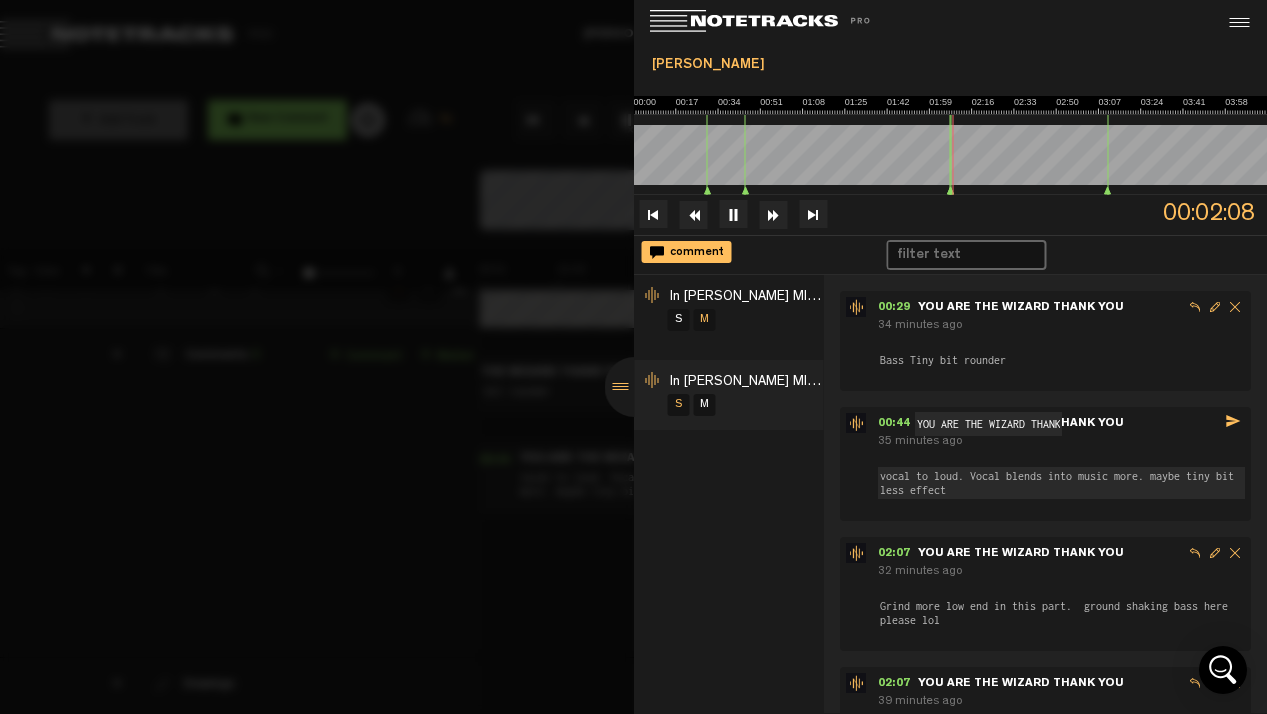 scroll, scrollTop: 0, scrollLeft: 0, axis: both 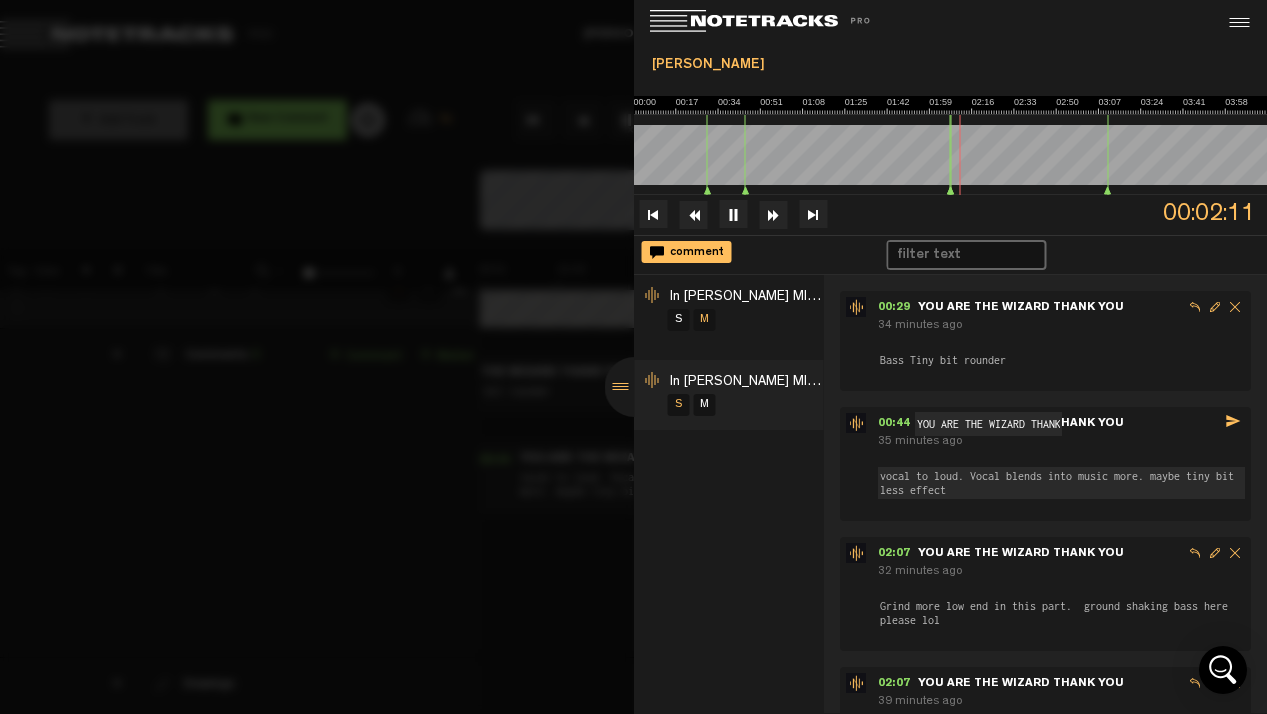 click on "send" at bounding box center [1233, 421] 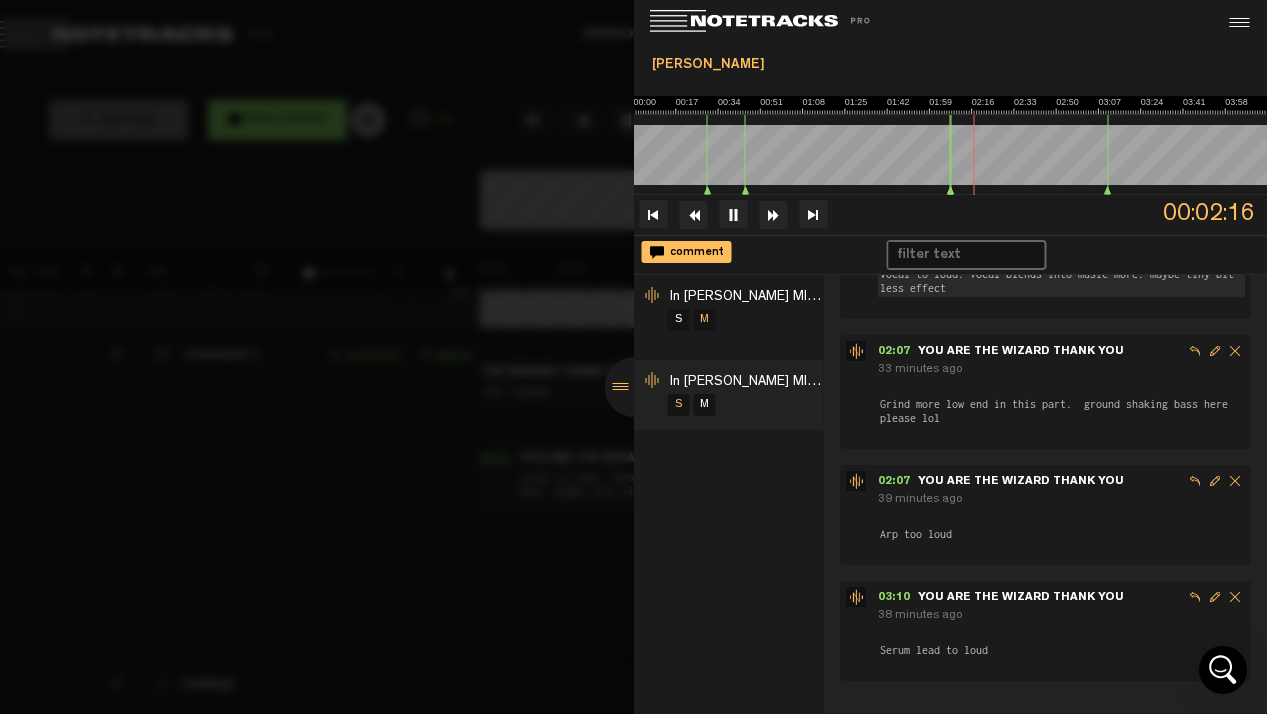 scroll, scrollTop: 172, scrollLeft: 0, axis: vertical 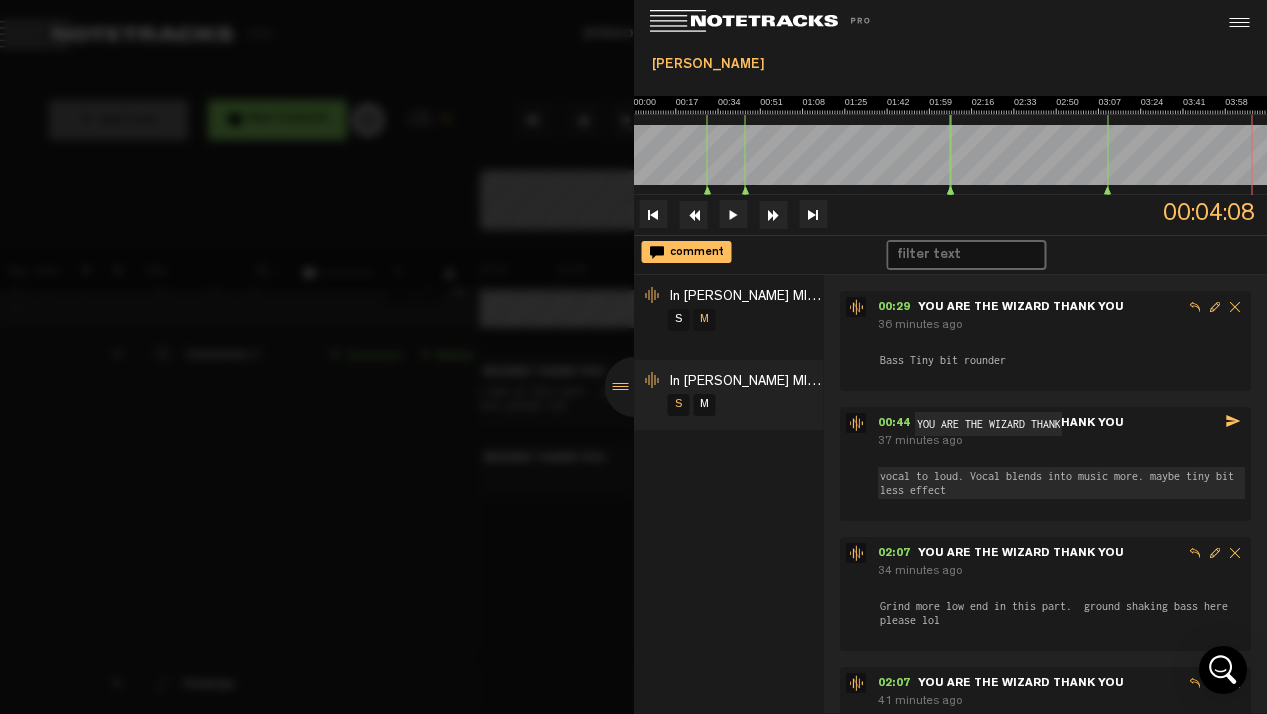 click on "[PERSON_NAME]" at bounding box center [951, 65] 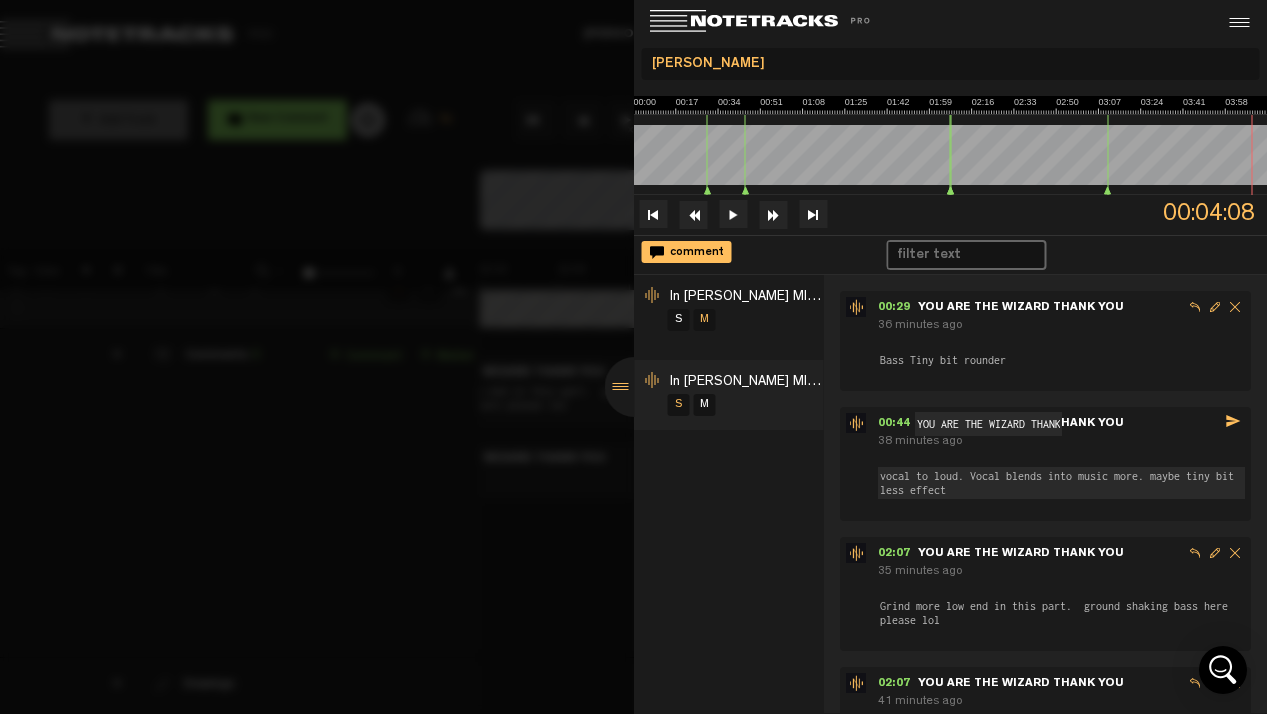 click at bounding box center [633, 357] 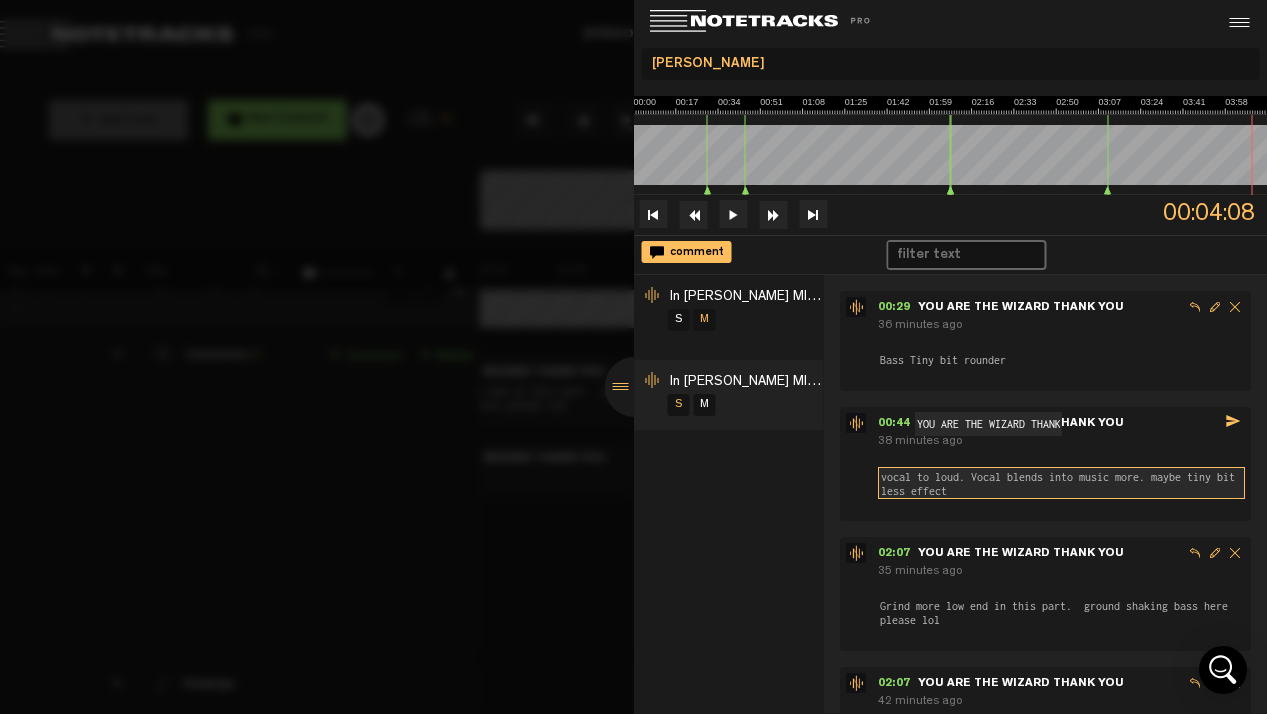 click on "vocal to loud. Vocal blends into music more. maybe tiny bit less effect" at bounding box center [1061, 483] 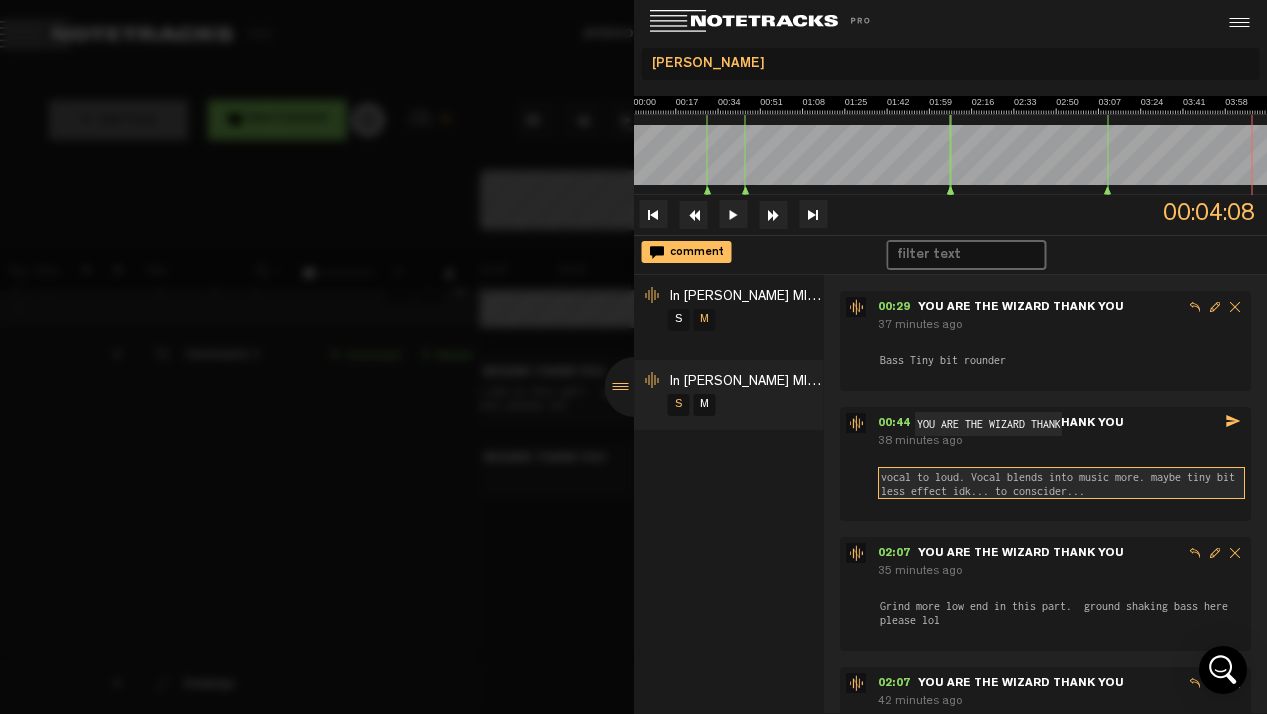 type on "vocal to loud. Vocal blends into music more. maybe tiny bit less effect idk... to conscider..." 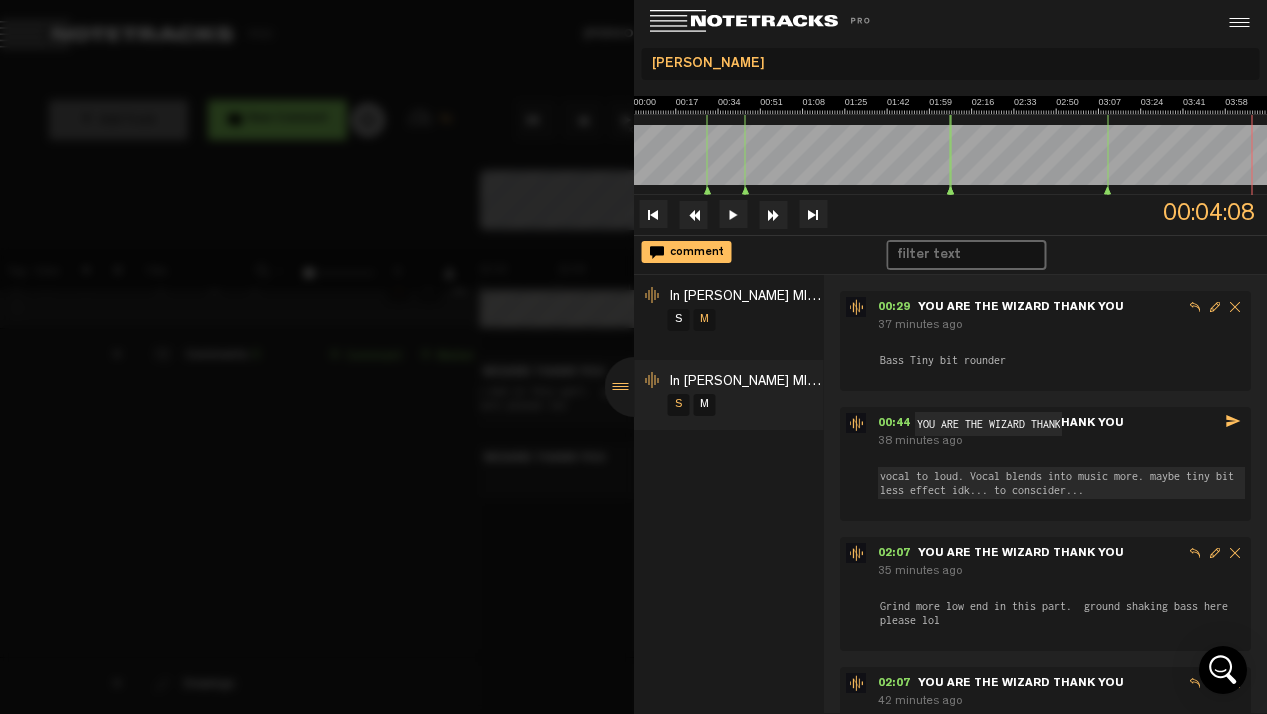 click on "send" at bounding box center (1233, 421) 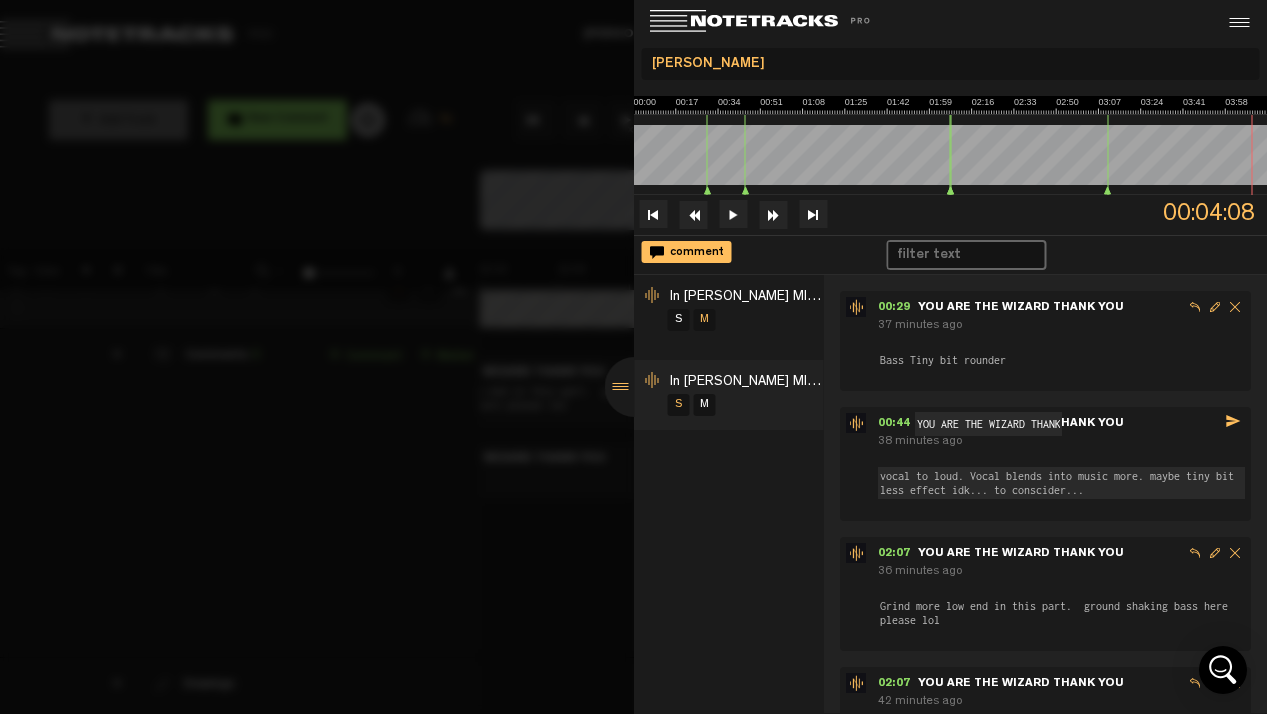 click on "send" at bounding box center (1233, 421) 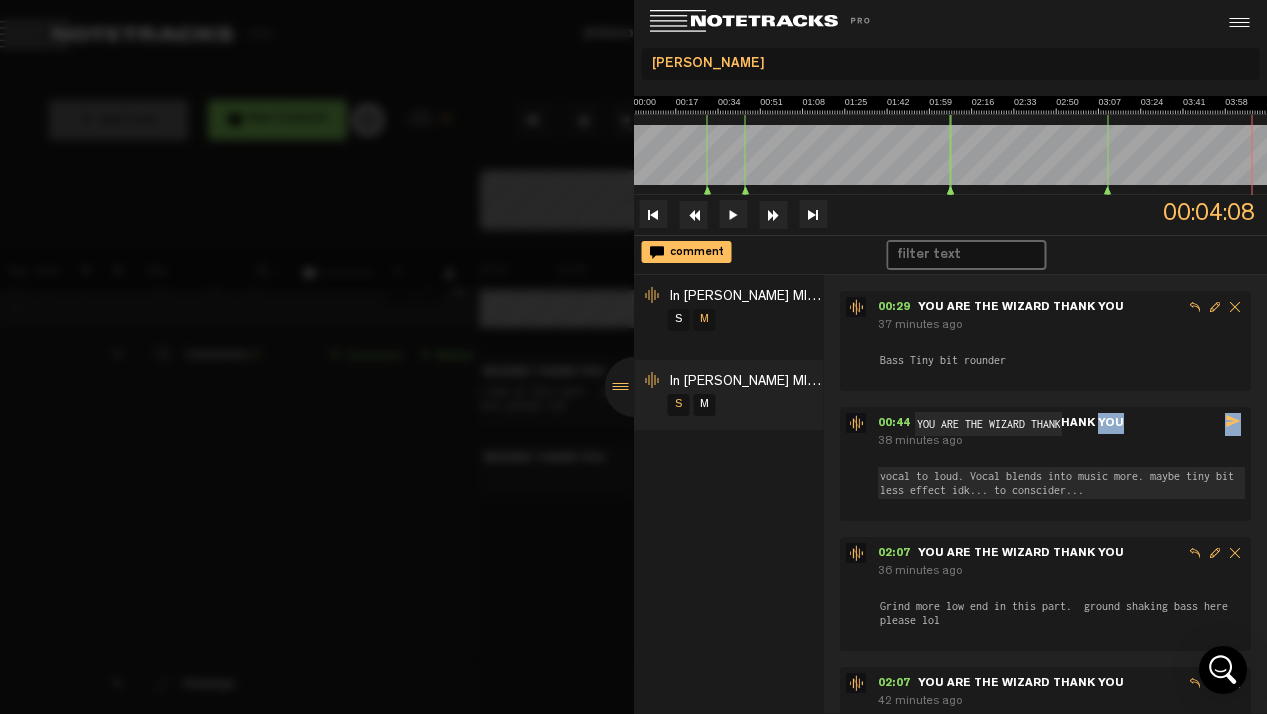 click on "send" at bounding box center (1233, 421) 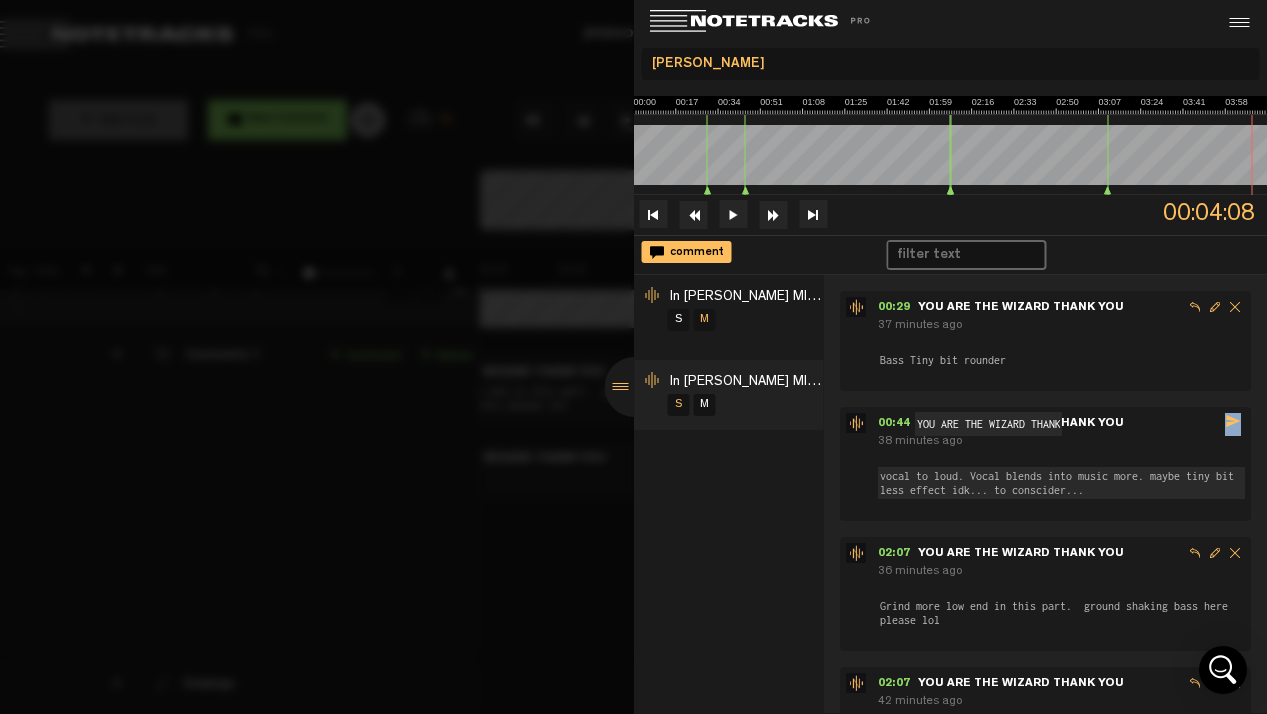 click on "38 minutes ago" at bounding box center (1061, 442) 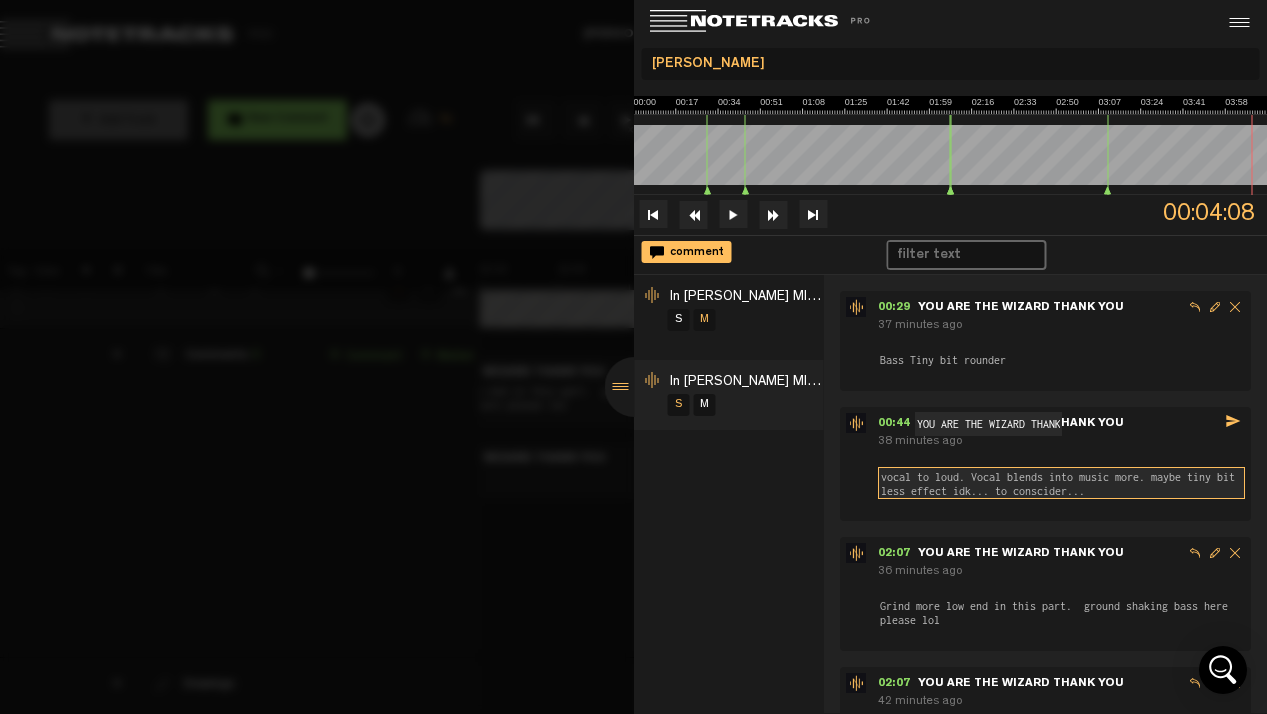 click on "vocal to loud. Vocal blends into music more. maybe tiny bit less effect idk... to conscider..." at bounding box center [1061, 483] 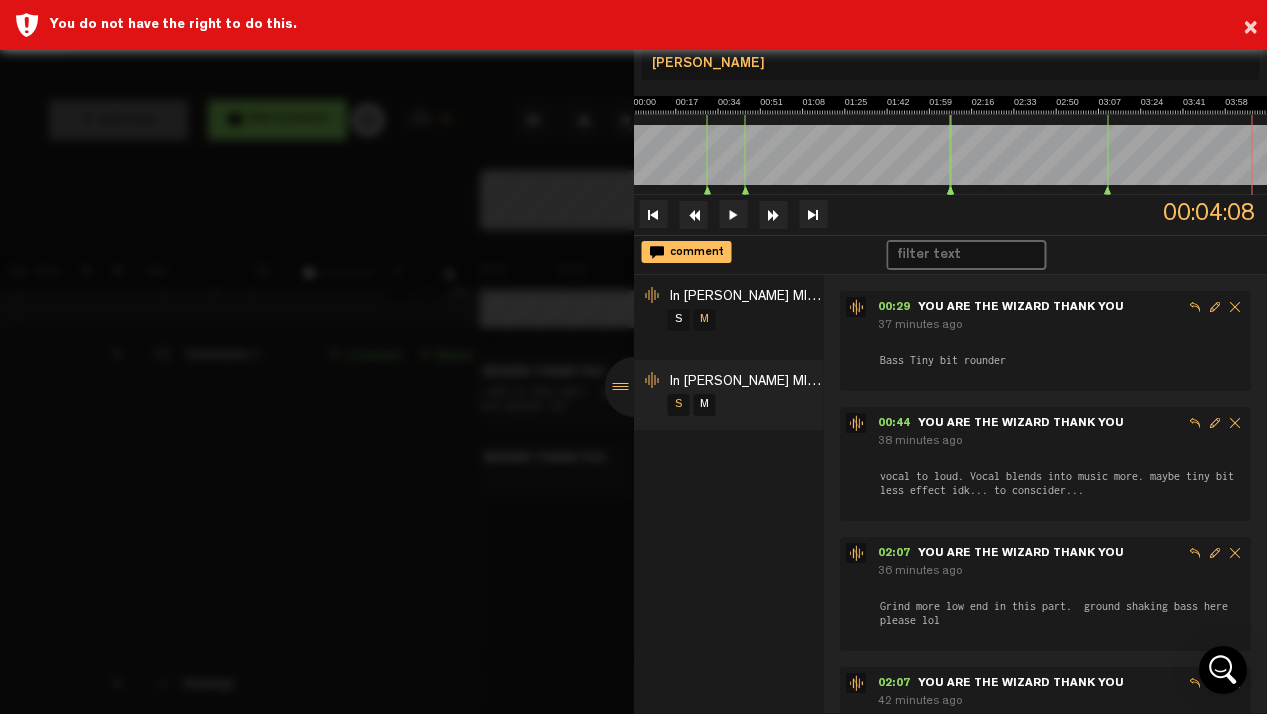 click on "vocal to loud. Vocal blends into music more. maybe tiny bit less effect idk... to conscider..." at bounding box center [1061, 483] 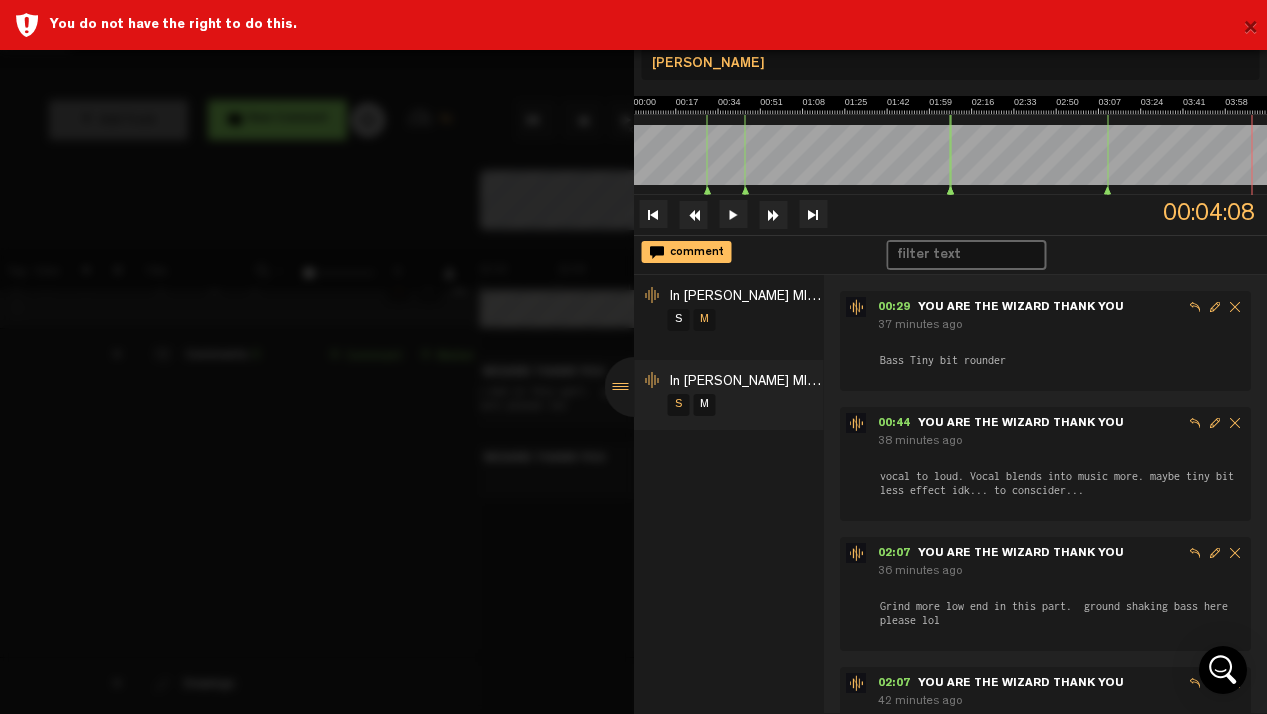 click on "×" at bounding box center (1250, 29) 